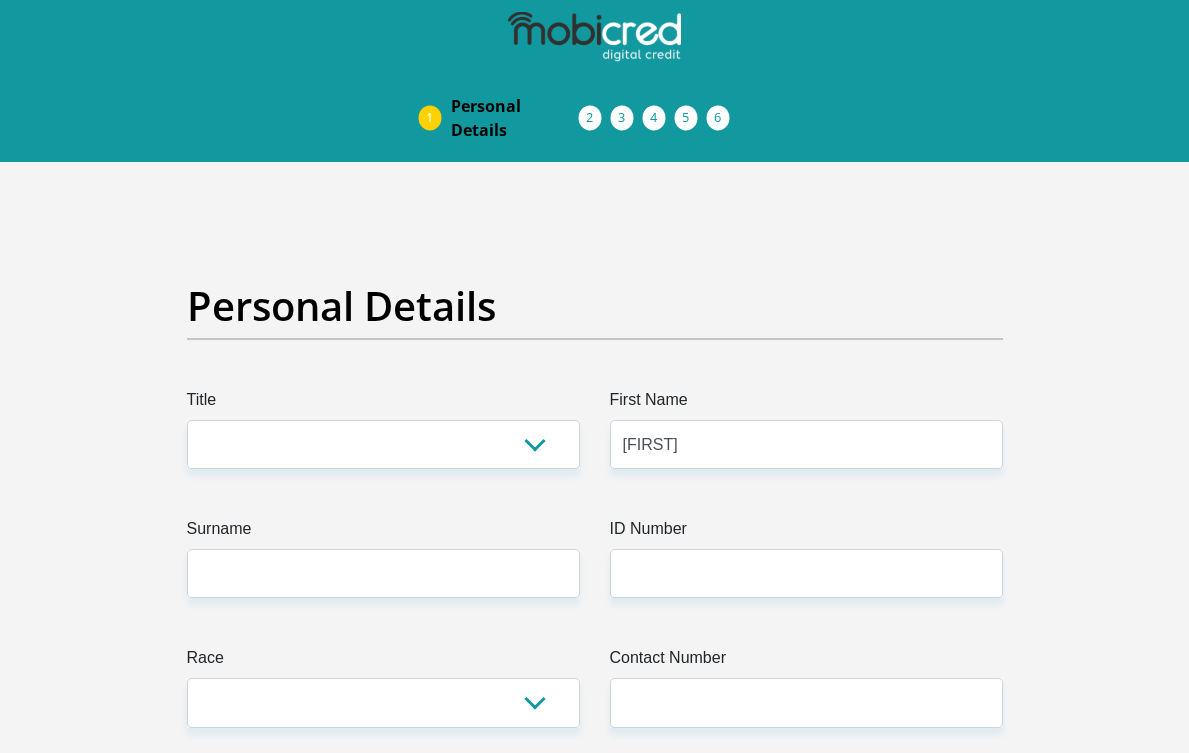 scroll, scrollTop: 0, scrollLeft: 0, axis: both 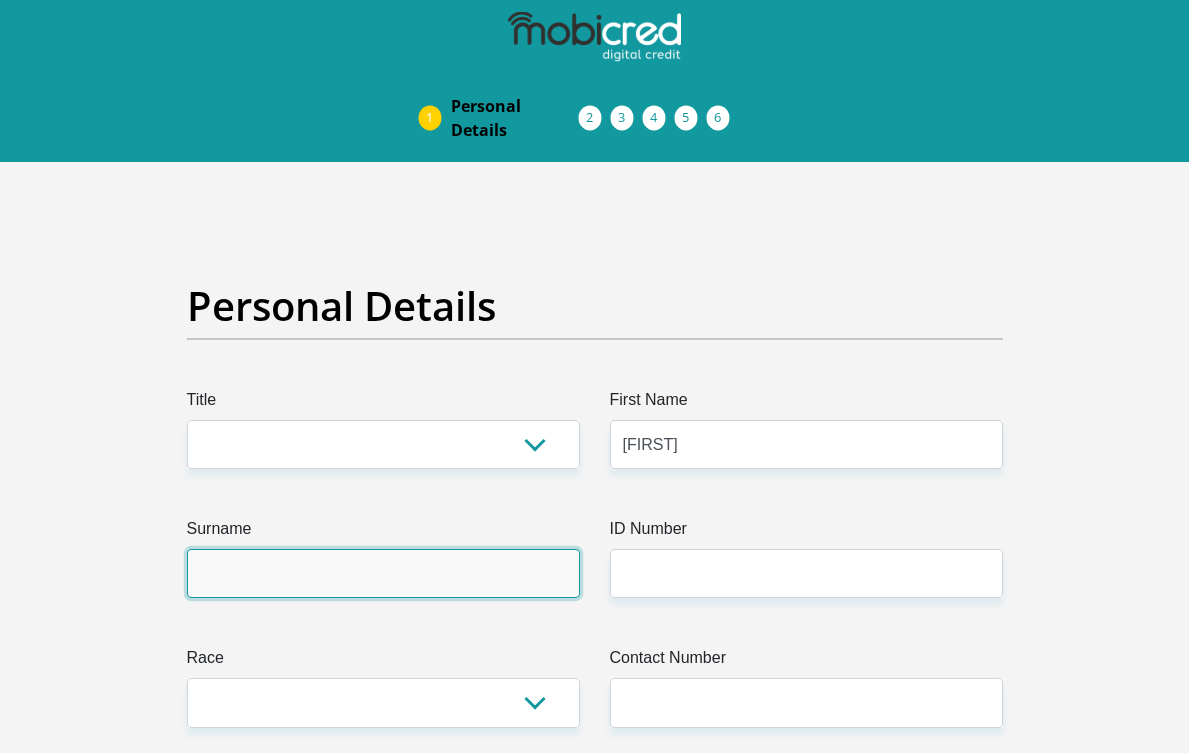 click on "Surname" at bounding box center [383, 573] 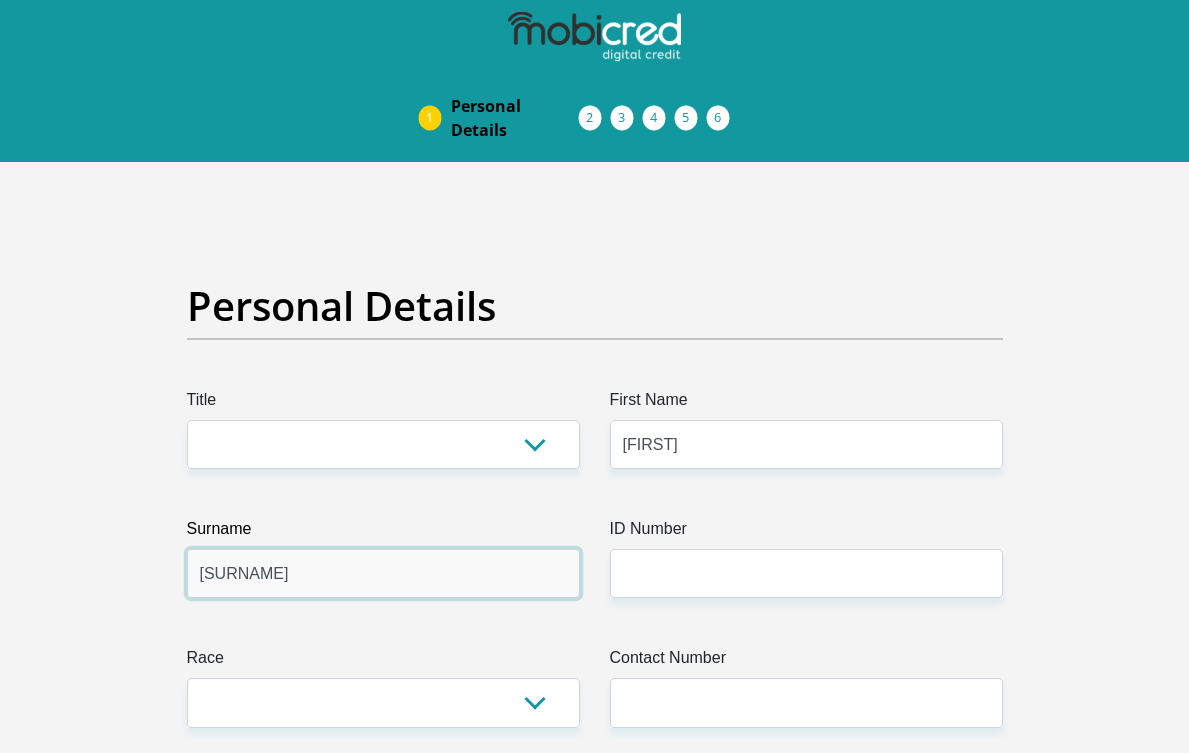 type on "[SURNAME]" 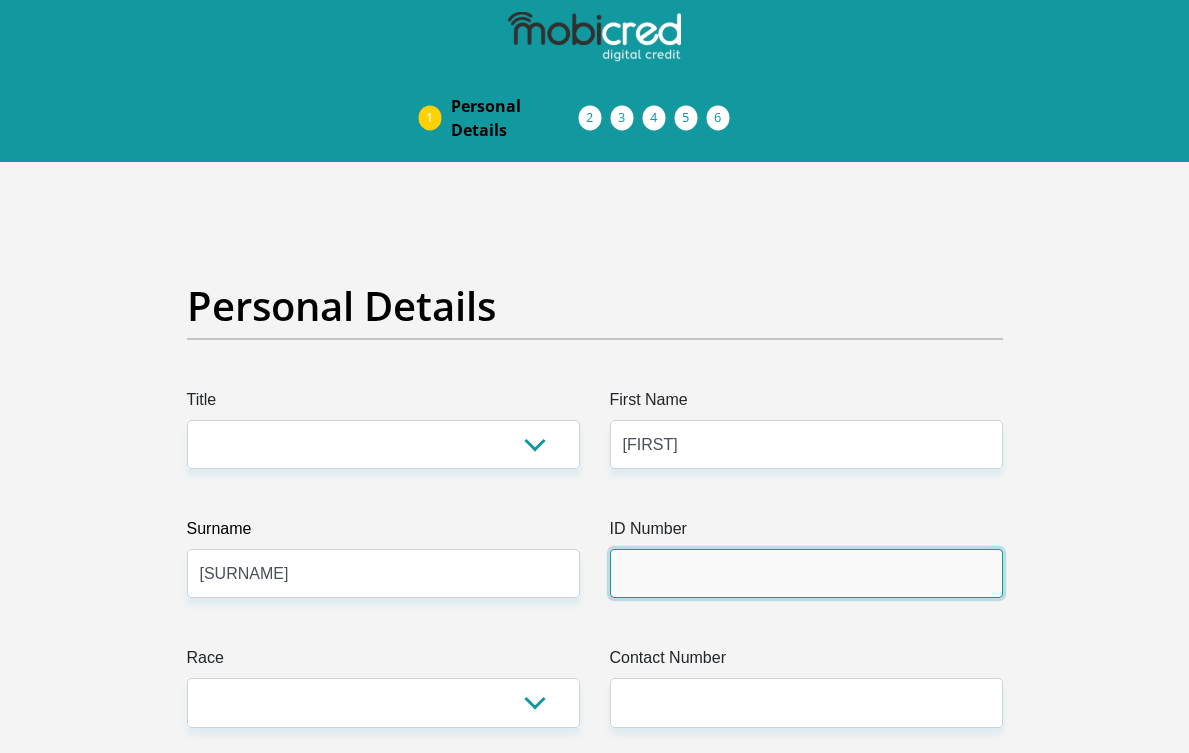 click on "ID Number" at bounding box center (806, 573) 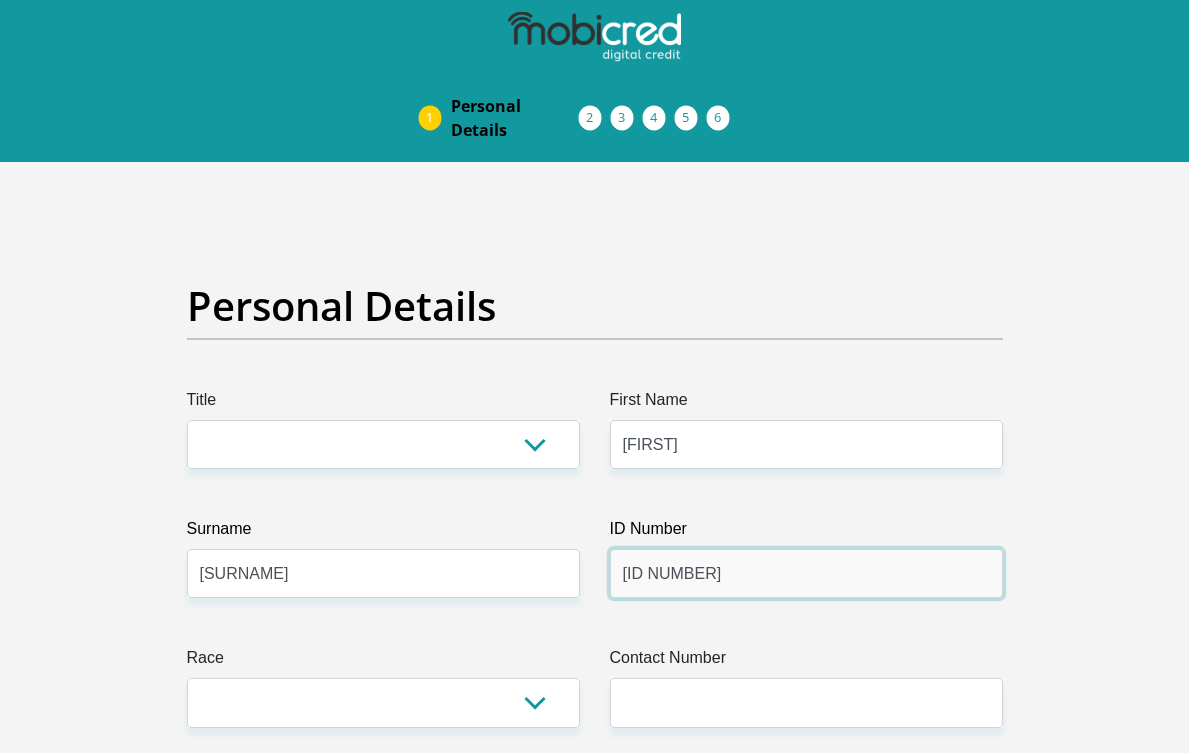 type on "[ID NUMBER]" 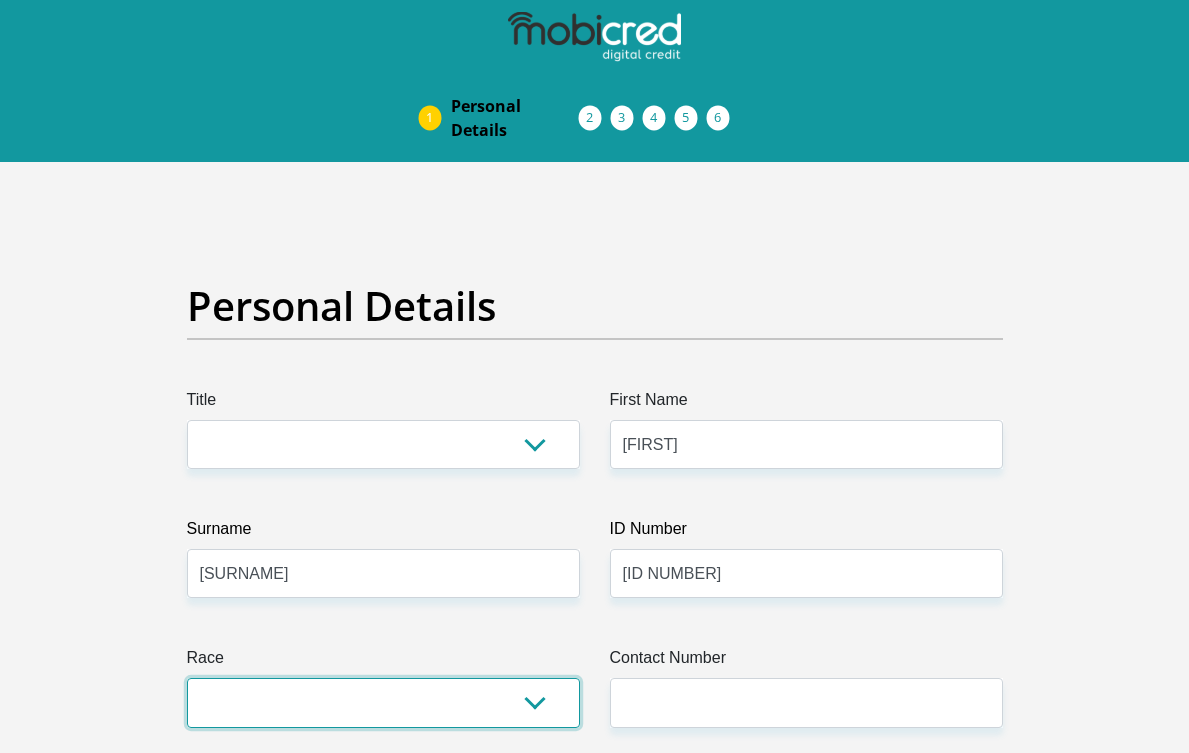 click on "Black
Coloured
Indian
White
Other" at bounding box center [383, 702] 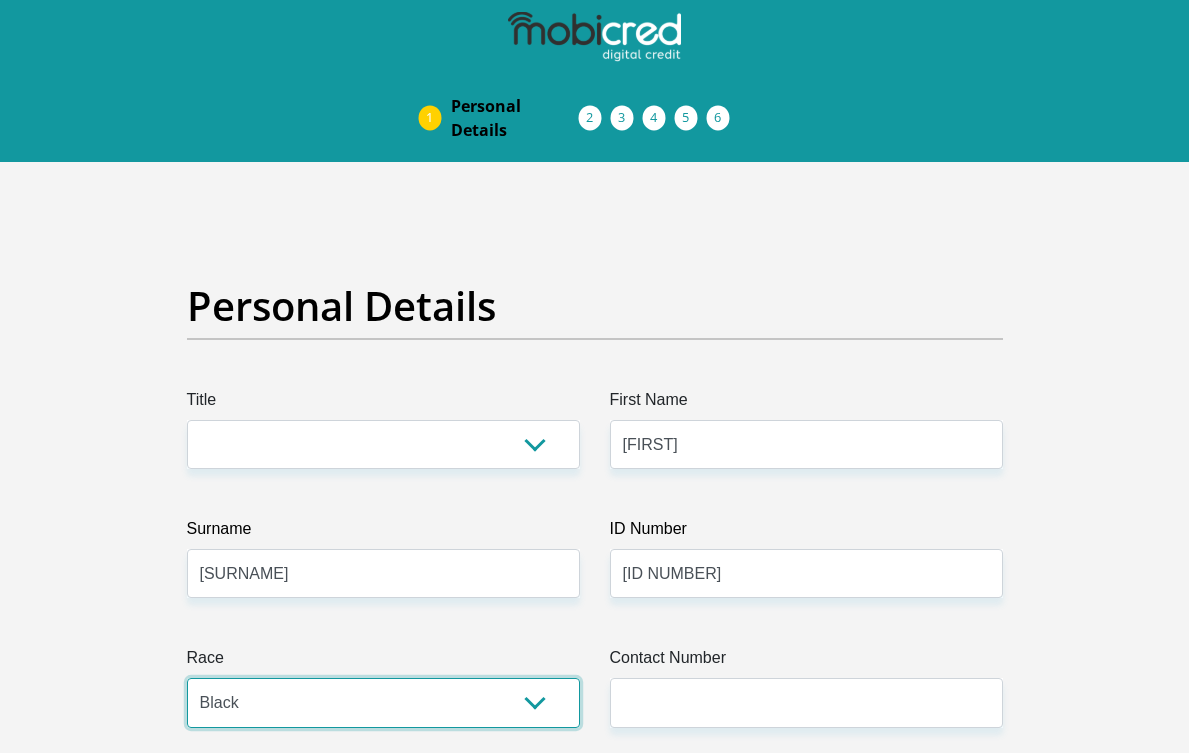 click on "Black
Coloured
Indian
White
Other" at bounding box center [383, 702] 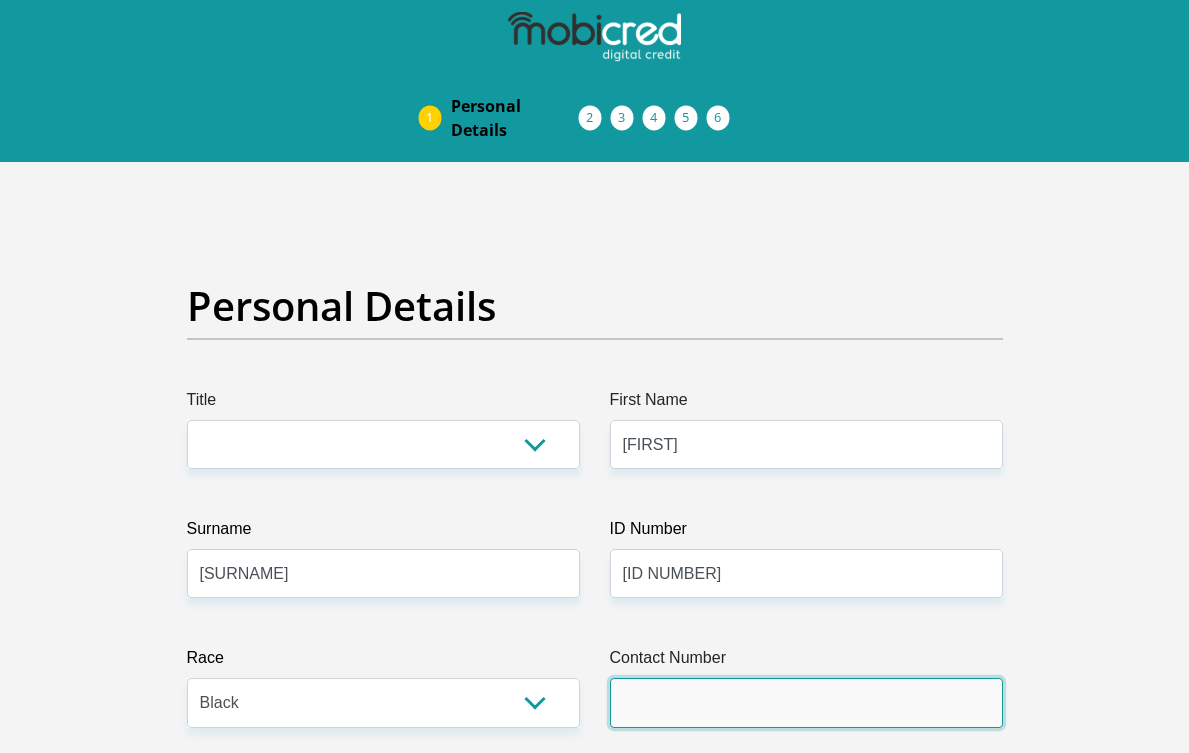 click on "Contact Number" at bounding box center [806, 702] 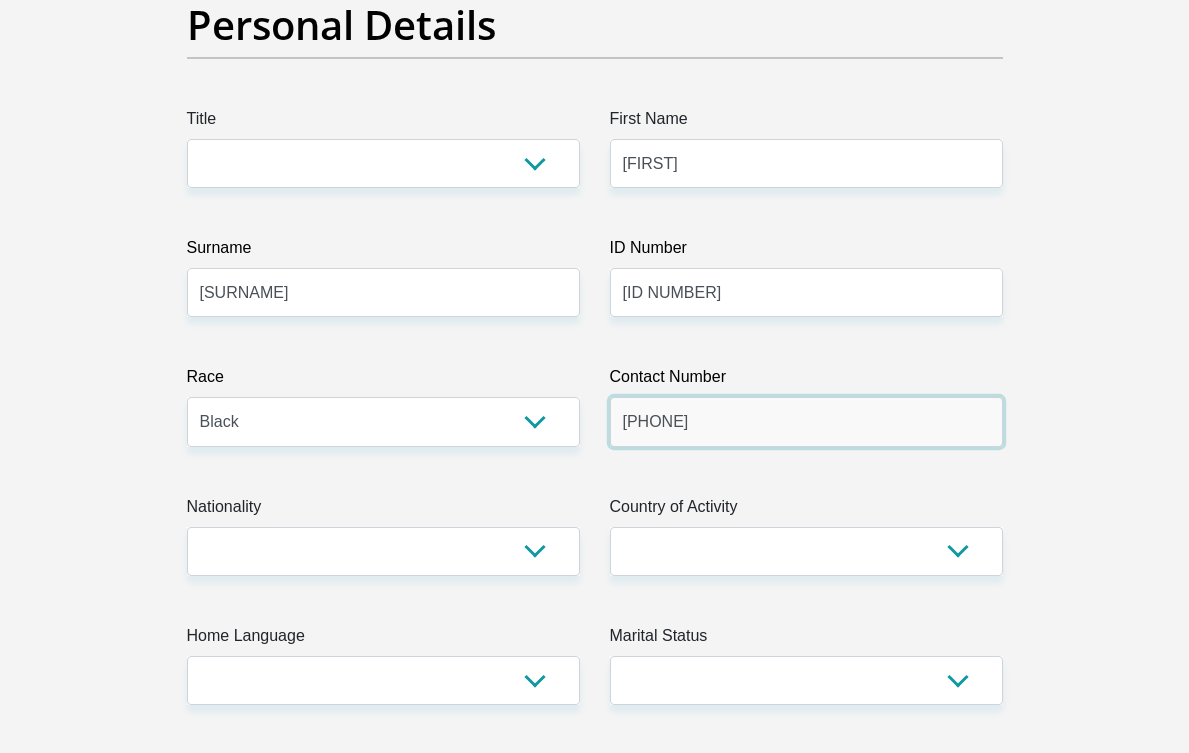 scroll, scrollTop: 291, scrollLeft: 0, axis: vertical 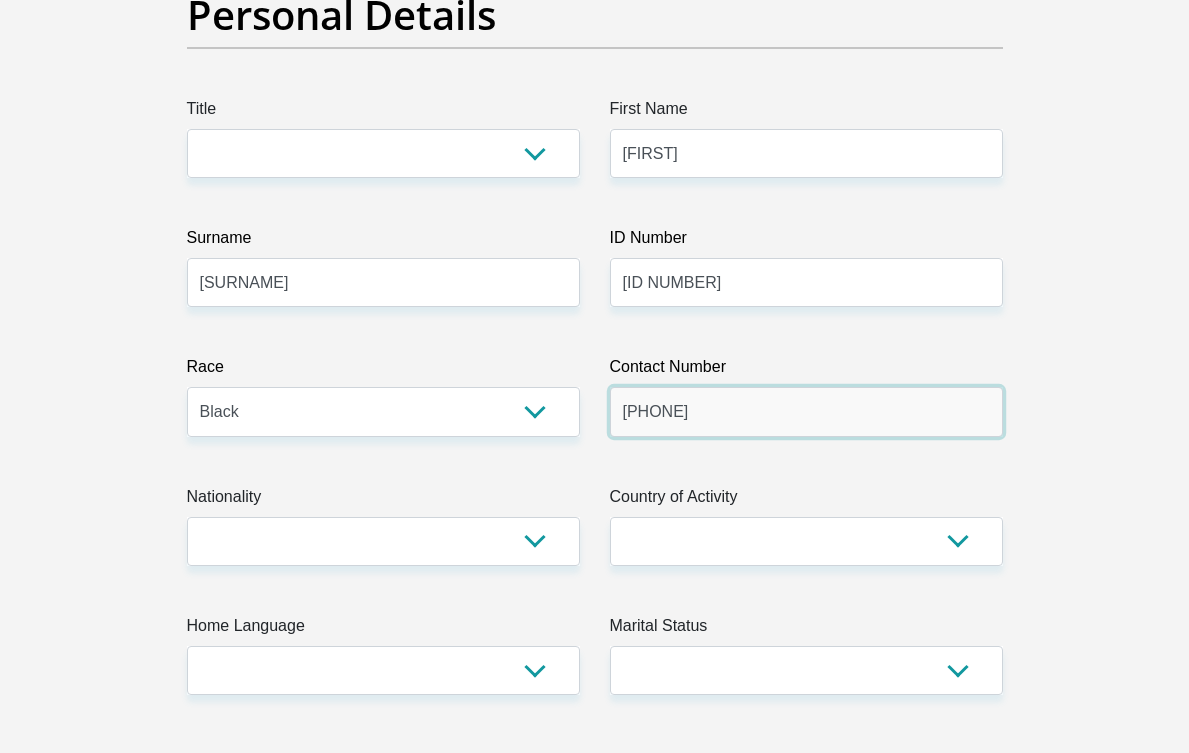 type on "[PHONE]" 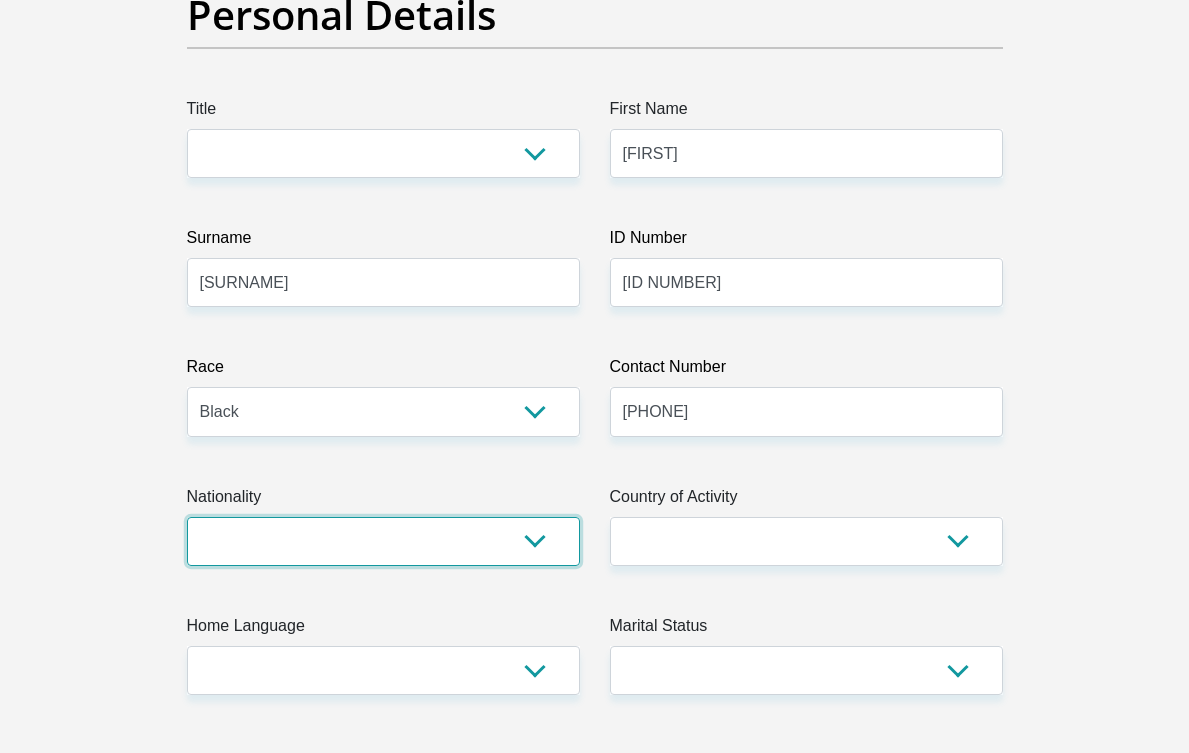 click on "South Africa
Afghanistan
Aland Islands
Albania
Algeria
America Samoa
American Virgin Islands
Andorra
Angola
Anguilla
Antarctica
Antigua and Barbuda
Argentina
Armenia
Aruba
Ascension Island
Australia
Austria
Azerbaijan
Bahamas
Bahrain
Bangladesh
Barbados
Chad" at bounding box center (383, 541) 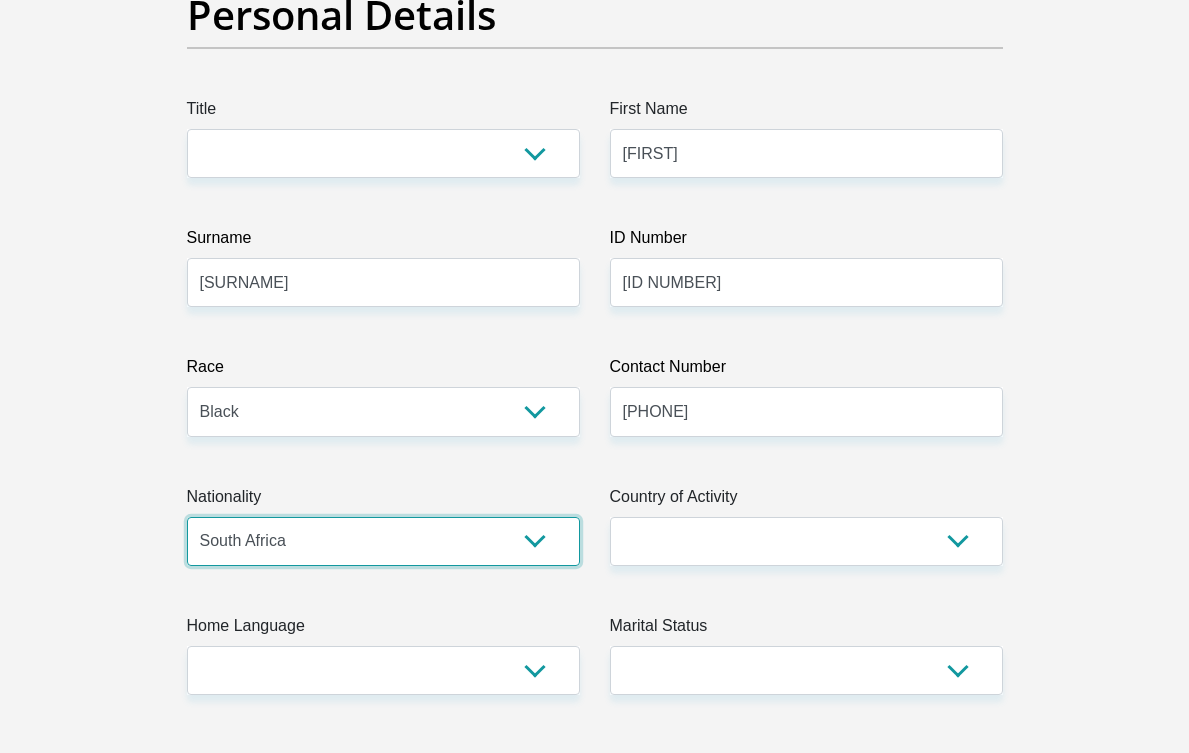 click on "South Africa
Afghanistan
Aland Islands
Albania
Algeria
America Samoa
American Virgin Islands
Andorra
Angola
Anguilla
Antarctica
Antigua and Barbuda
Argentina
Armenia
Aruba
Ascension Island
Australia
Austria
Azerbaijan
Bahamas
Bahrain
Bangladesh
Barbados
Chad" at bounding box center [383, 541] 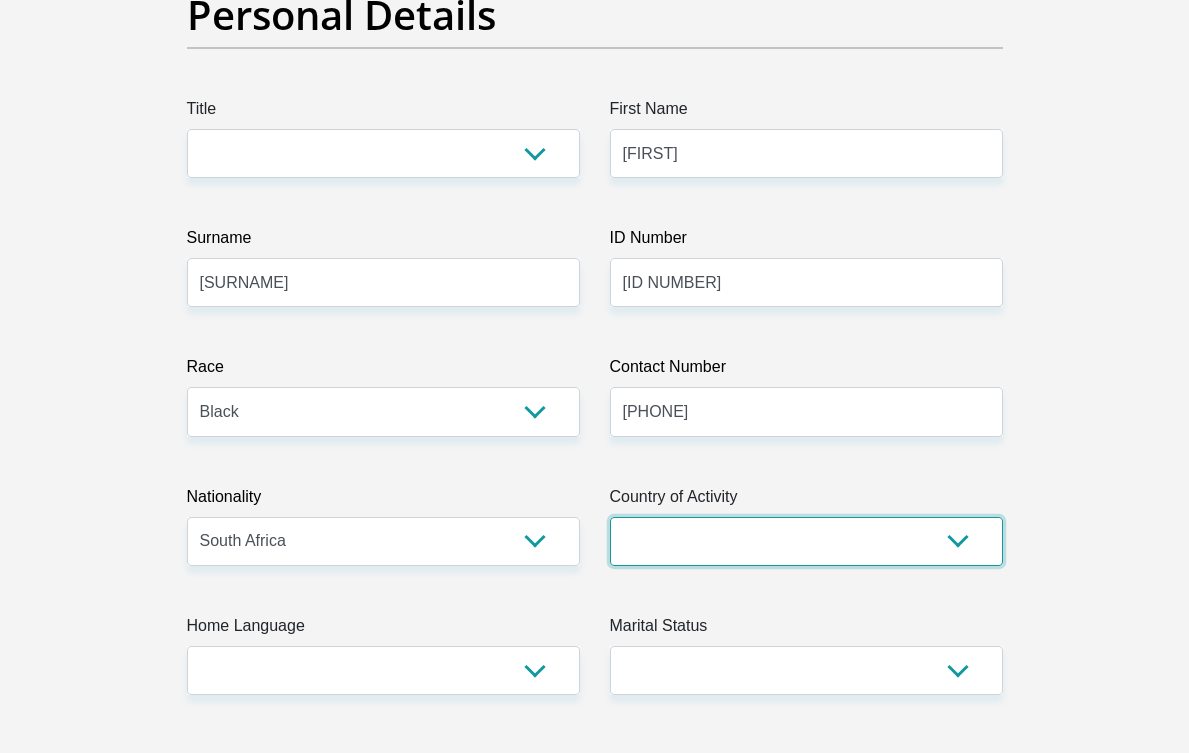 click on "South Africa
Afghanistan
Aland Islands
Albania
Algeria
America Samoa
American Virgin Islands
Andorra
Angola
Anguilla
Antarctica
Antigua and Barbuda
Argentina
Armenia
Aruba
Ascension Island
Australia
Austria
Azerbaijan
Chad" at bounding box center (806, 541) 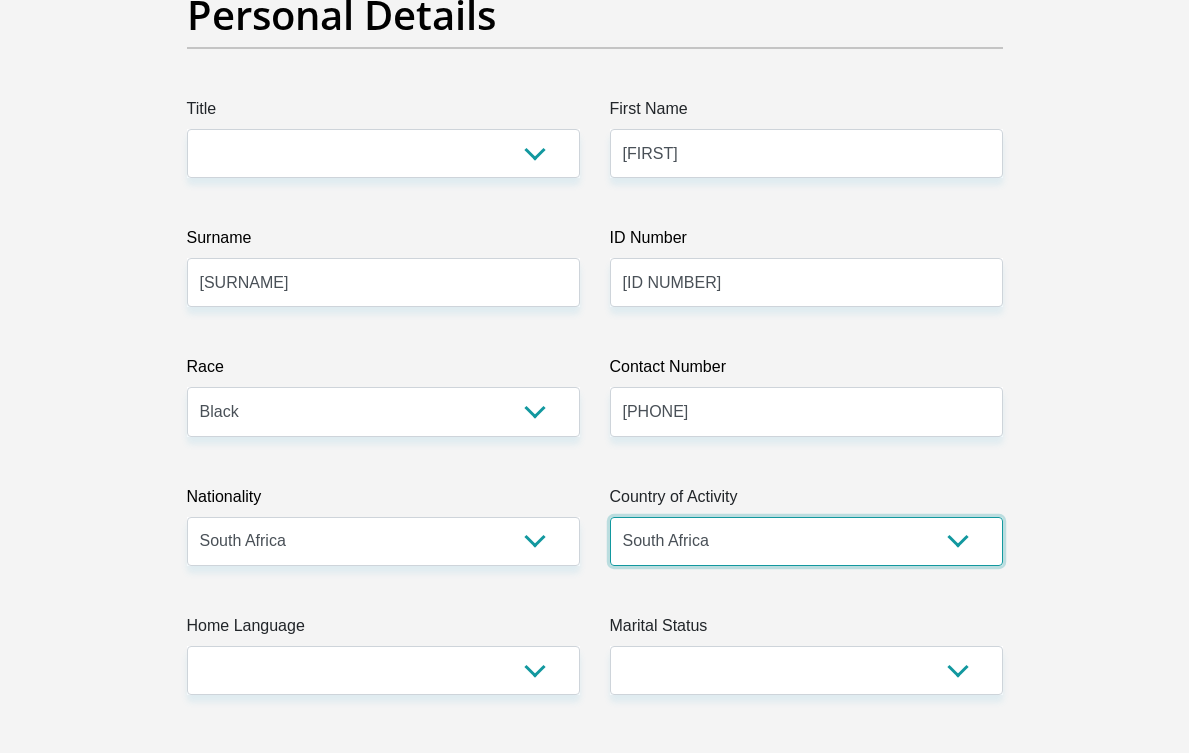 click on "South Africa
Afghanistan
Aland Islands
Albania
Algeria
America Samoa
American Virgin Islands
Andorra
Angola
Anguilla
Antarctica
Antigua and Barbuda
Argentina
Armenia
Aruba
Ascension Island
Australia
Austria
Azerbaijan
Chad" at bounding box center [806, 541] 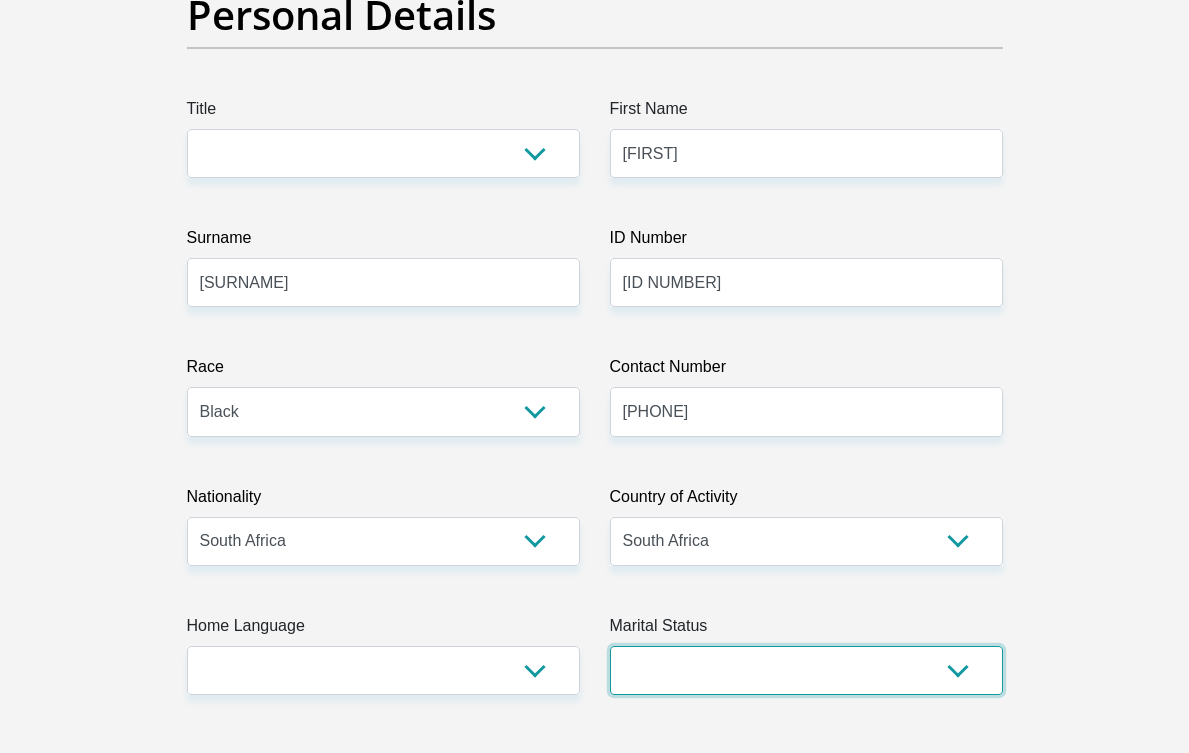 click on "Married ANC
Single
Divorced
Widowed
Married COP or Customary Law" at bounding box center (806, 670) 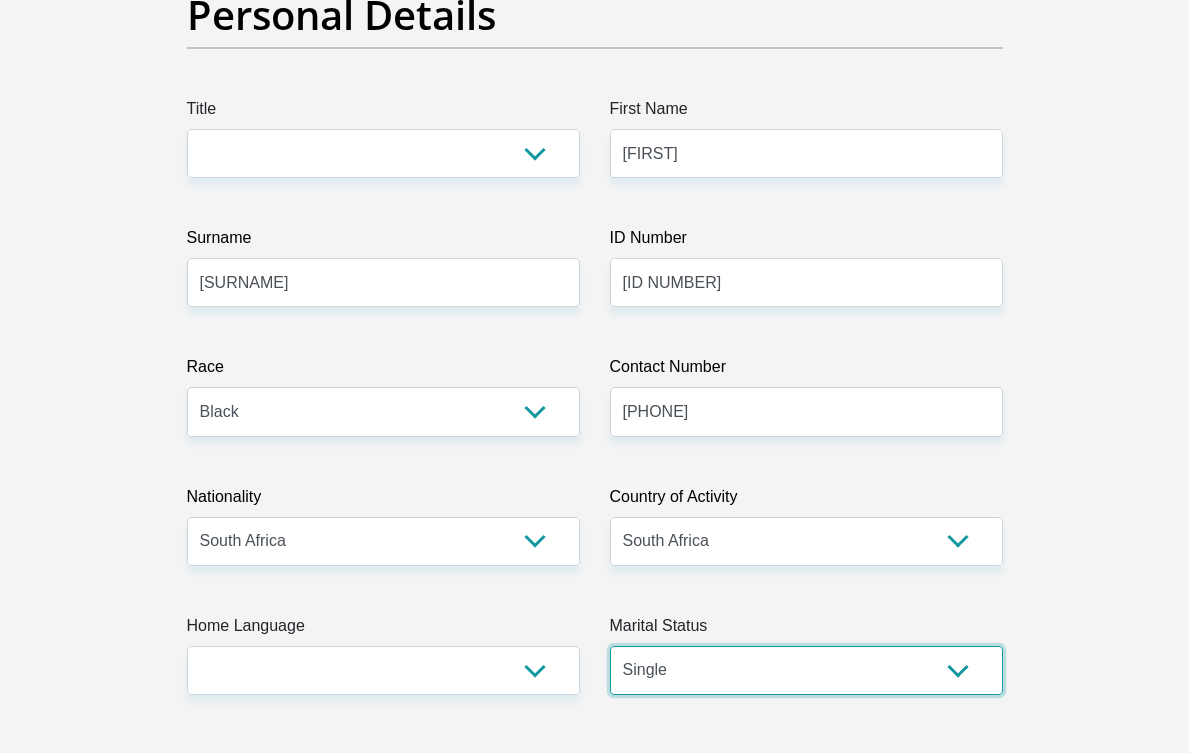 click on "Married ANC
Single
Divorced
Widowed
Married COP or Customary Law" at bounding box center (806, 670) 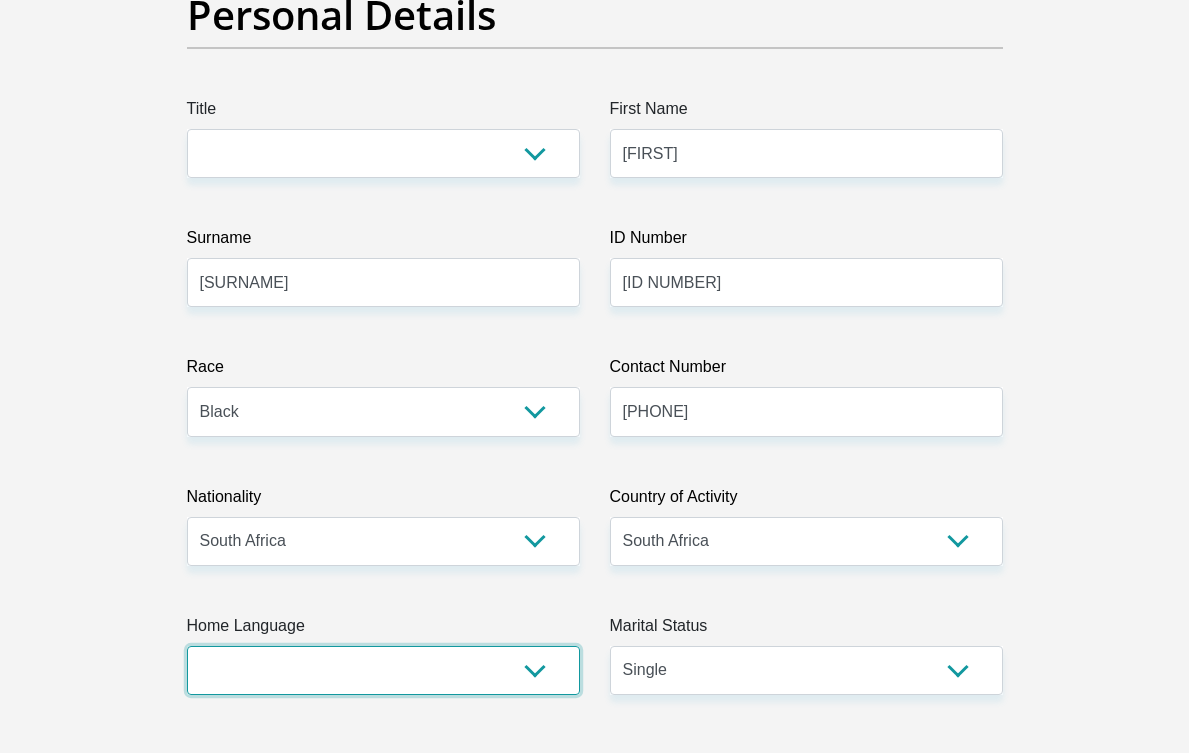 click on "Afrikaans
English
Sepedi
South Ndebele
Southern Sotho
Swati
Tsonga
Tswana
Venda
Xhosa
Zulu
Other" at bounding box center (383, 670) 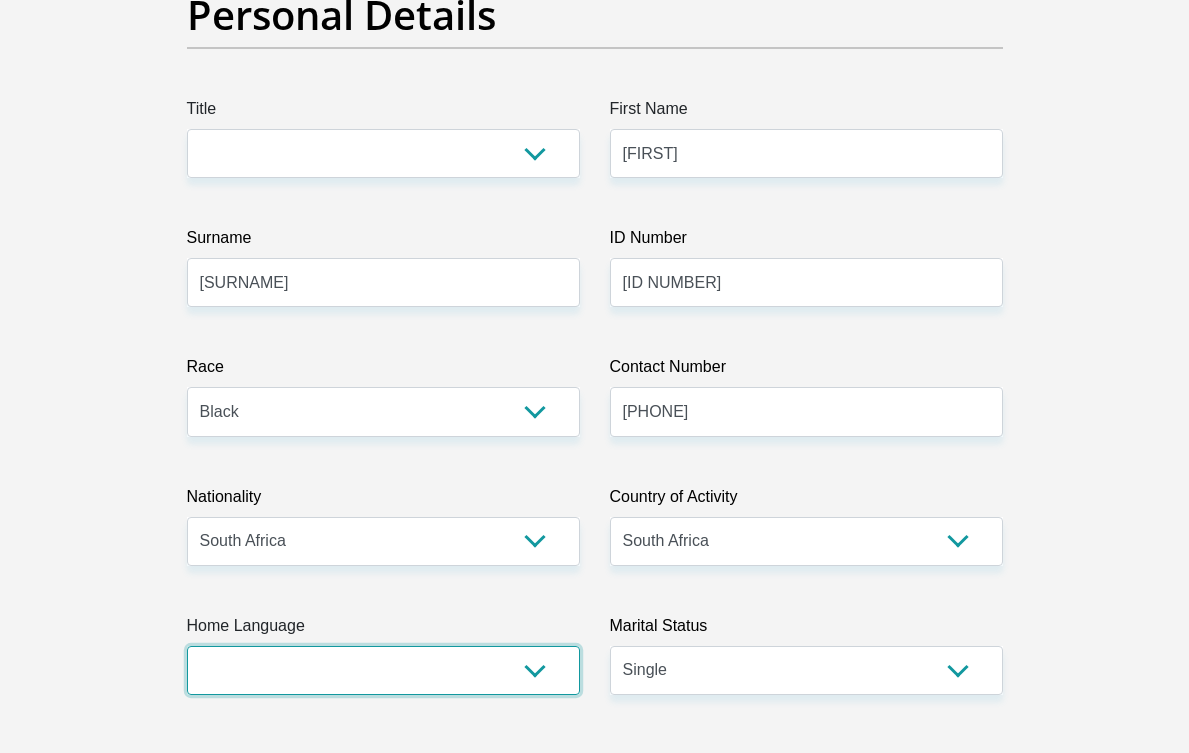 select on "zul" 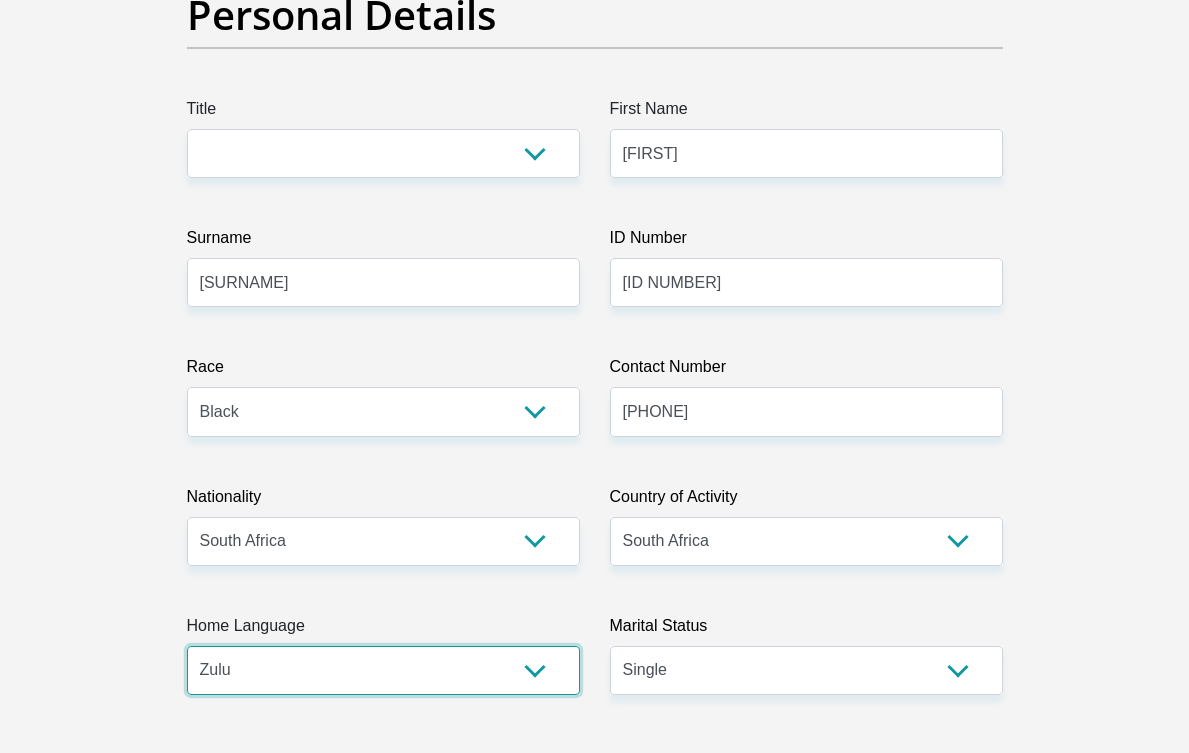 click on "Afrikaans
English
Sepedi
South Ndebele
Southern Sotho
Swati
Tsonga
Tswana
Venda
Xhosa
Zulu
Other" at bounding box center [383, 670] 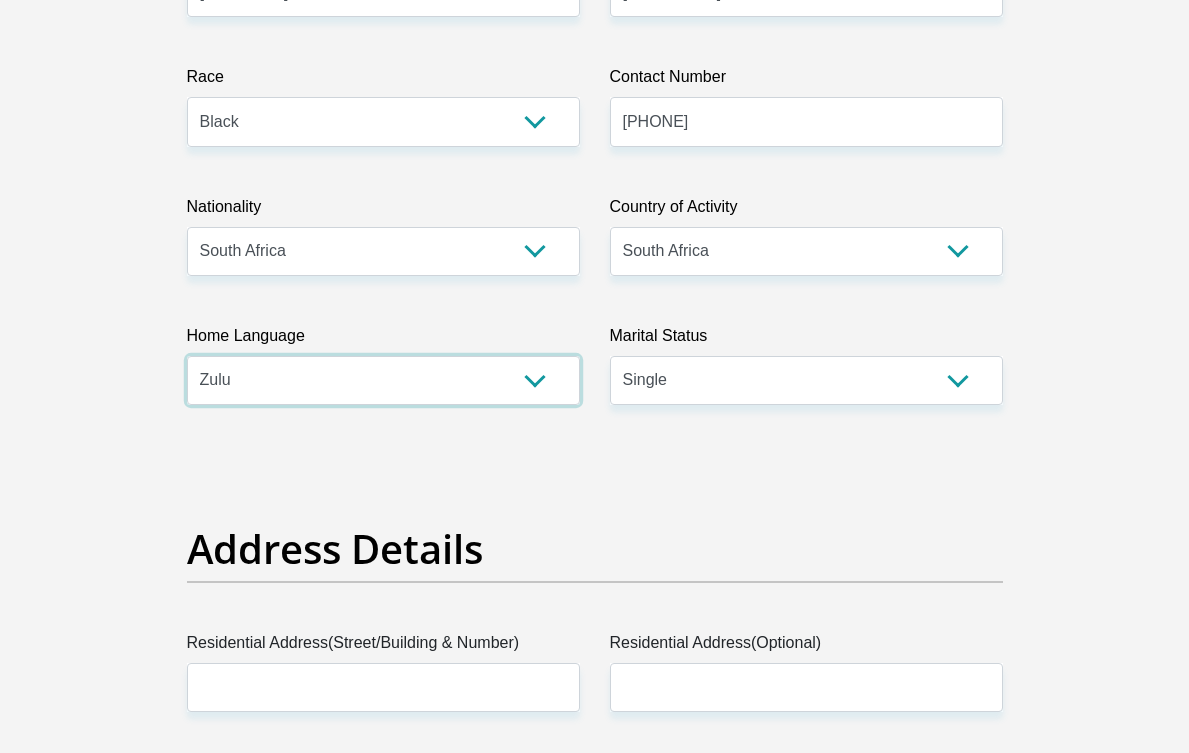 scroll, scrollTop: 1233, scrollLeft: 0, axis: vertical 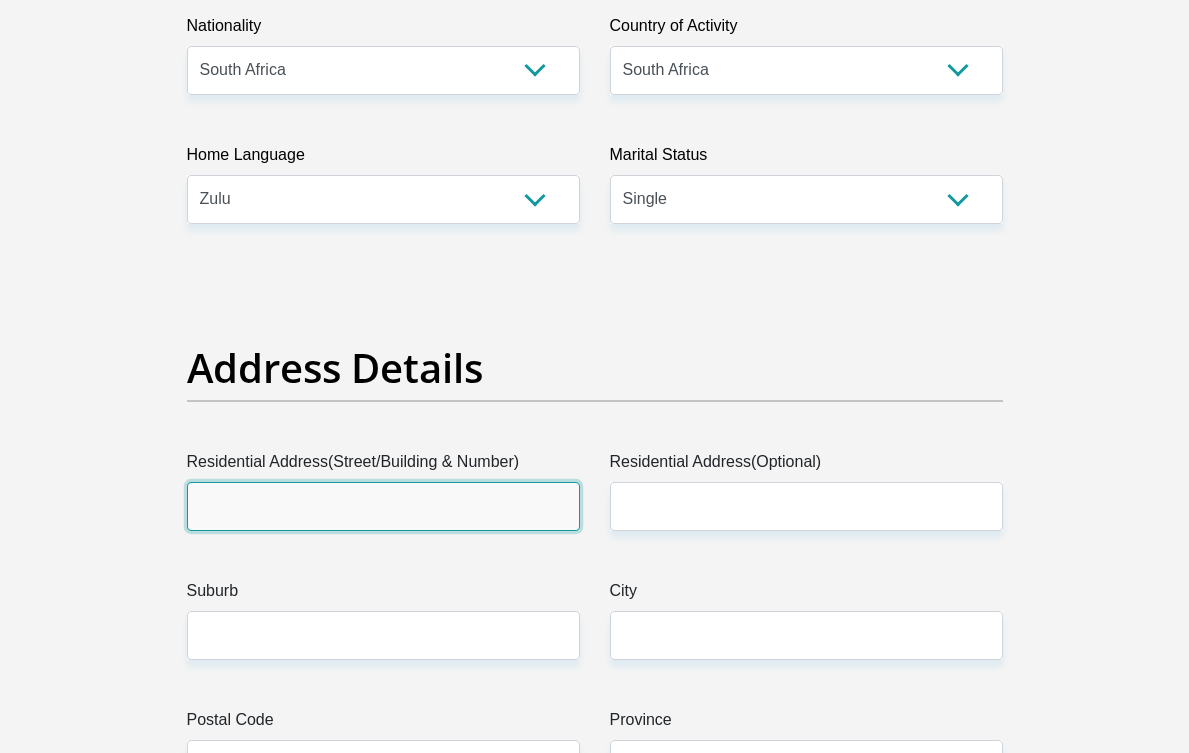 click on "Residential Address(Street/Building & Number)" at bounding box center (383, 506) 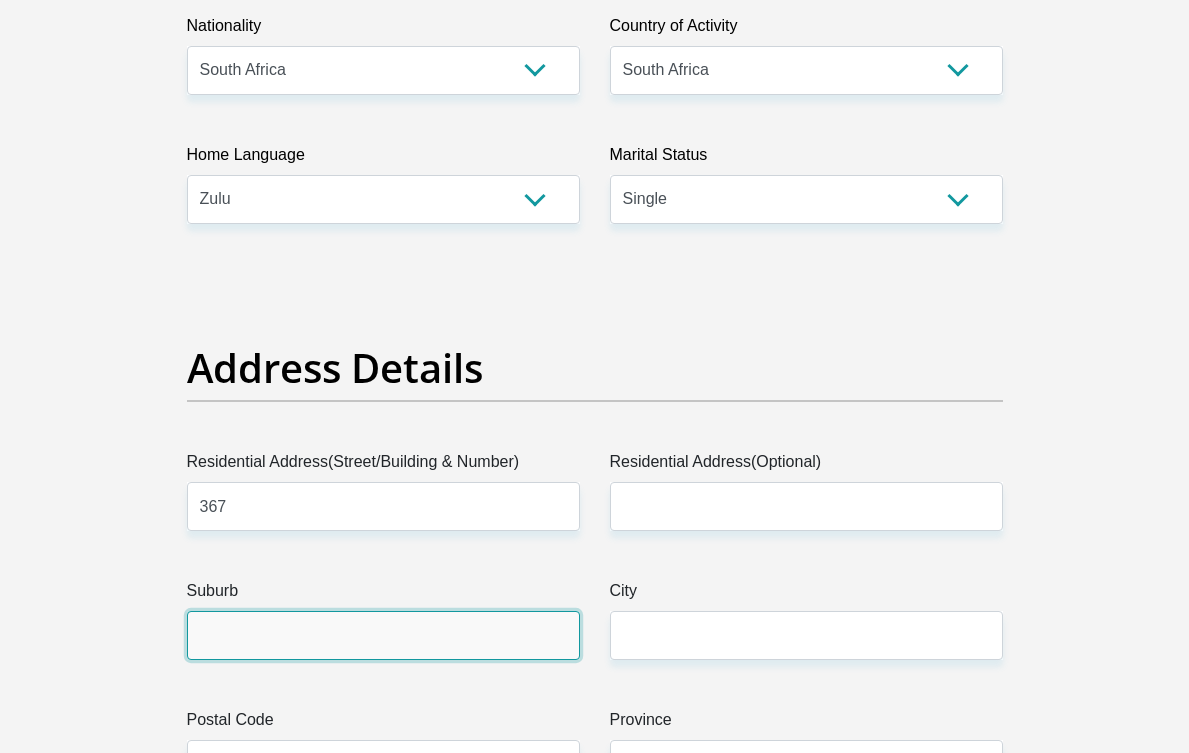 type on "[CITY]" 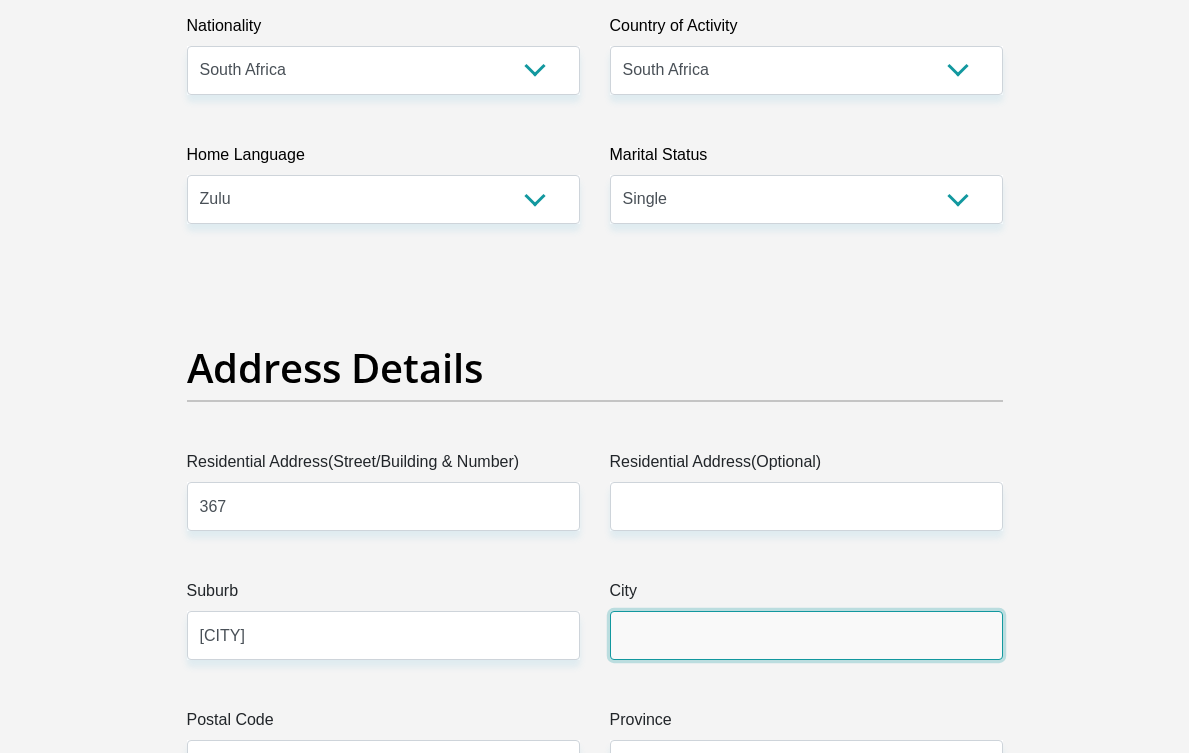 type on "[CITY]" 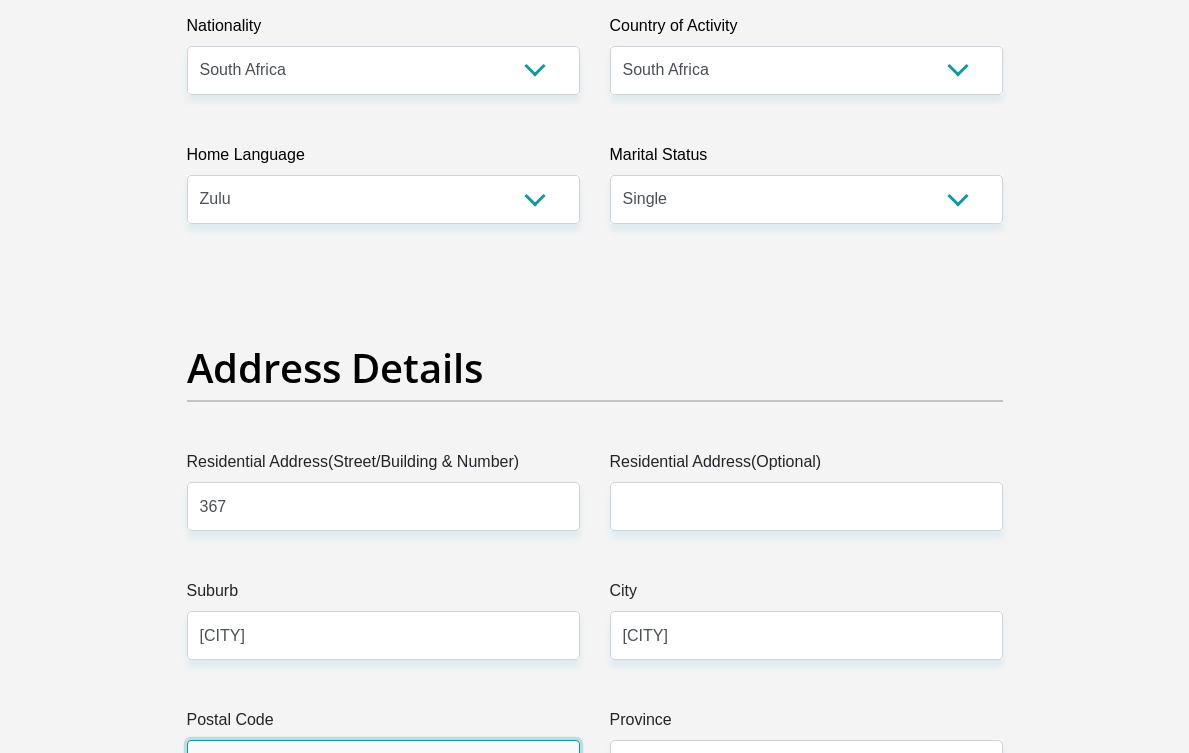 type on "1852" 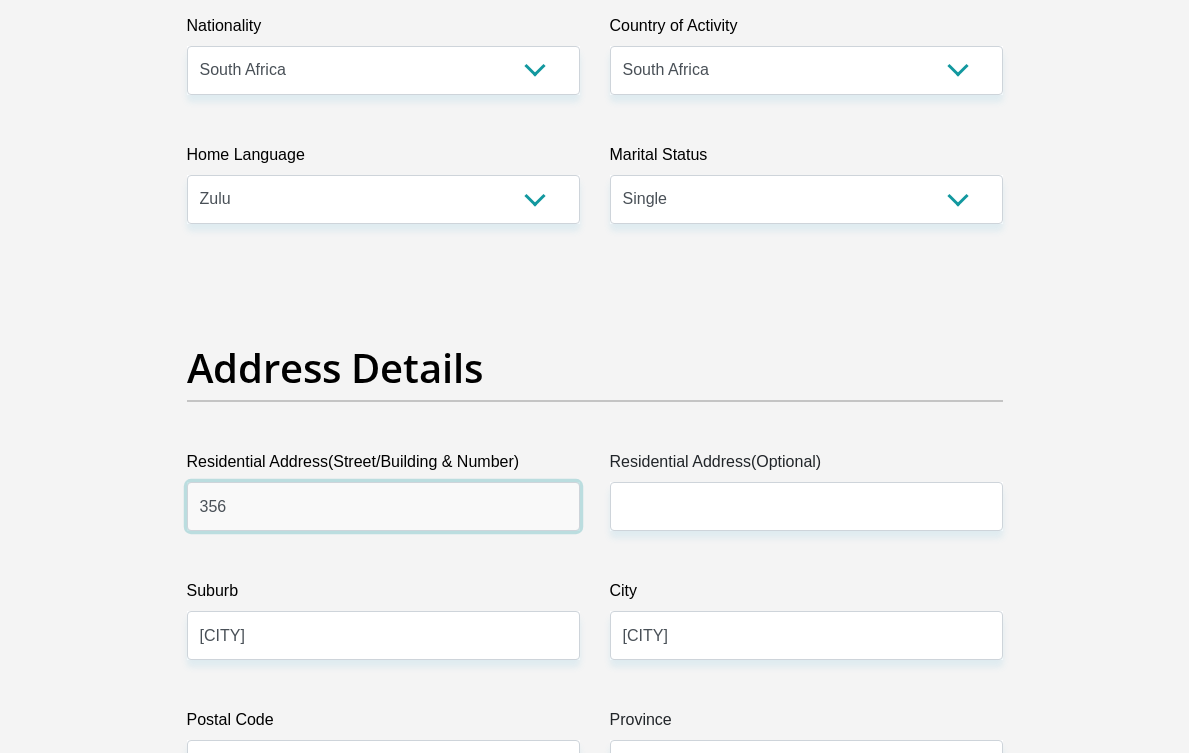 type on "356" 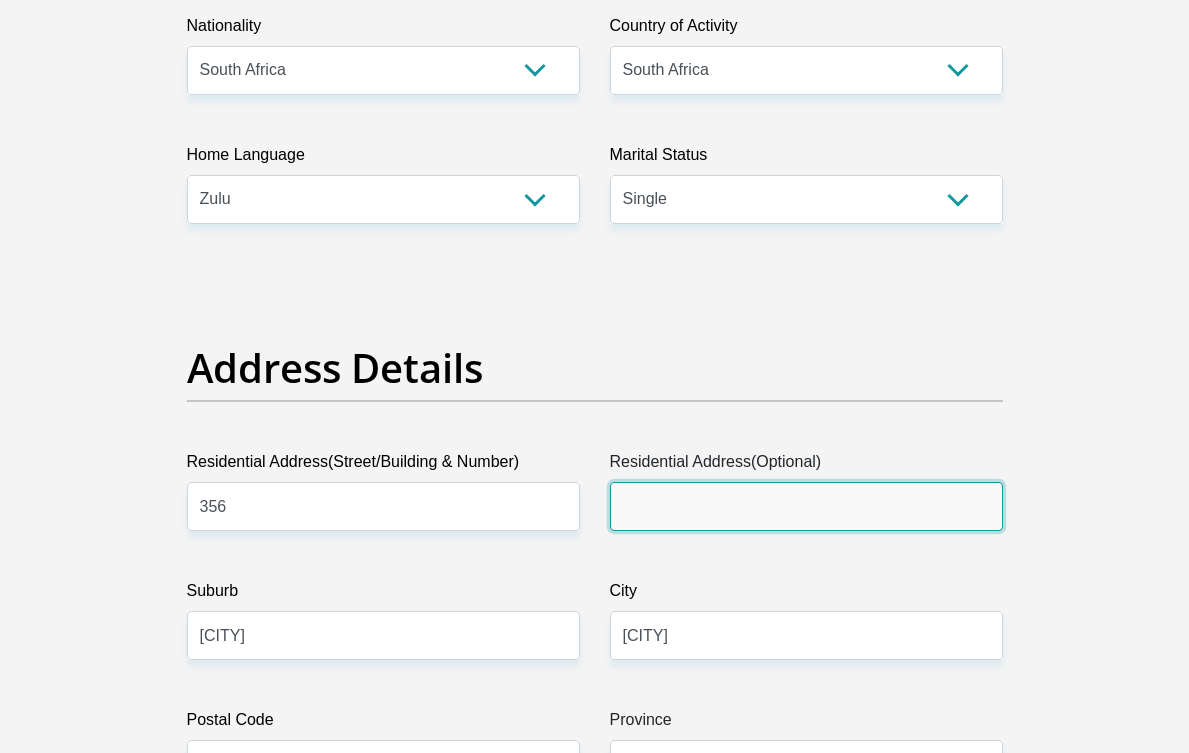 click on "Residential Address(Optional)" at bounding box center (806, 506) 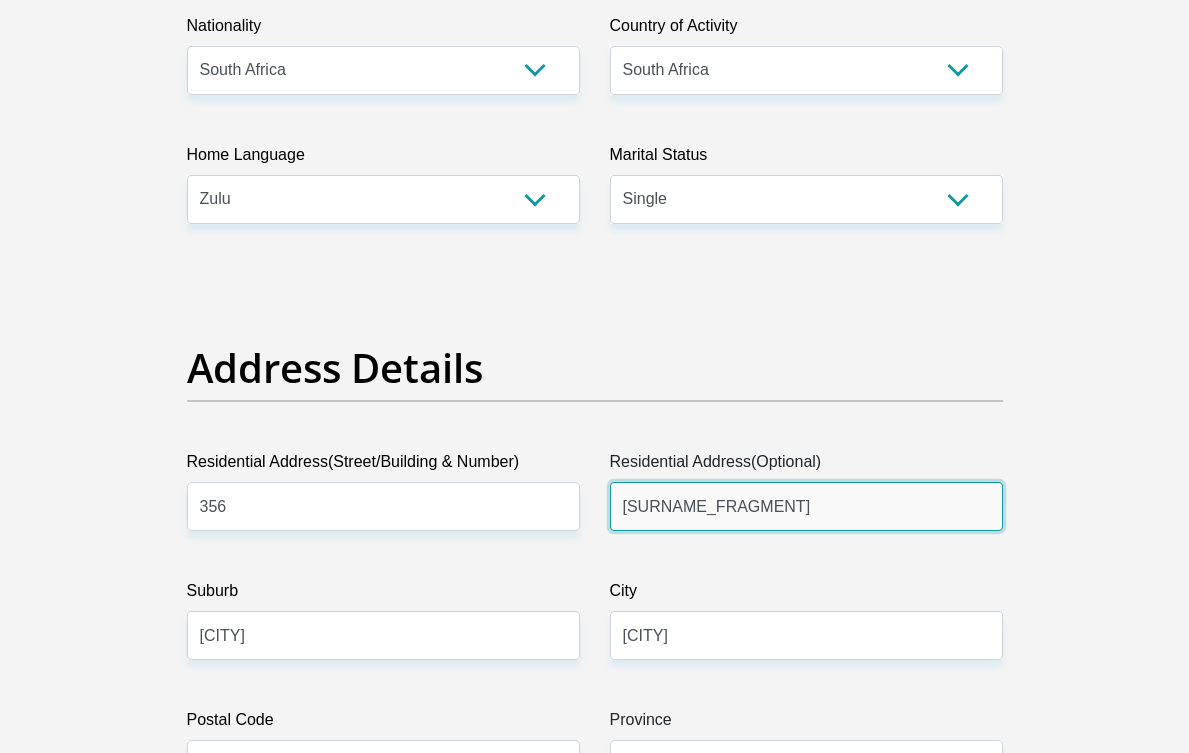 type on "[SURNAME_FRAGMENT]" 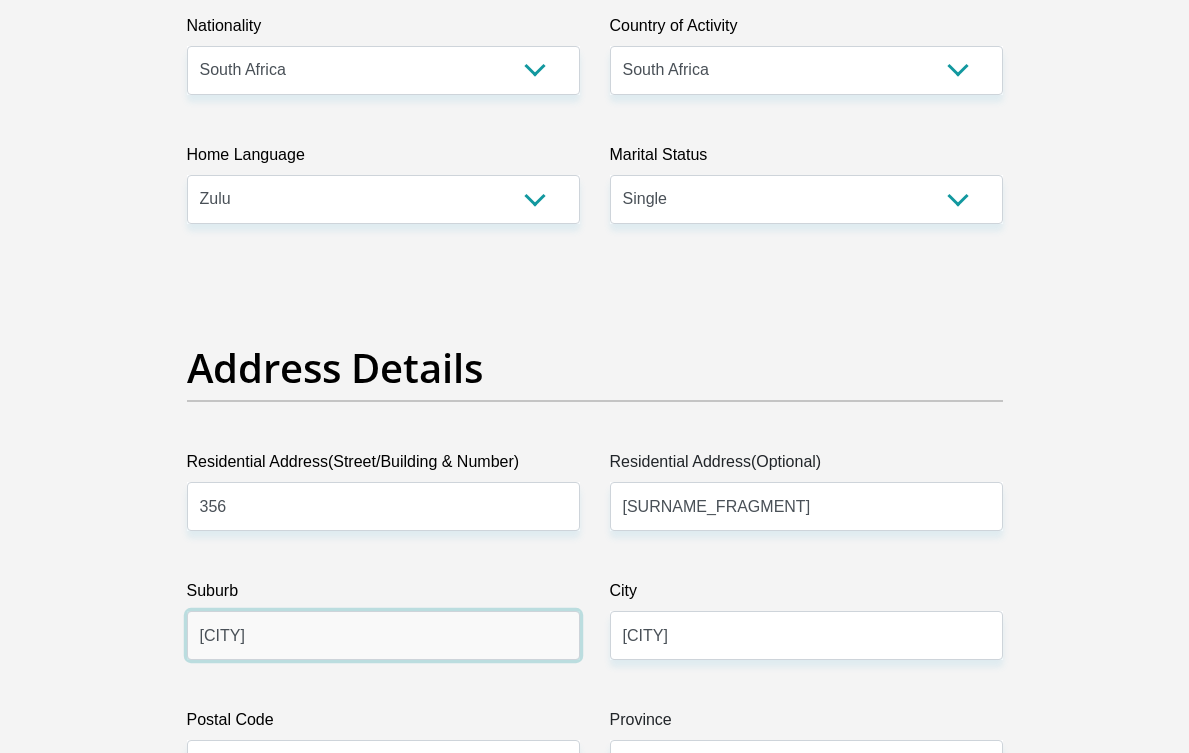 click on "[CITY]" at bounding box center [383, 635] 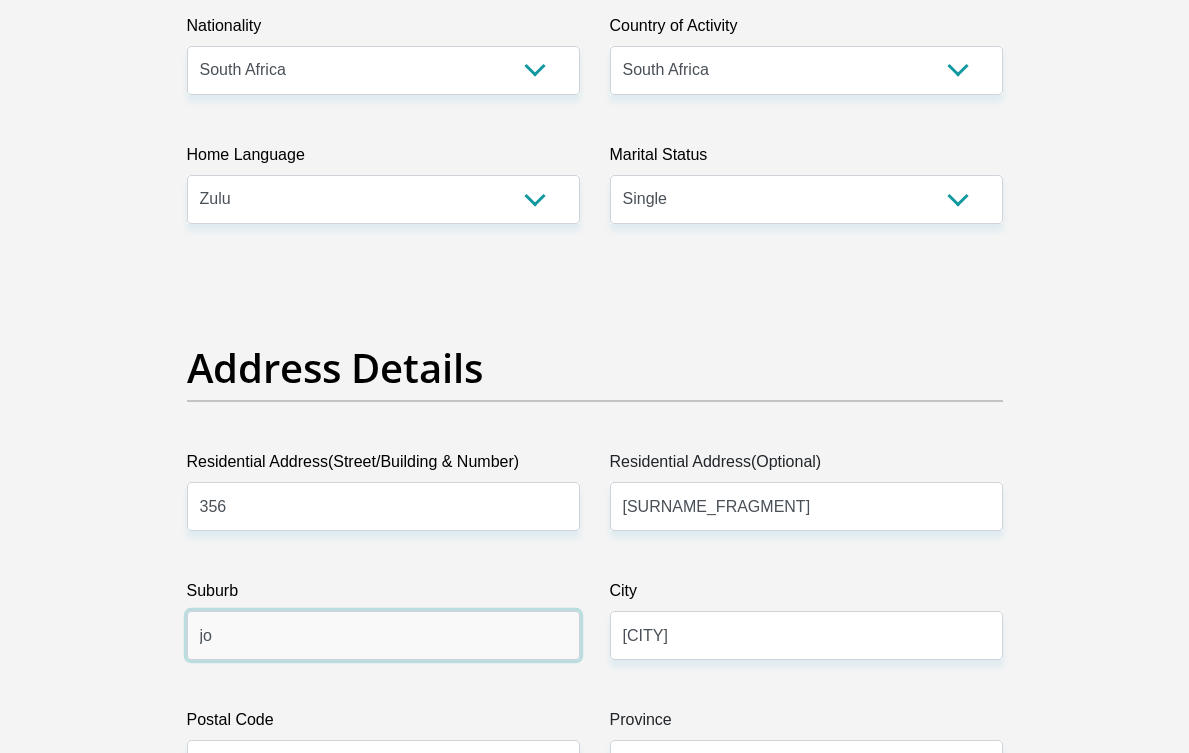 type on "j" 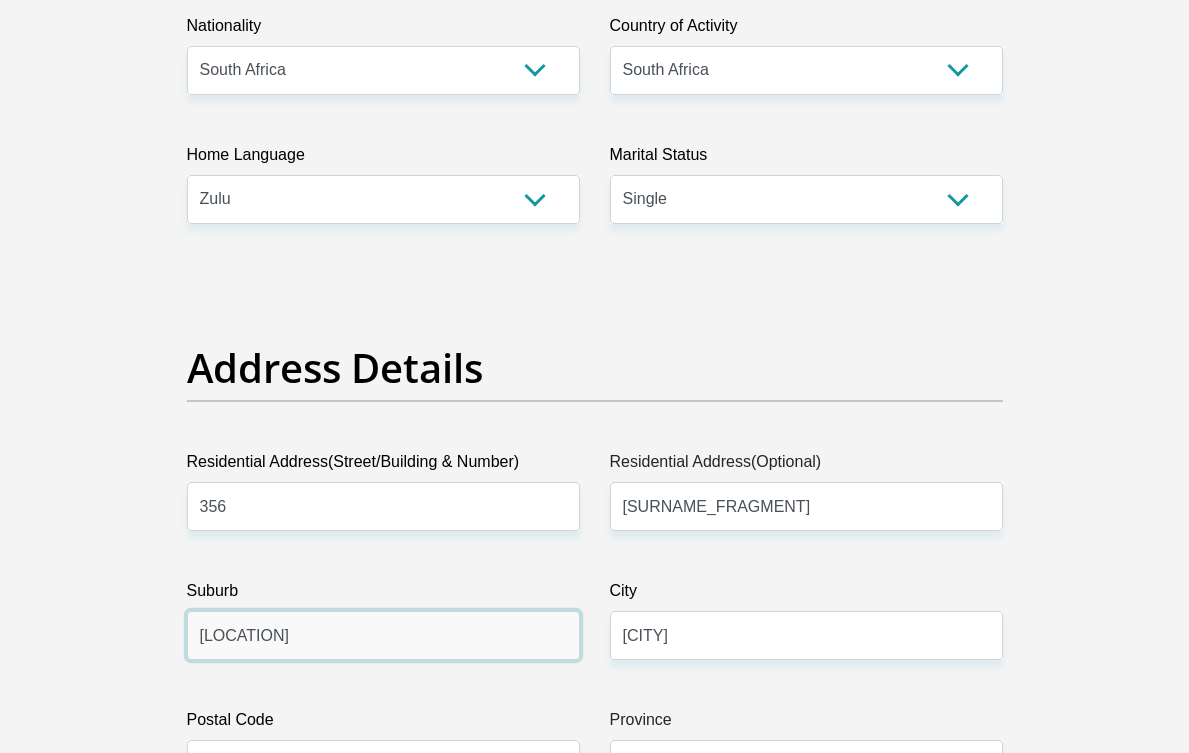 scroll, scrollTop: 1103, scrollLeft: 0, axis: vertical 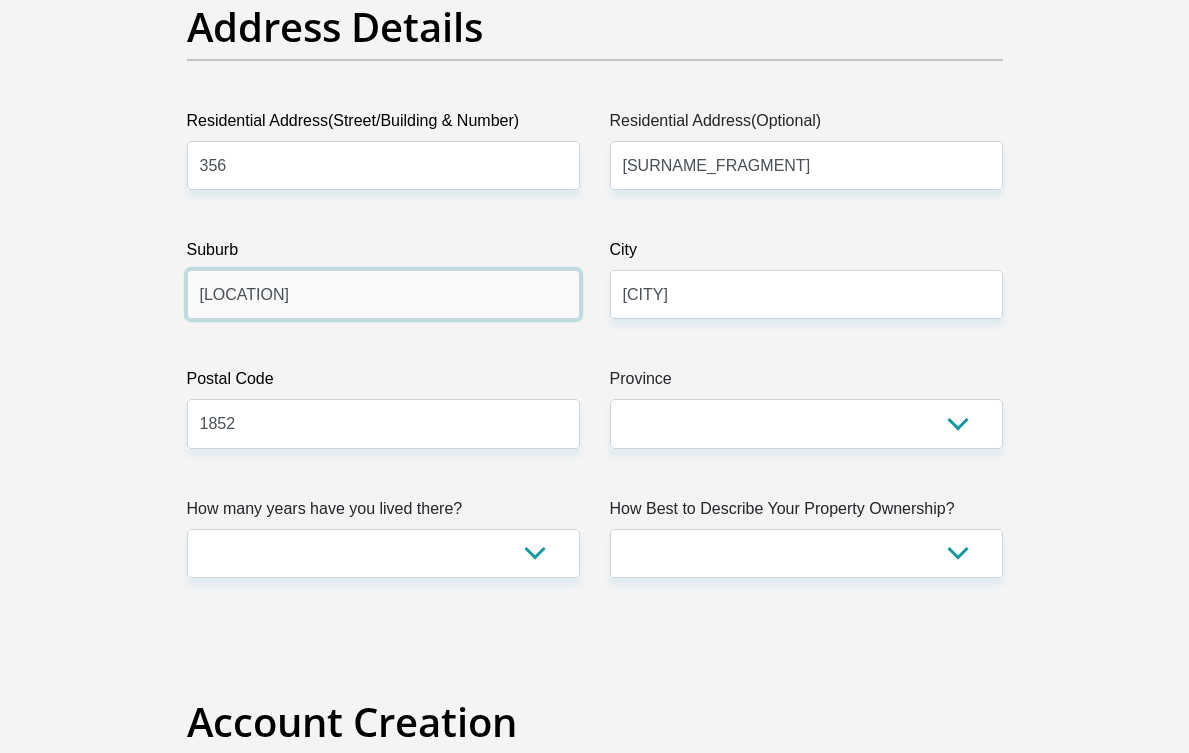 type on "[LOCATION]" 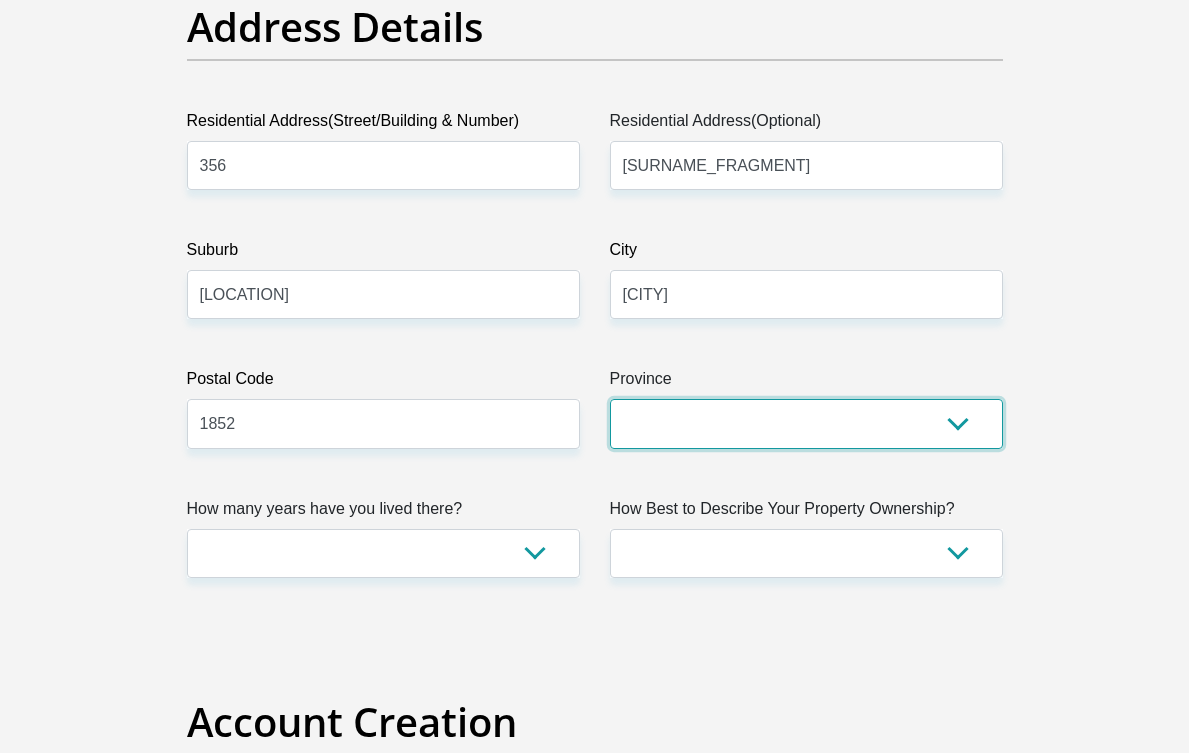 click on "Eastern Cape
Free State
Gauteng
KwaZulu-Natal
Limpopo
Mpumalanga
Northern Cape
North West
Western Cape" at bounding box center [806, 423] 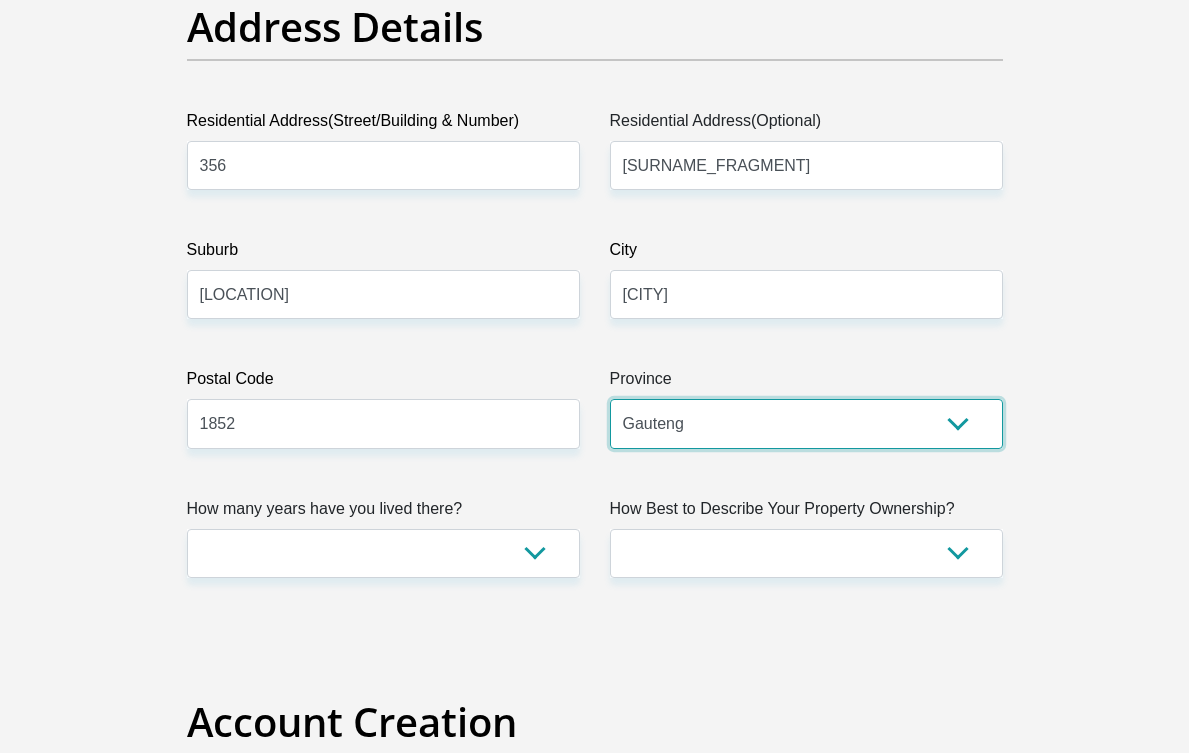 click on "Eastern Cape
Free State
Gauteng
KwaZulu-Natal
Limpopo
Mpumalanga
Northern Cape
North West
Western Cape" at bounding box center (806, 423) 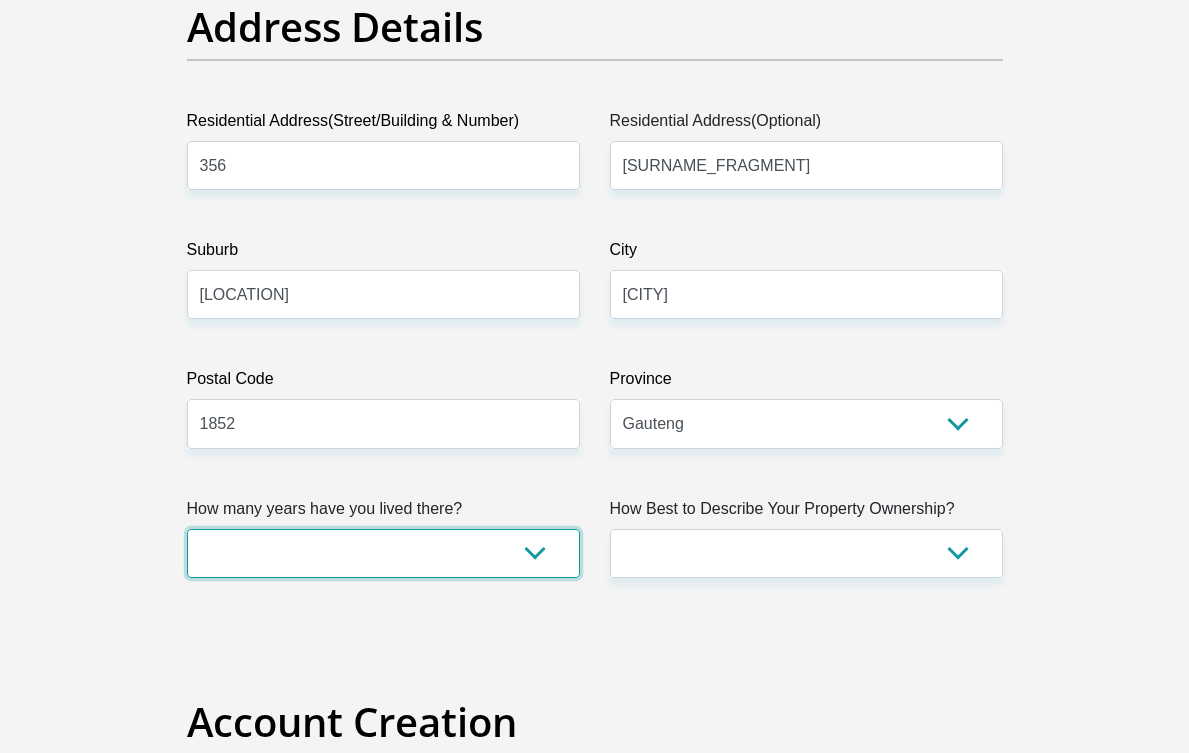 click on "less than 1 year
1-3 years
3-5 years
5+ years" at bounding box center [383, 553] 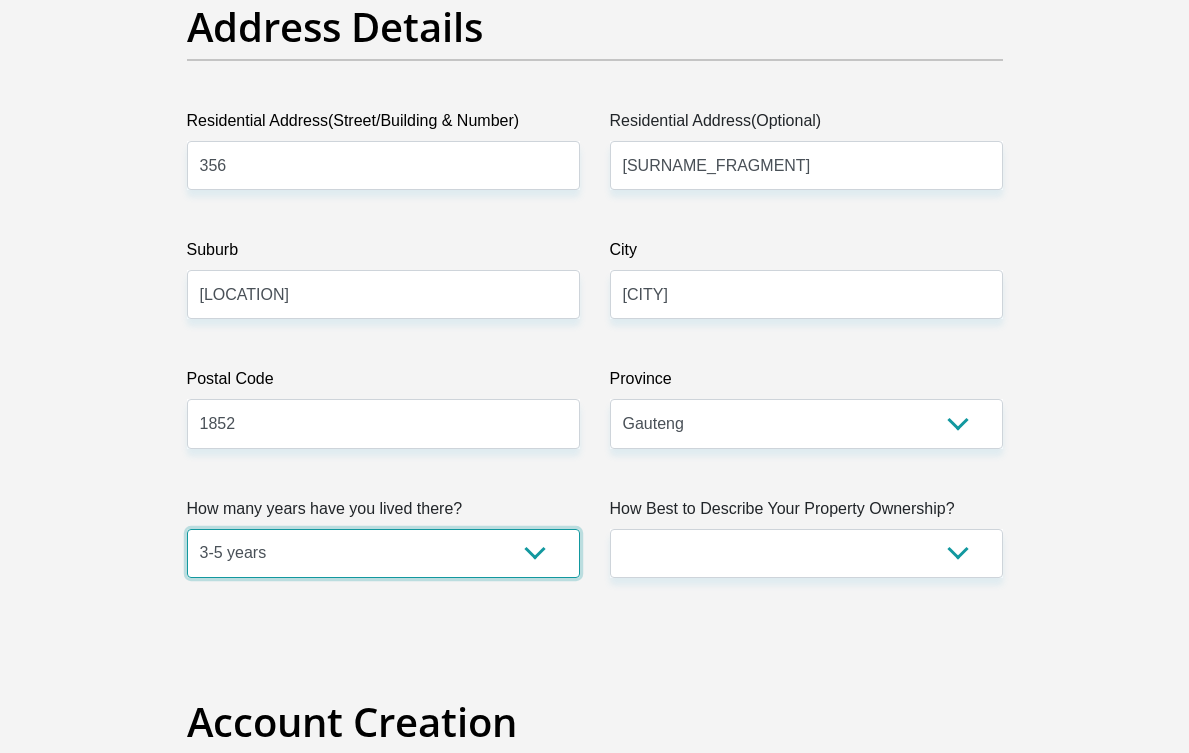 click on "less than 1 year
1-3 years
3-5 years
5+ years" at bounding box center [383, 553] 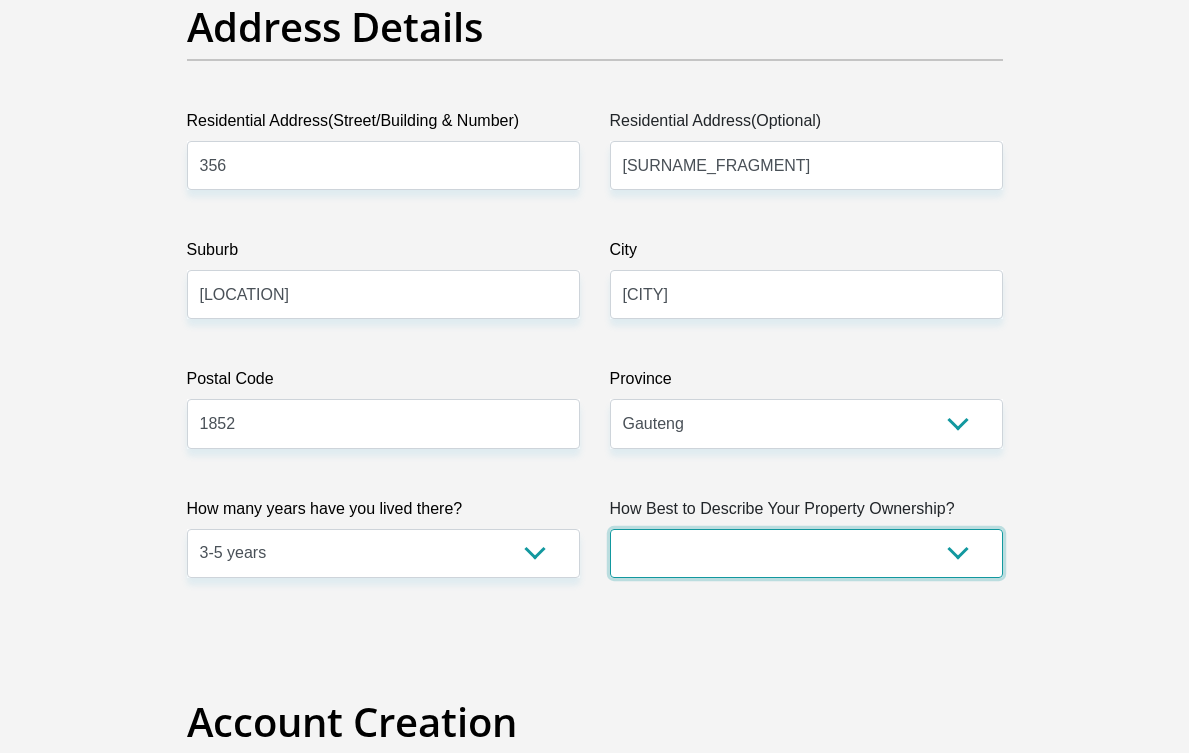click on "Owned
Rented
Family Owned
Company Dwelling" at bounding box center (806, 553) 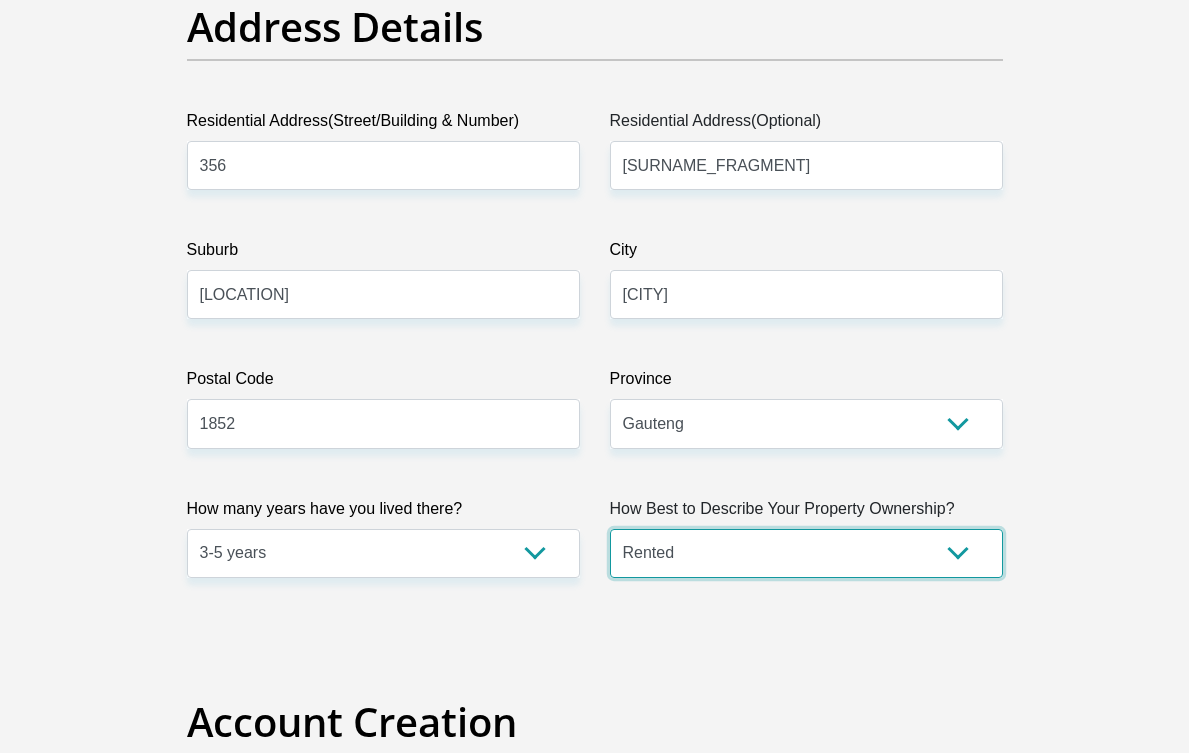 click on "Owned
Rented
Family Owned
Company Dwelling" at bounding box center (806, 553) 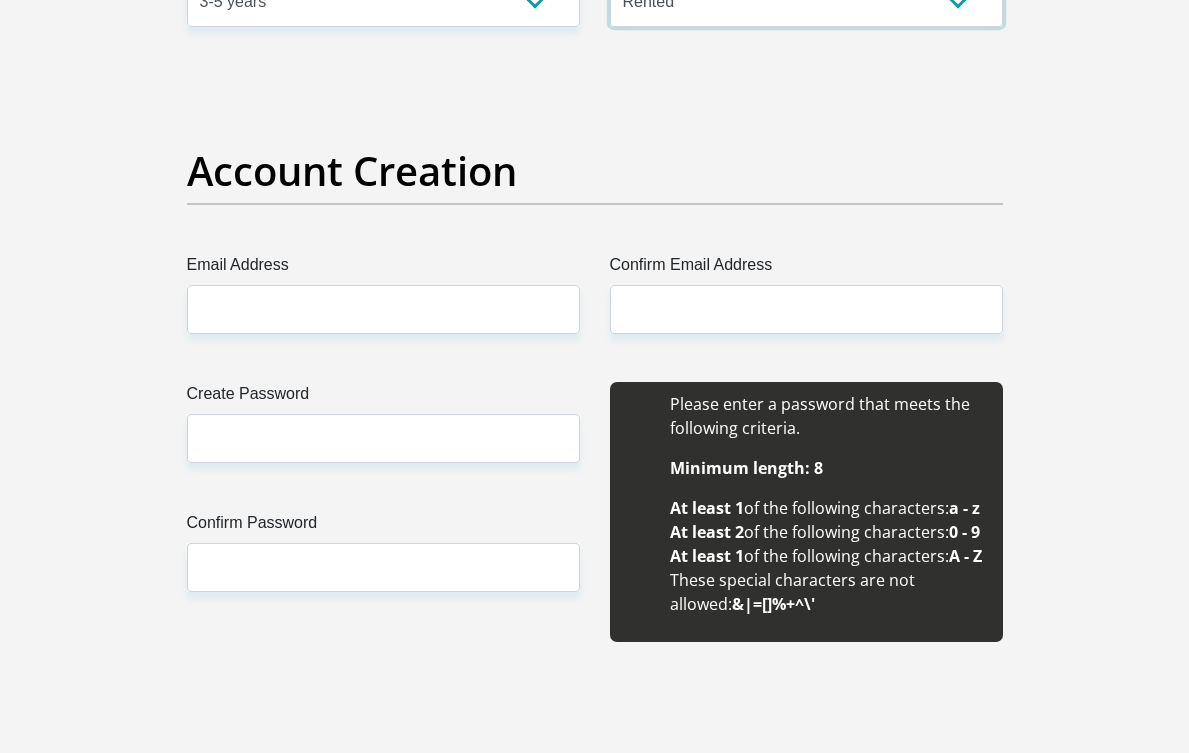 scroll, scrollTop: 1604, scrollLeft: 0, axis: vertical 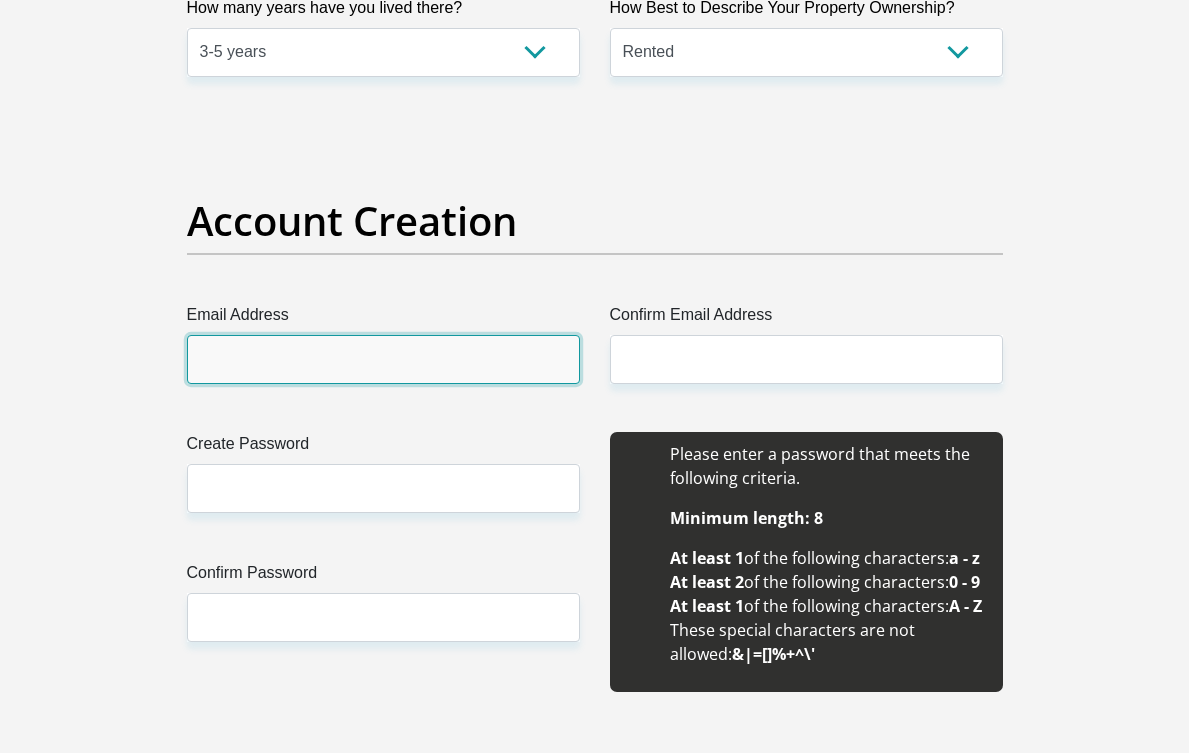 click on "Email Address" at bounding box center (383, 359) 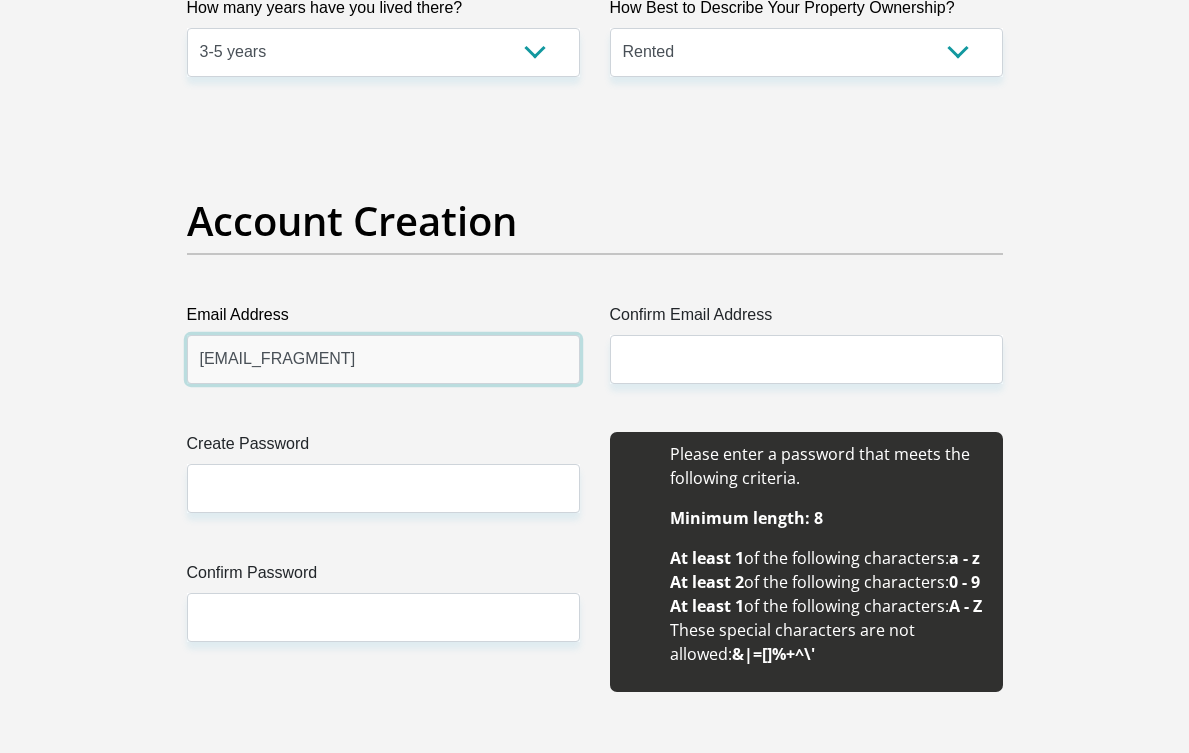 drag, startPoint x: 355, startPoint y: 358, endPoint x: -61, endPoint y: 358, distance: 416 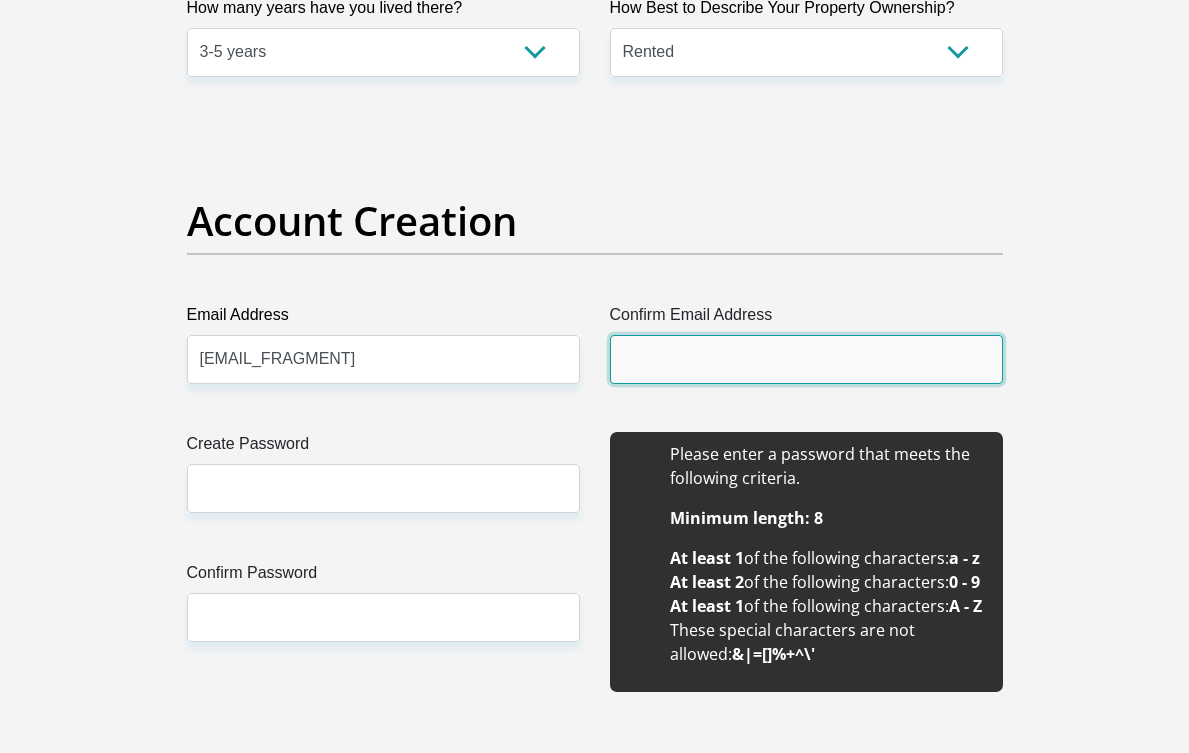 paste on "[EMAIL_FRAGMENT]" 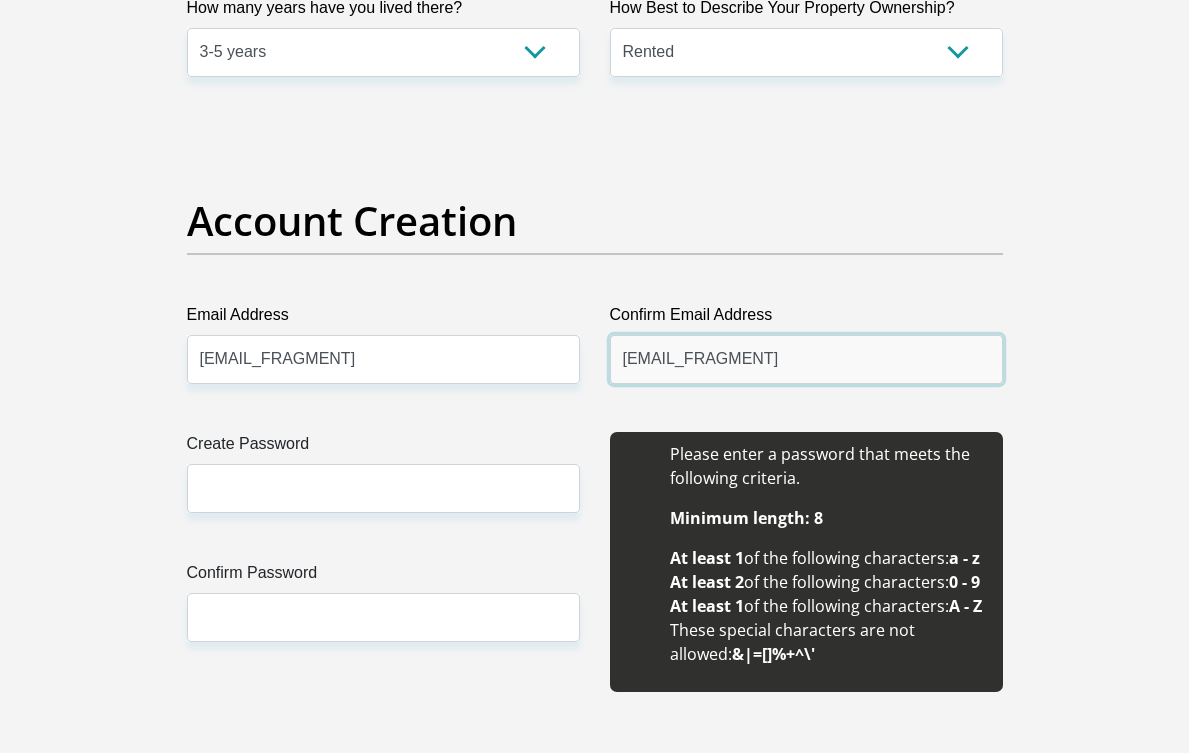 type on "[EMAIL_FRAGMENT]" 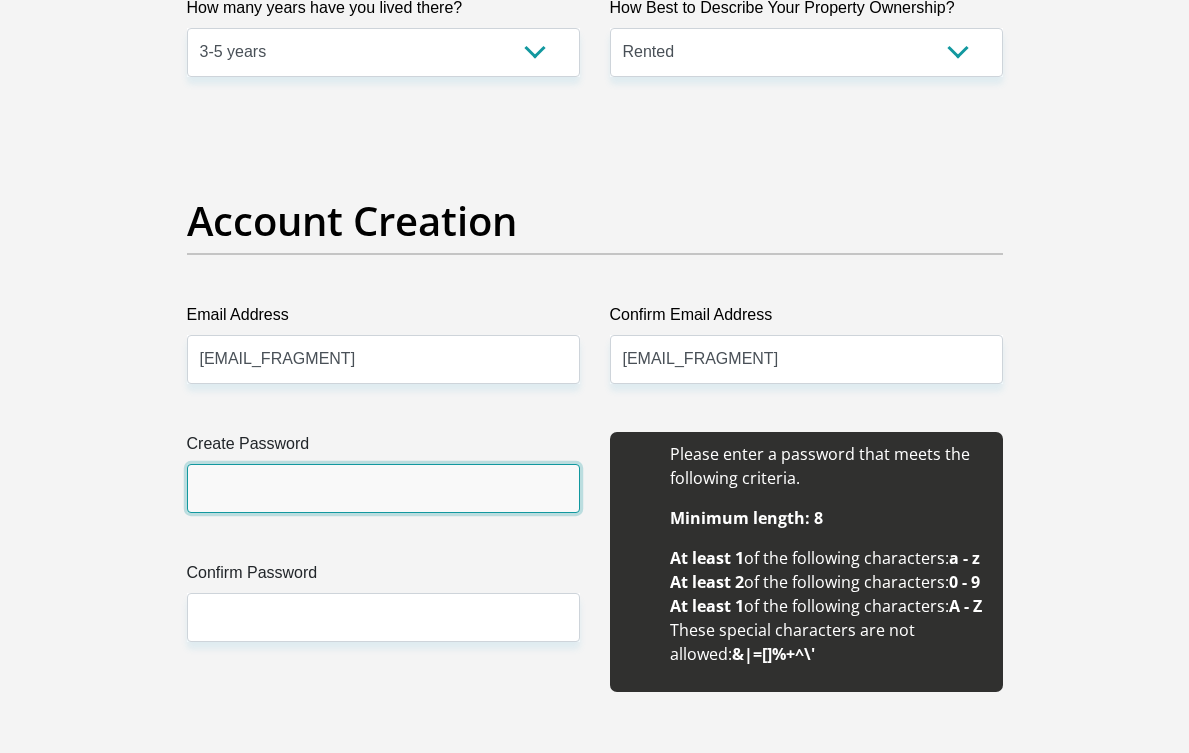 click on "Create Password" at bounding box center (383, 488) 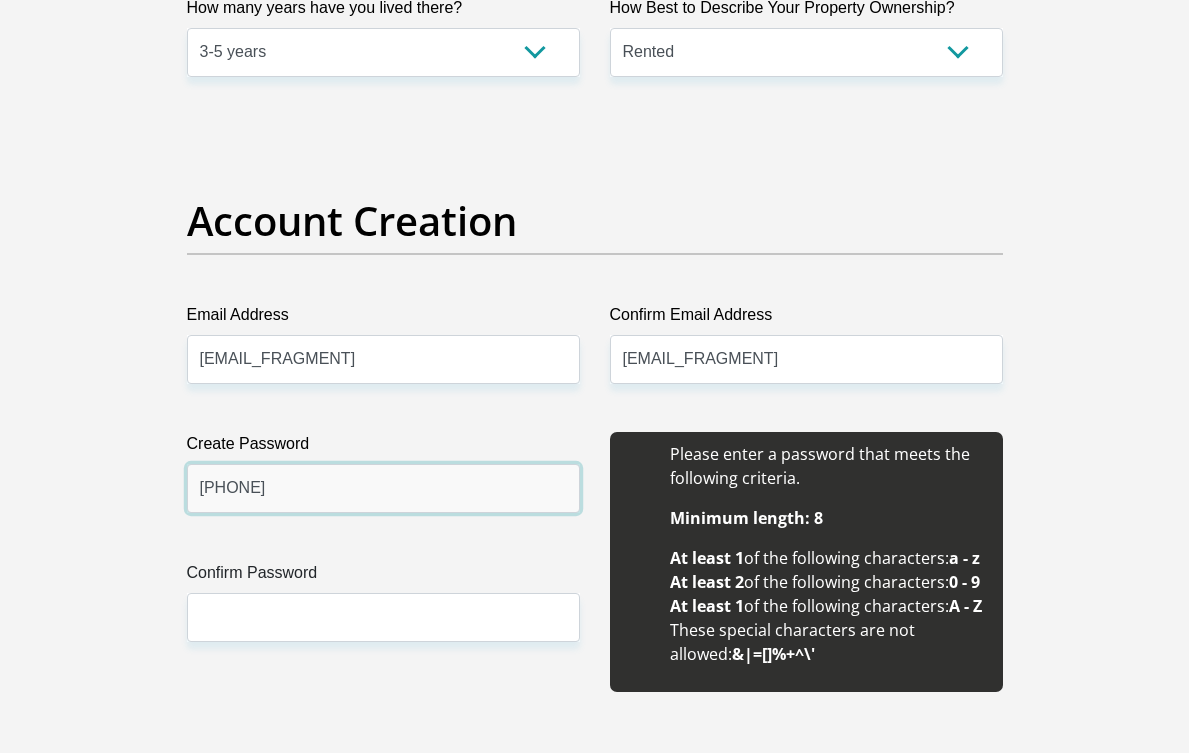 type on "[PHONE]" 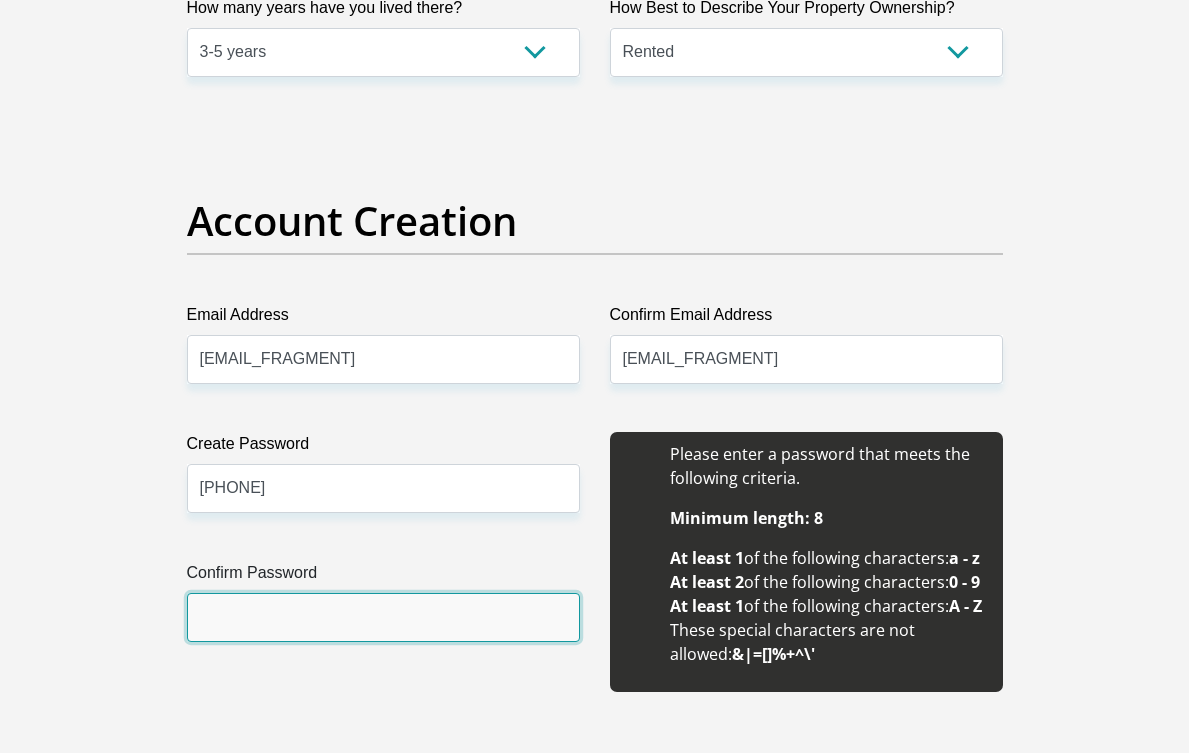 click on "Confirm Password" at bounding box center (383, 617) 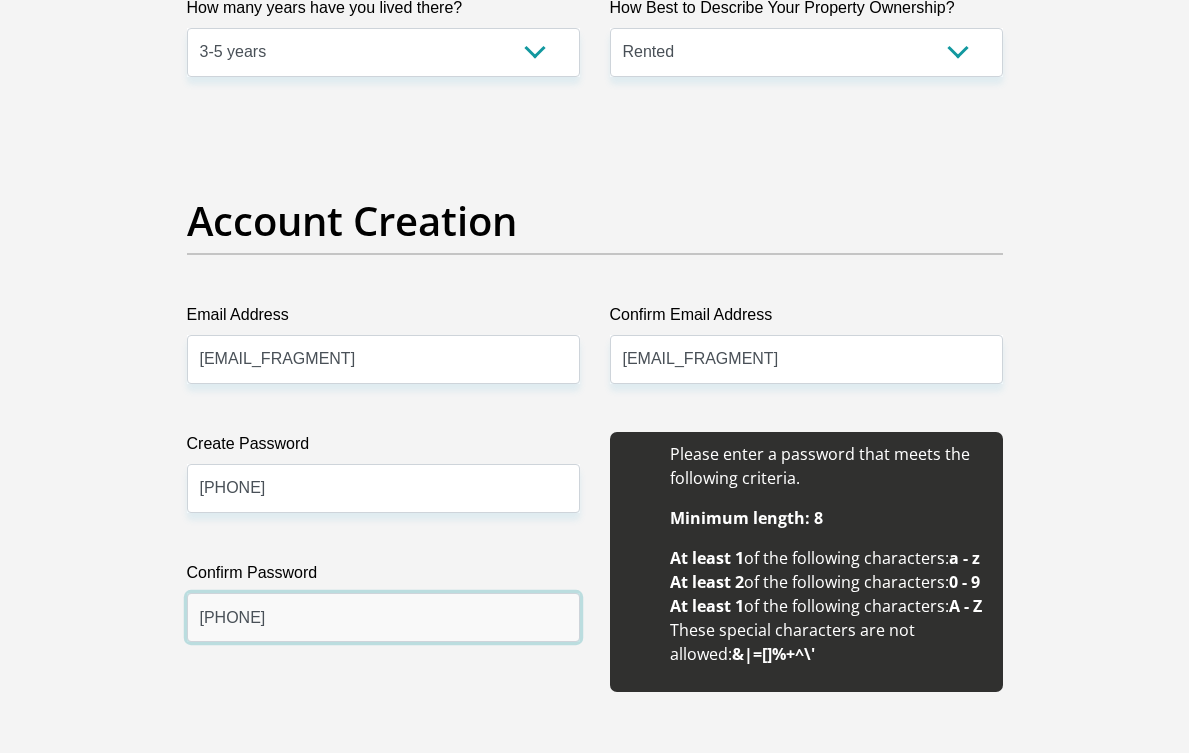 scroll, scrollTop: 2256, scrollLeft: 0, axis: vertical 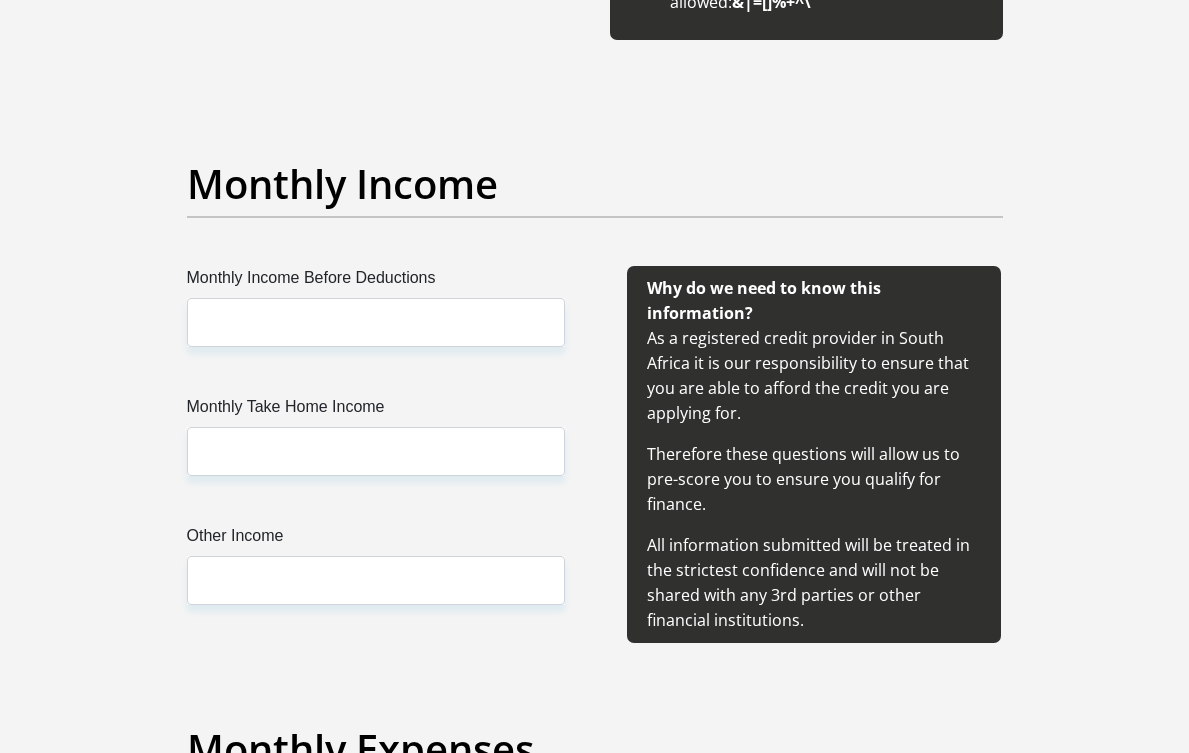 type on "[PHONE]" 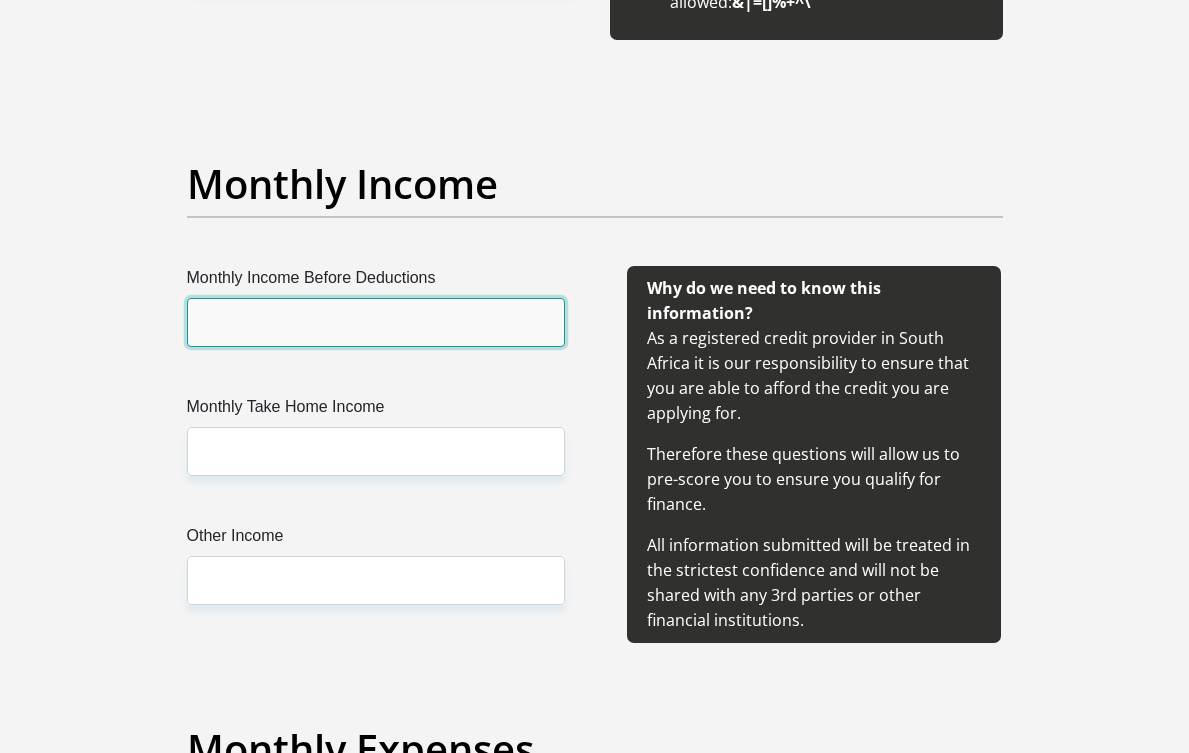 click on "Monthly Income Before Deductions" at bounding box center [376, 322] 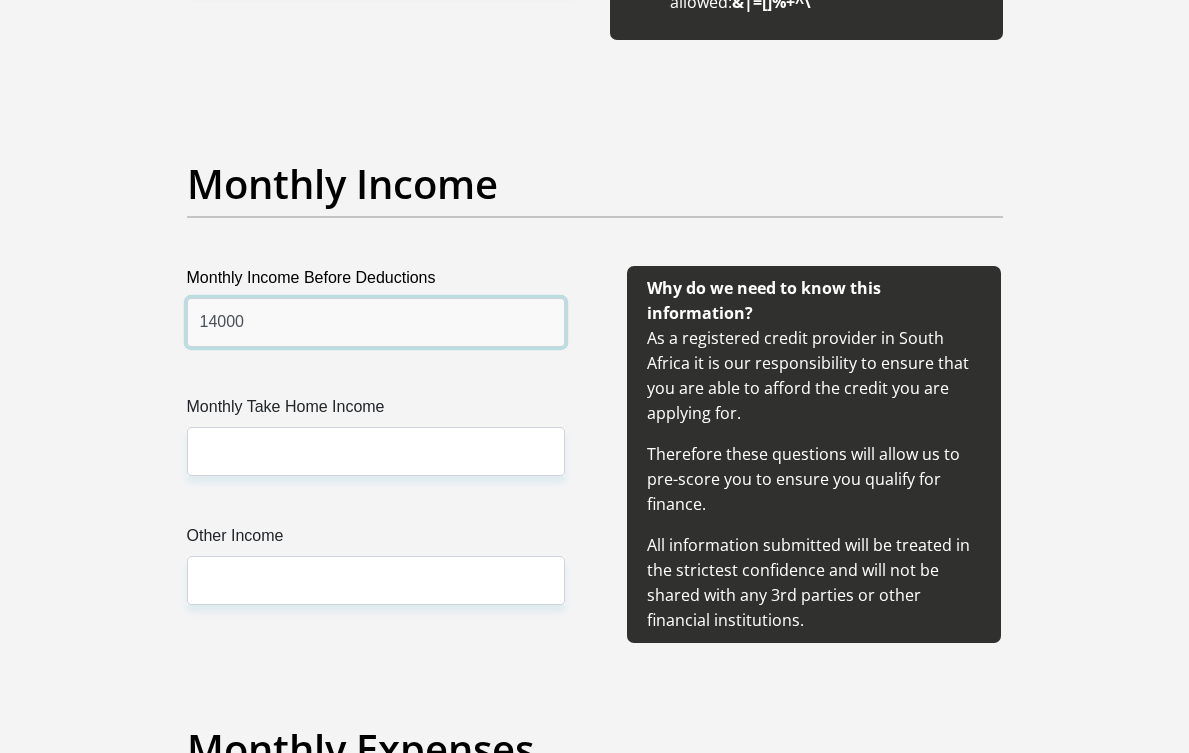 type on "14000" 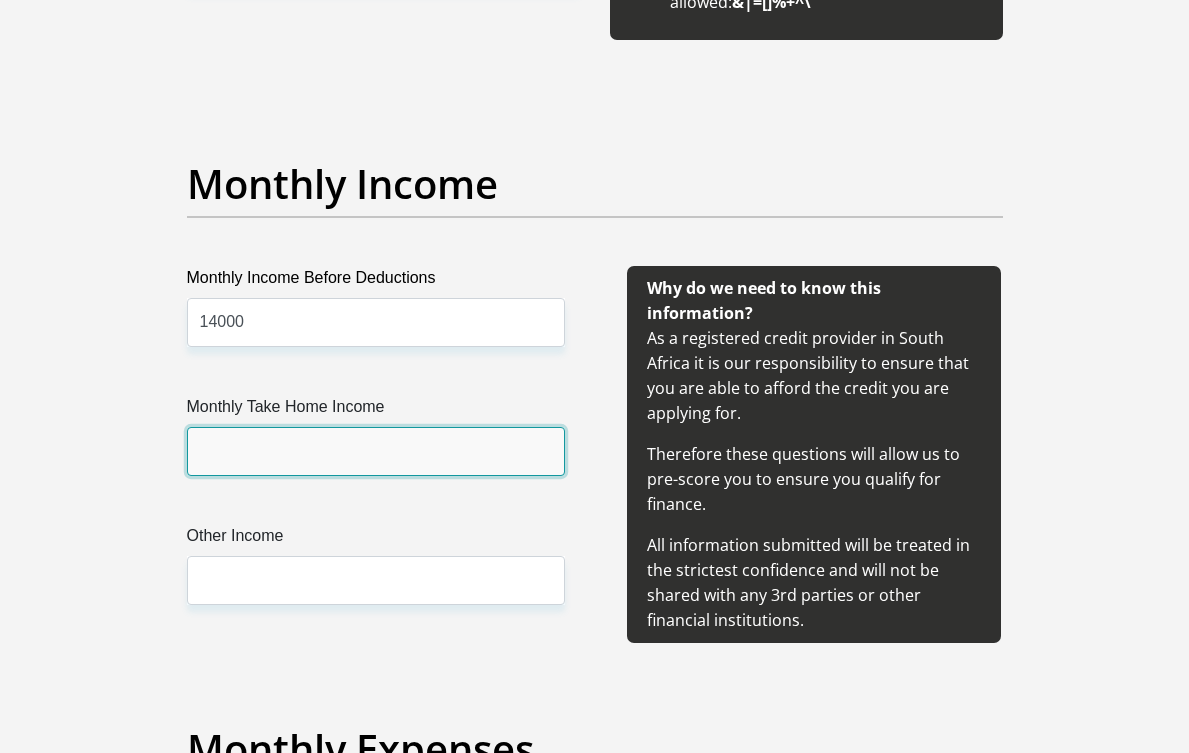 click on "Monthly Take Home Income" at bounding box center (376, 451) 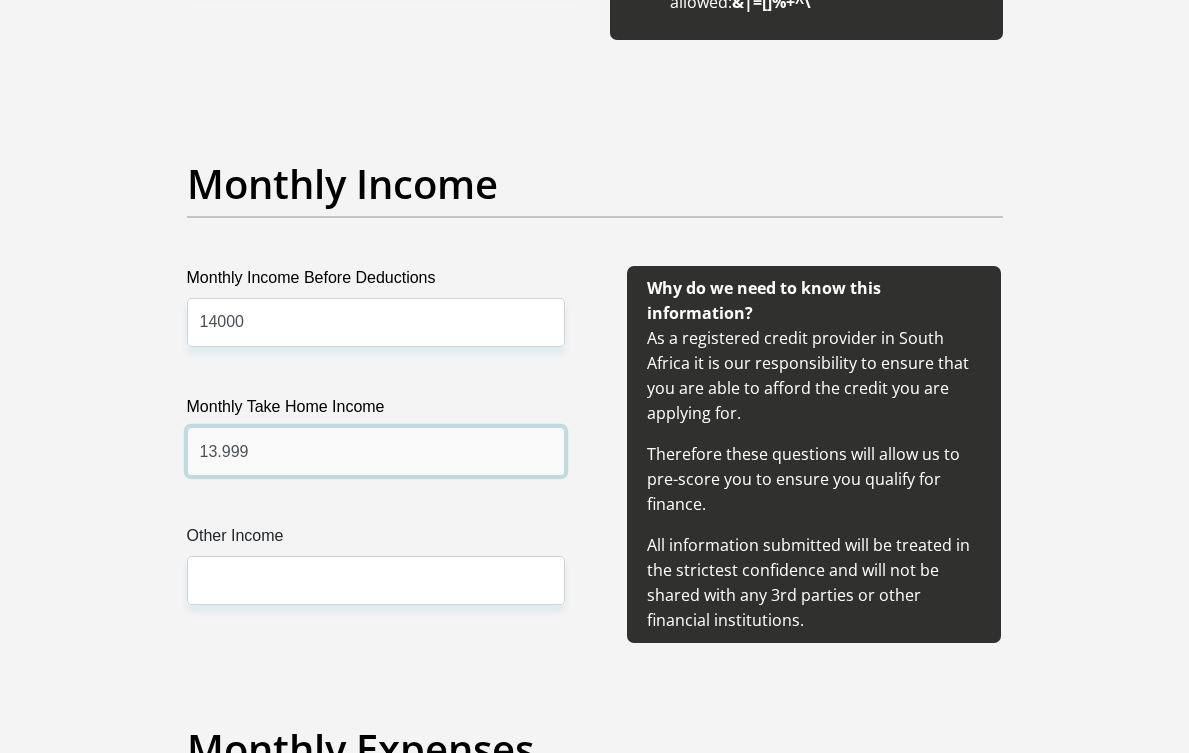 type on "13.999" 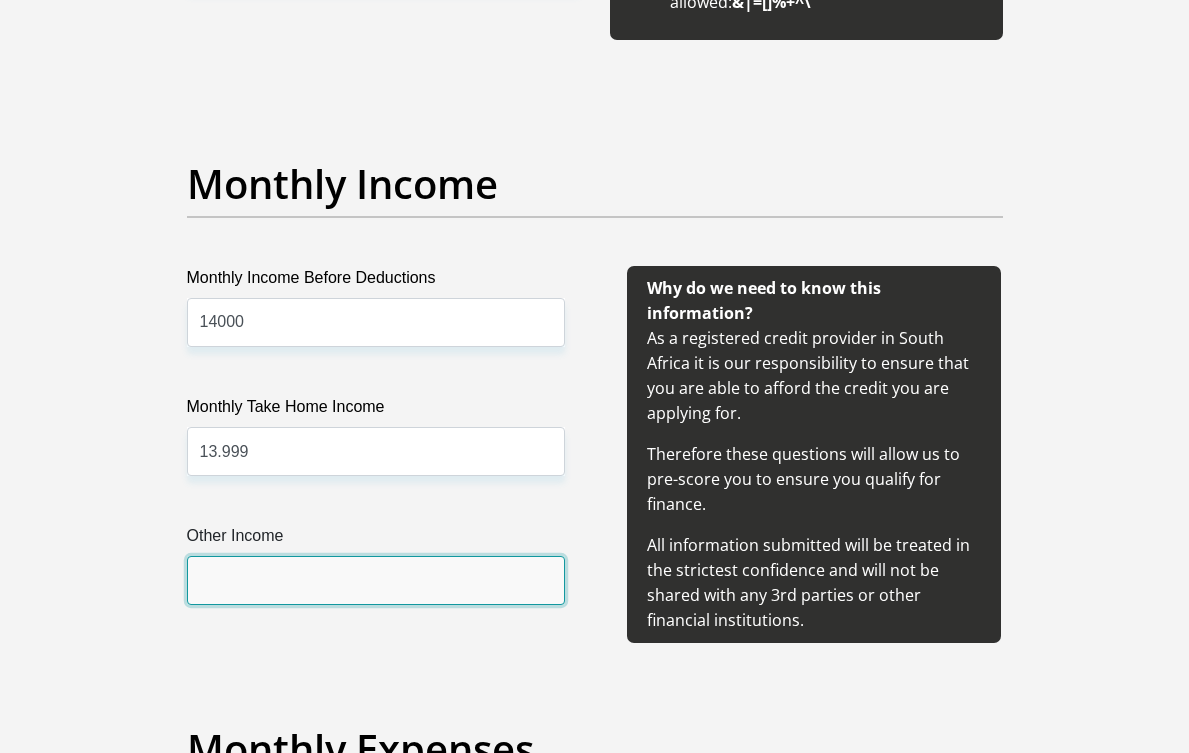click on "Other Income" at bounding box center (376, 580) 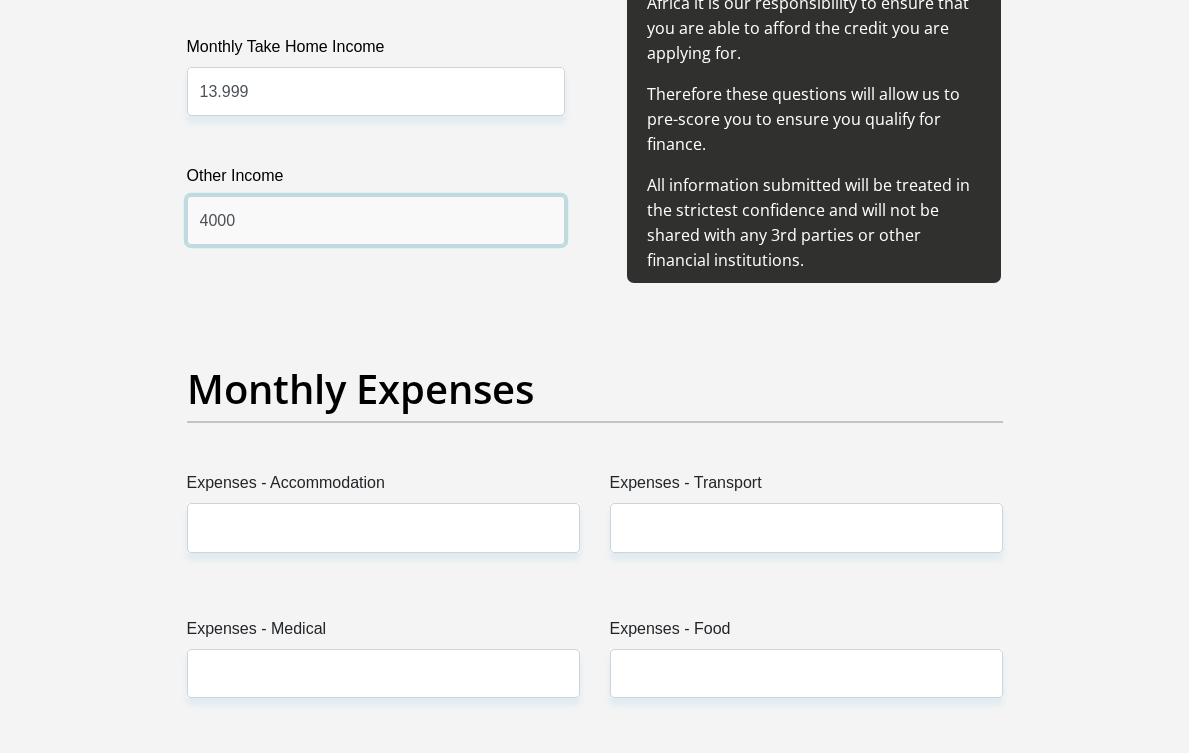 scroll, scrollTop: 2767, scrollLeft: 0, axis: vertical 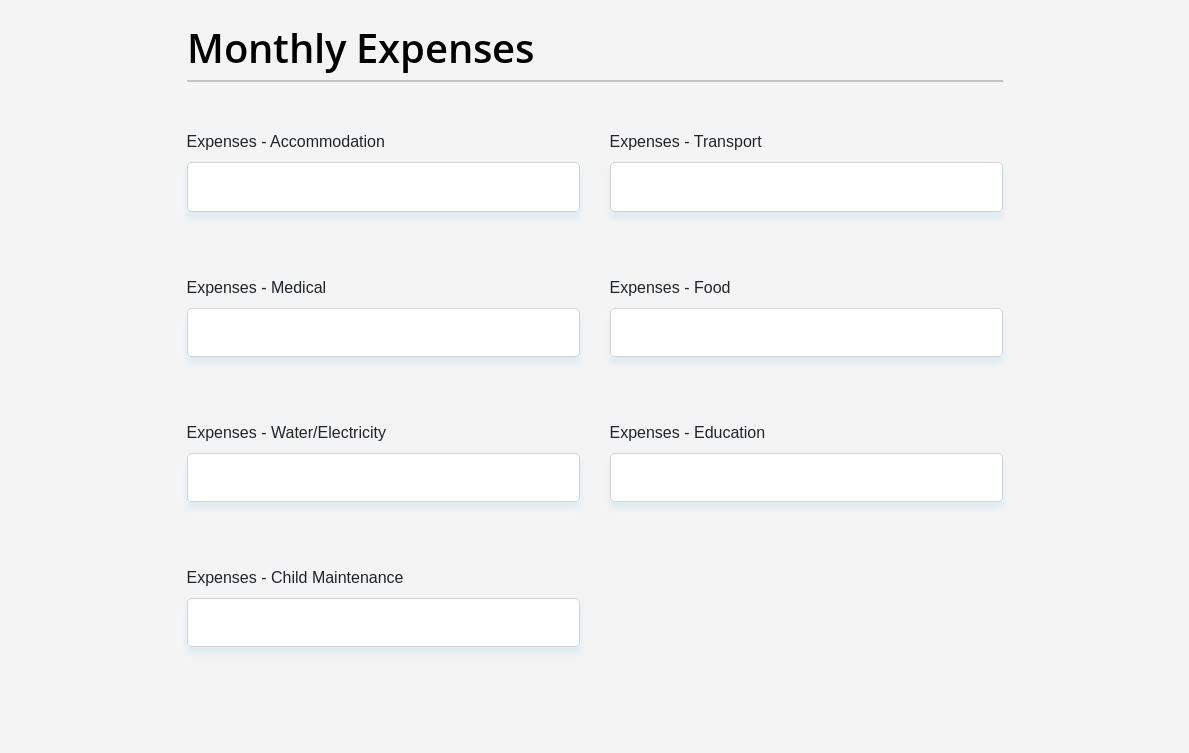 type on "4000" 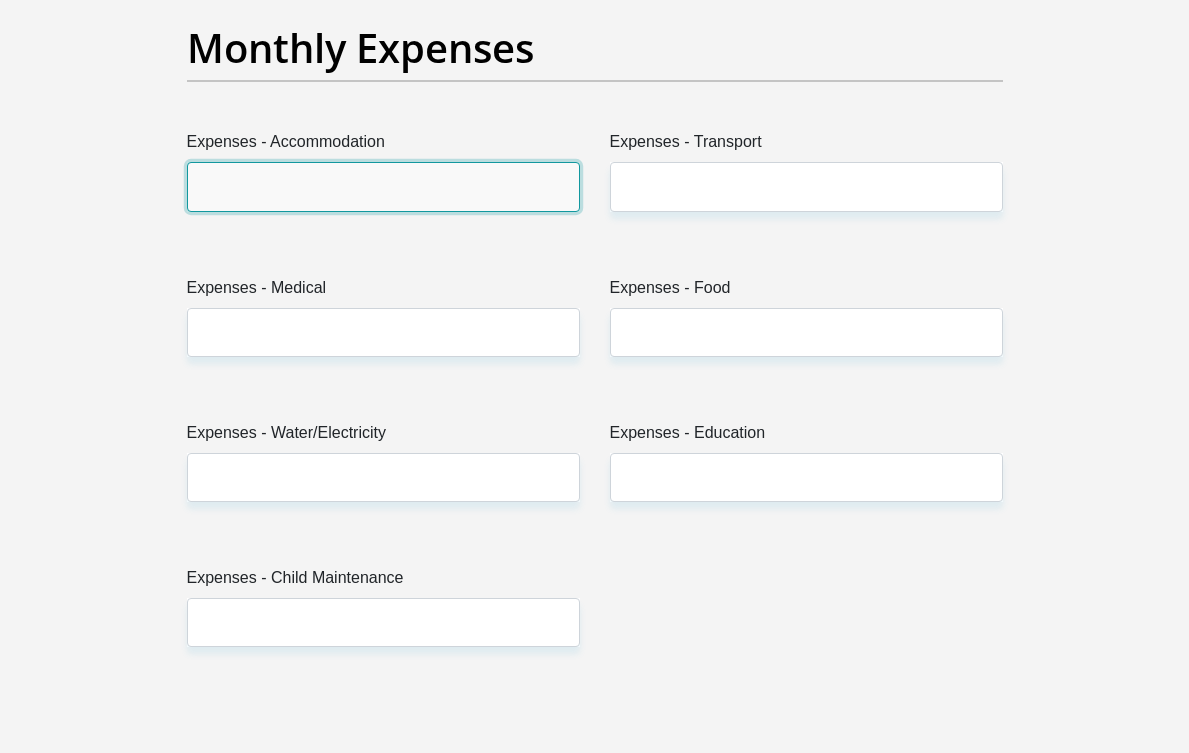 click on "Expenses - Accommodation" at bounding box center (383, 186) 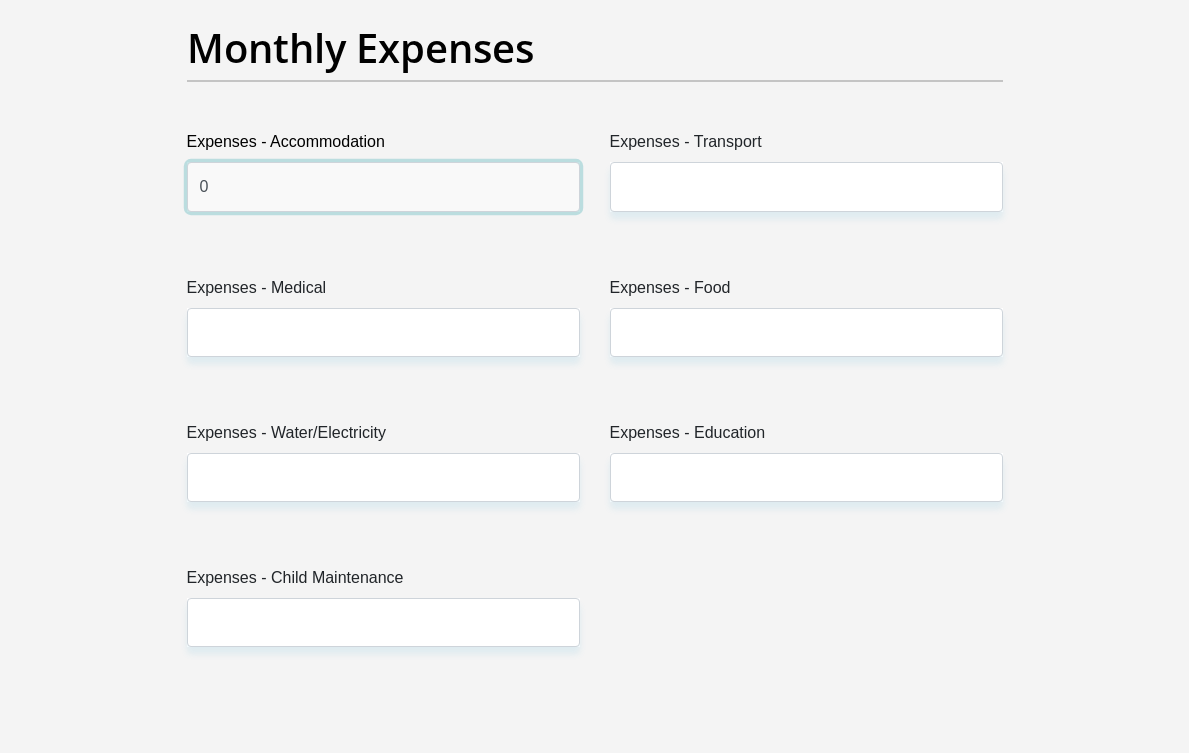 type on "0" 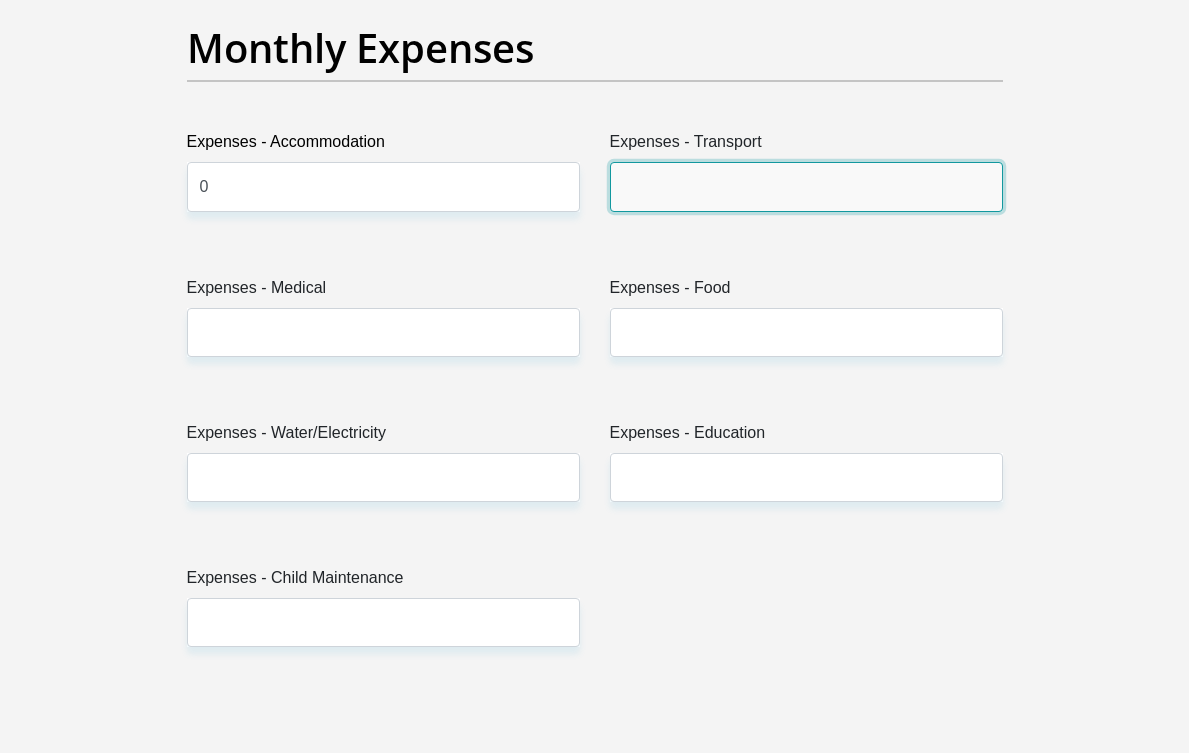 click on "Expenses - Transport" at bounding box center [806, 186] 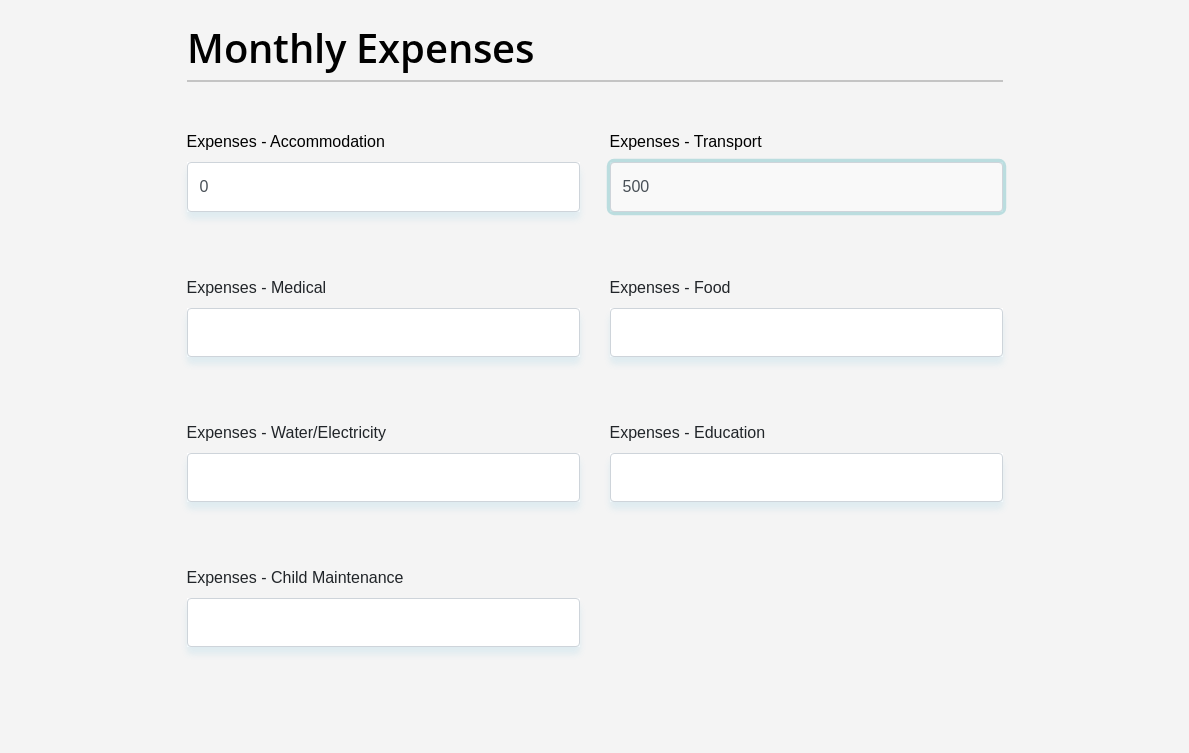 type on "500" 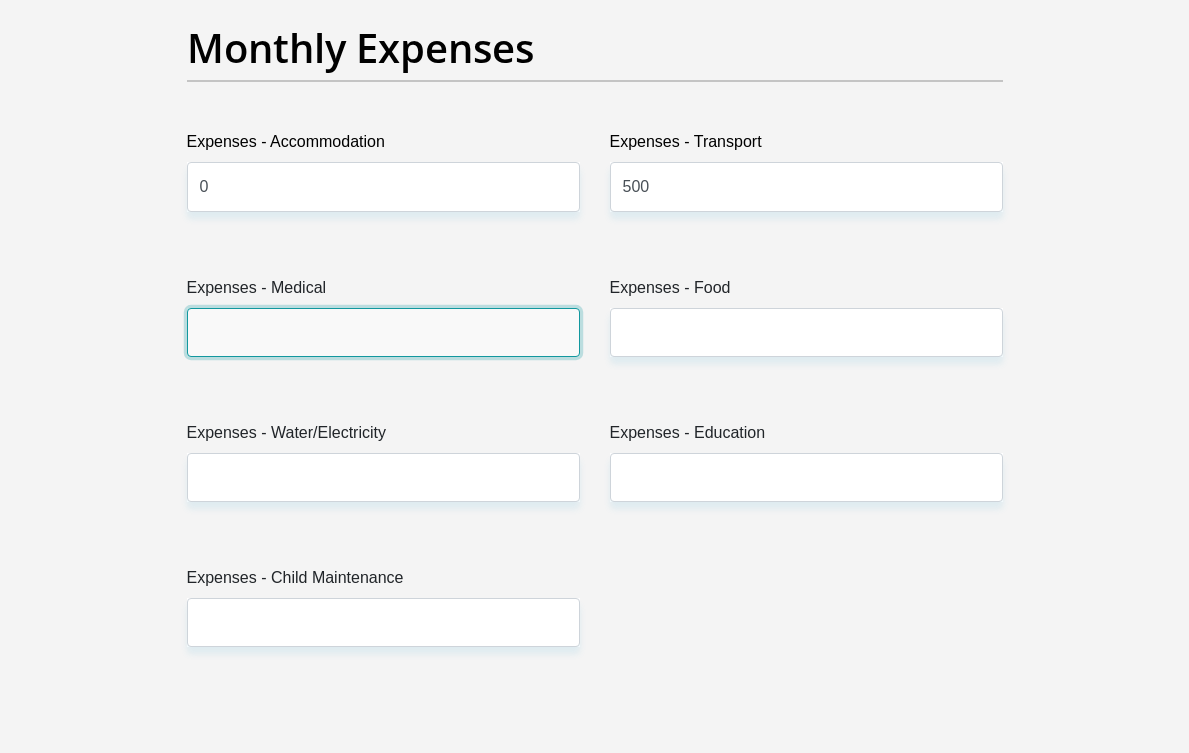 click on "Expenses - Medical" at bounding box center (383, 332) 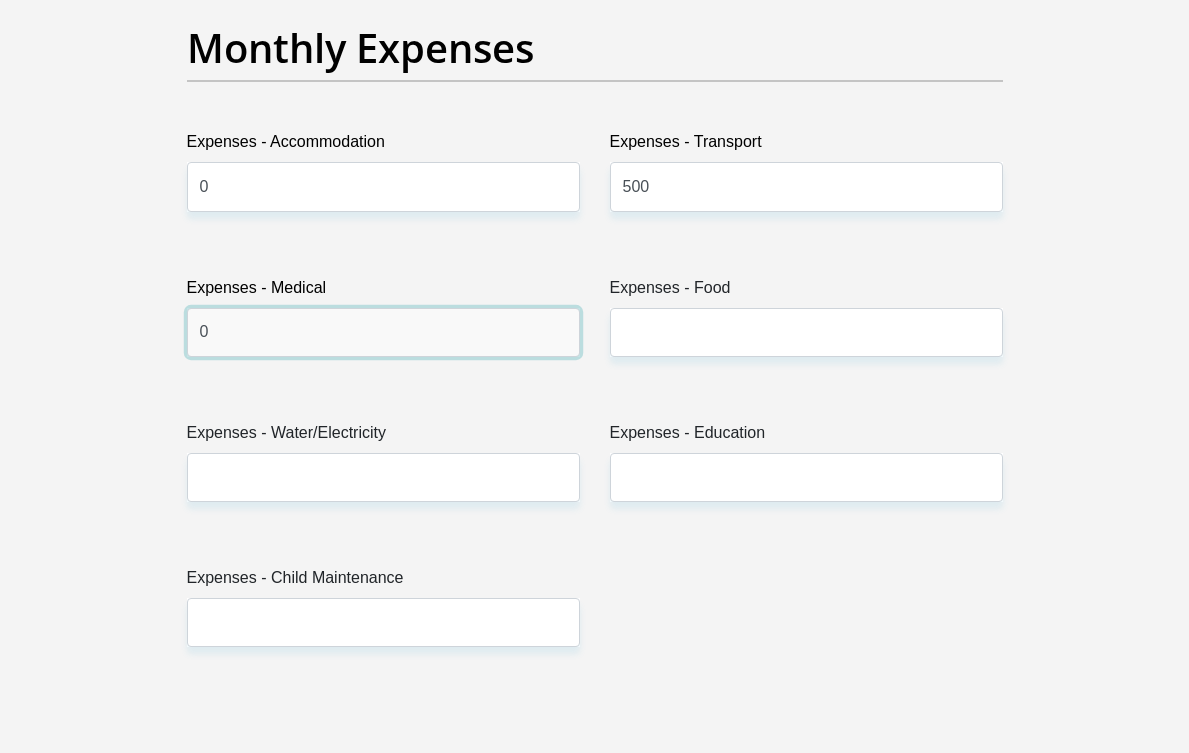 type on "0" 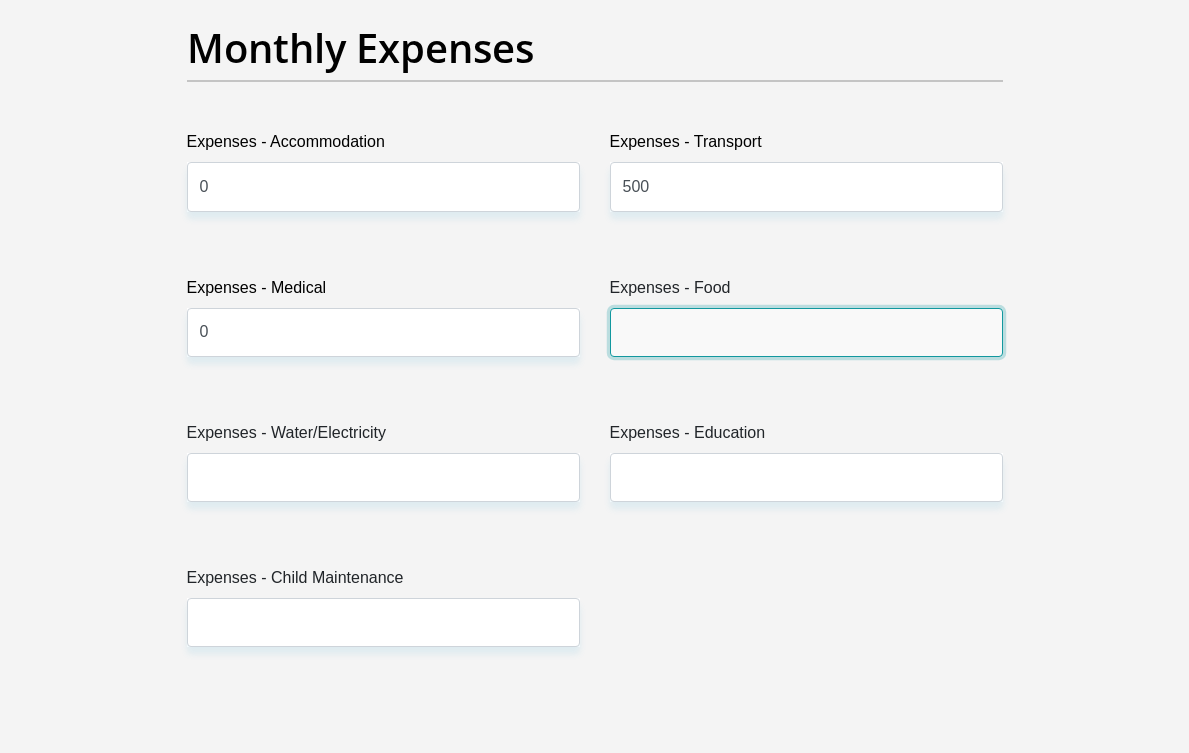 click on "Expenses - Food" at bounding box center [806, 332] 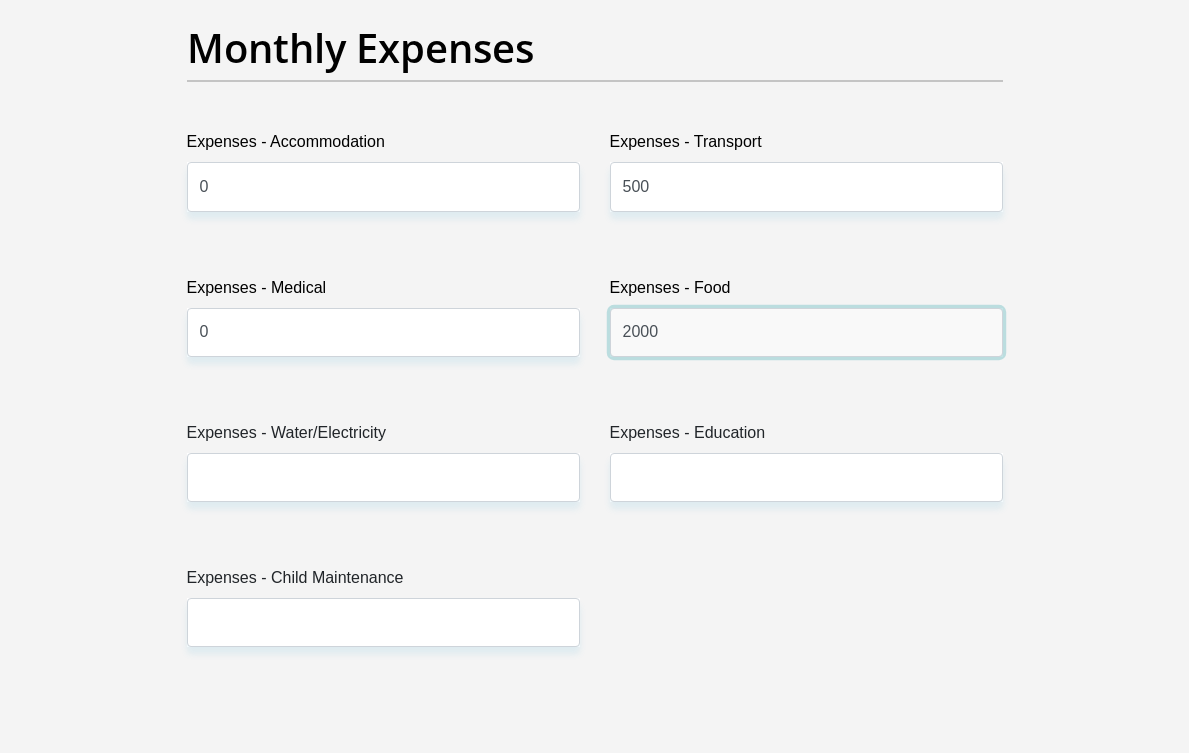 type on "2000" 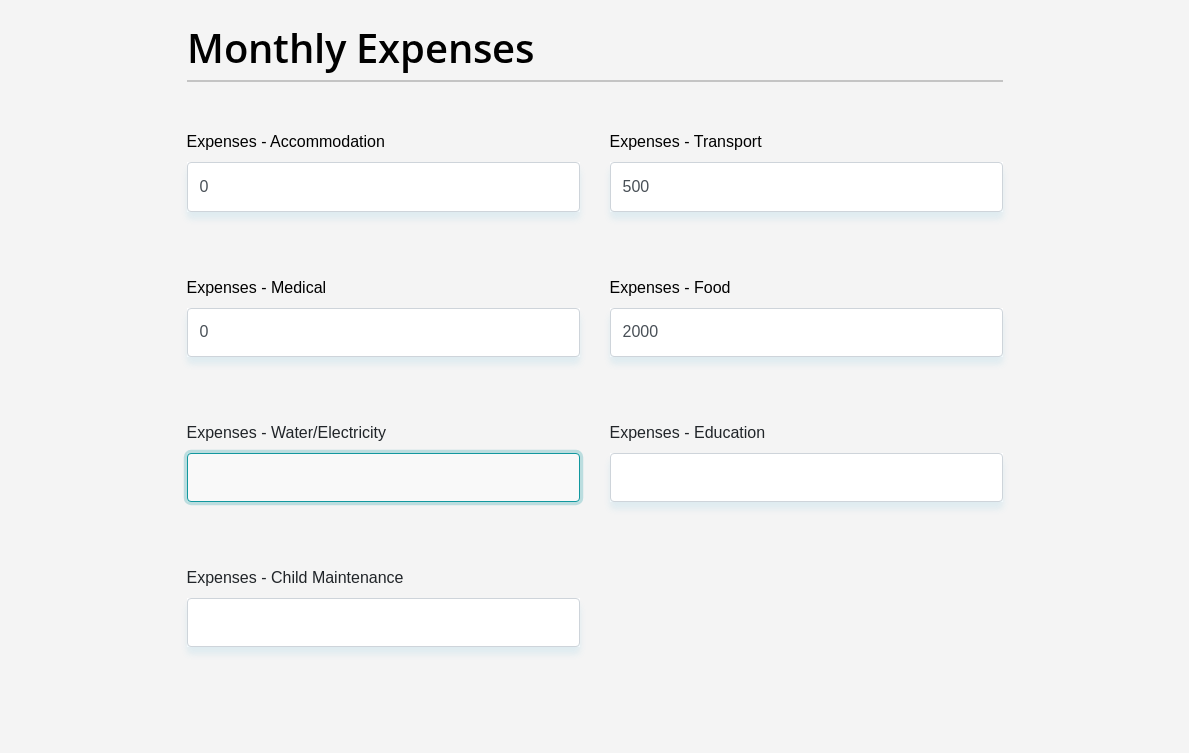 click on "Expenses - Water/Electricity" at bounding box center [383, 477] 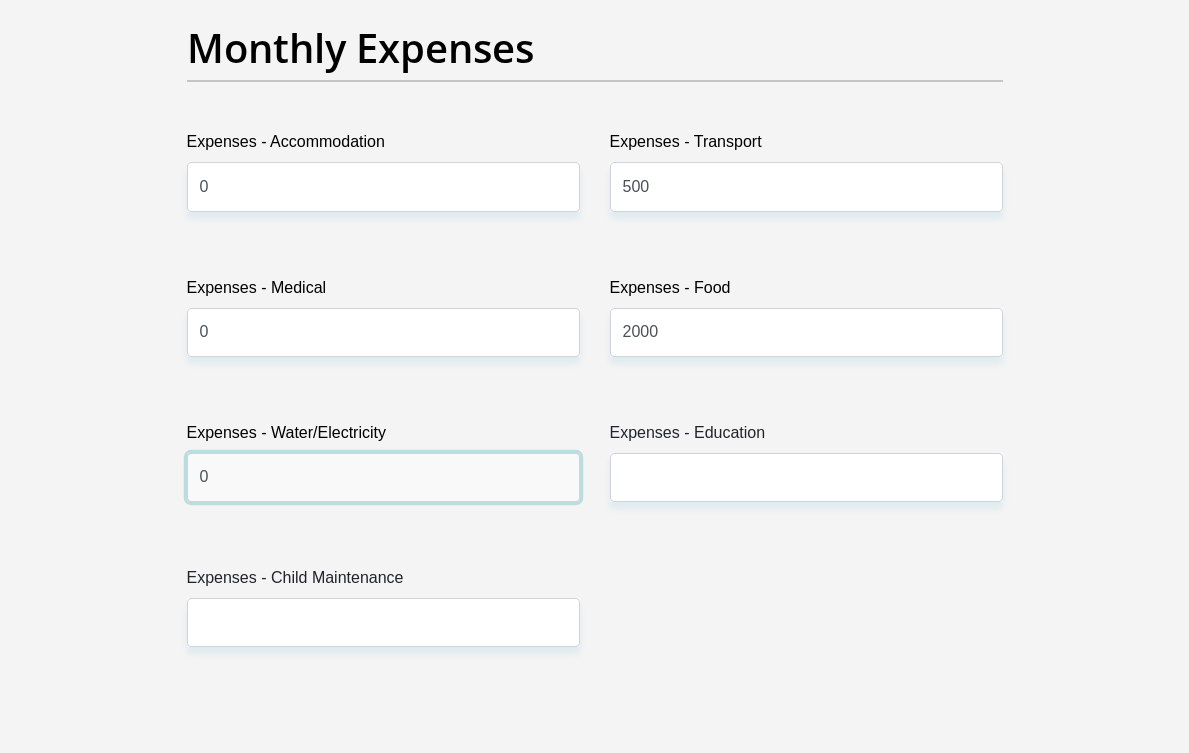 type on "0" 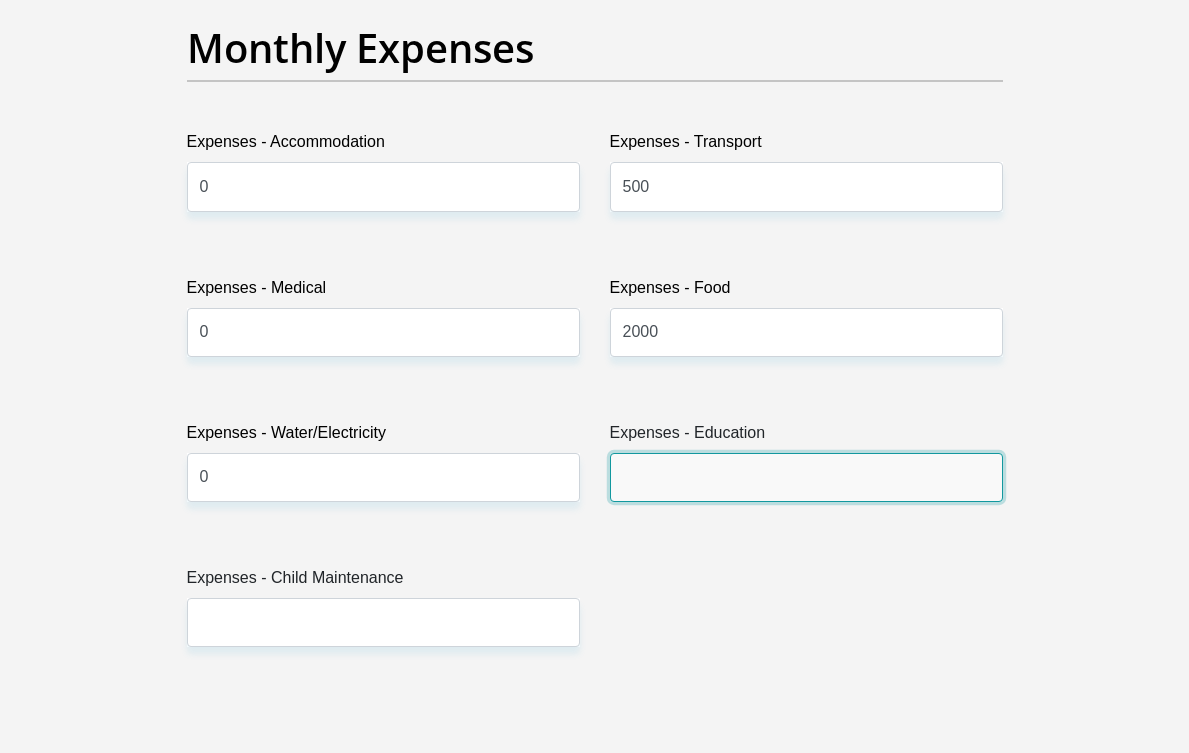 click on "Expenses - Education" at bounding box center (806, 477) 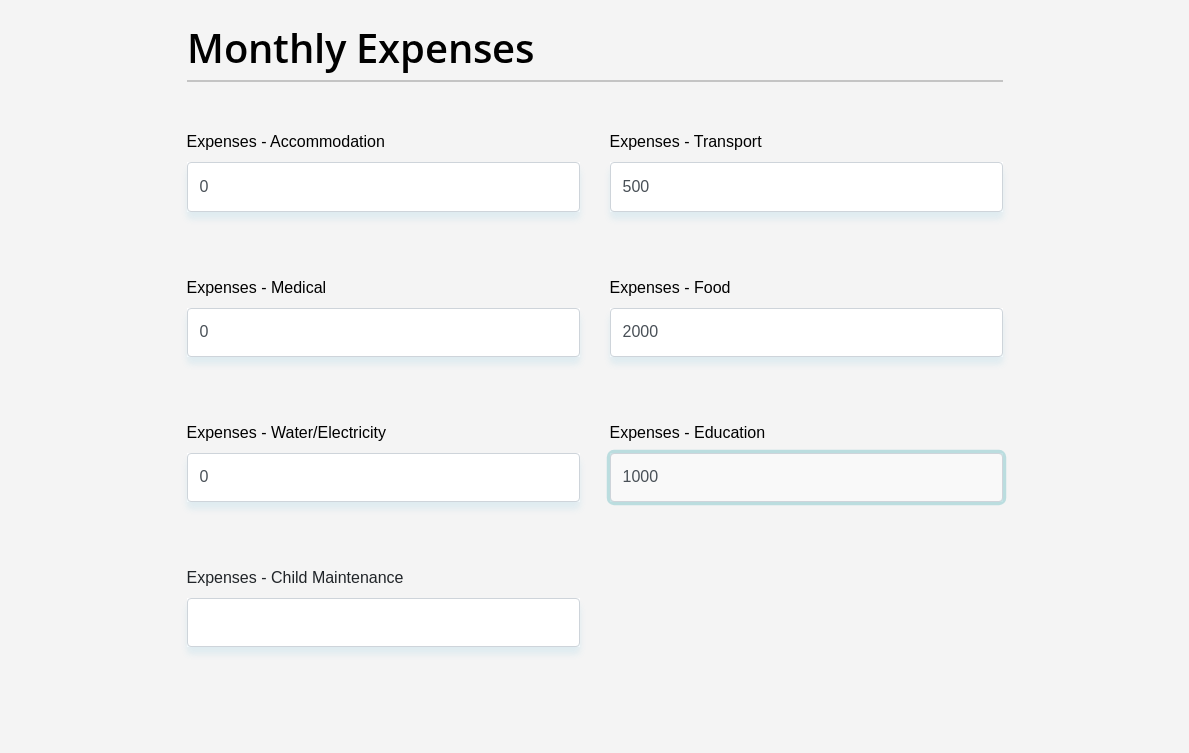 type on "1000" 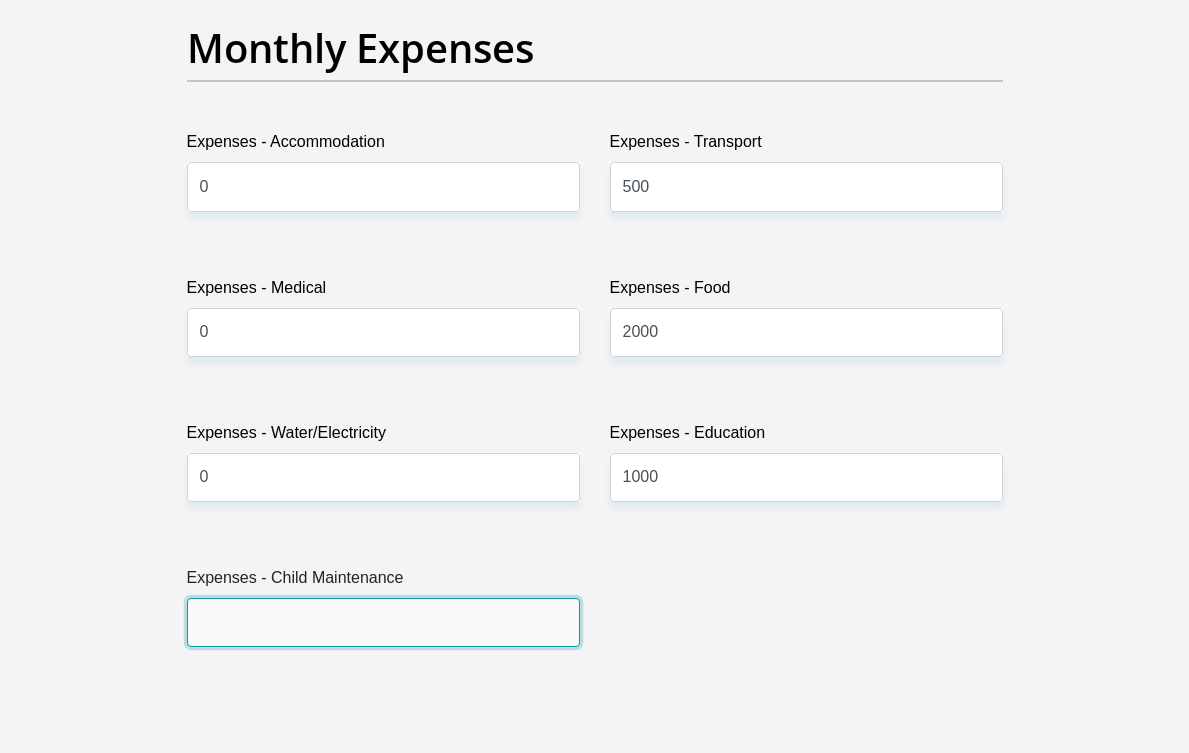 click on "Expenses - Child Maintenance" at bounding box center [383, 622] 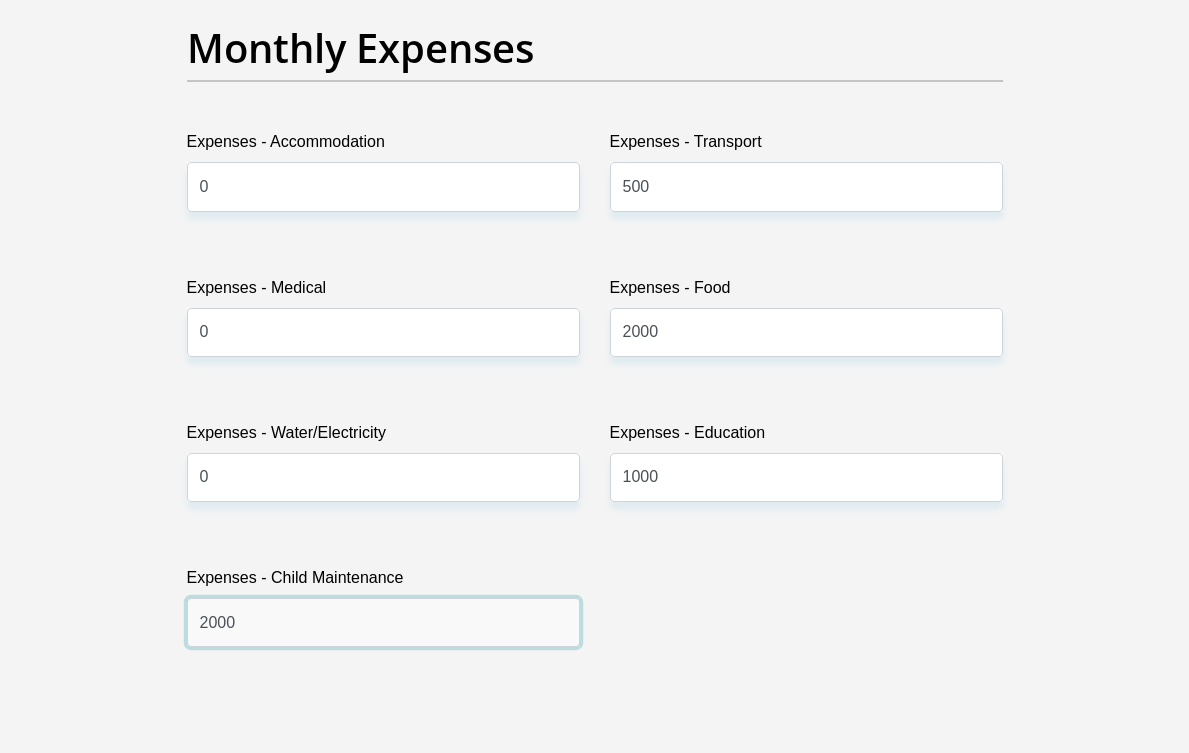 scroll, scrollTop: 3048, scrollLeft: 0, axis: vertical 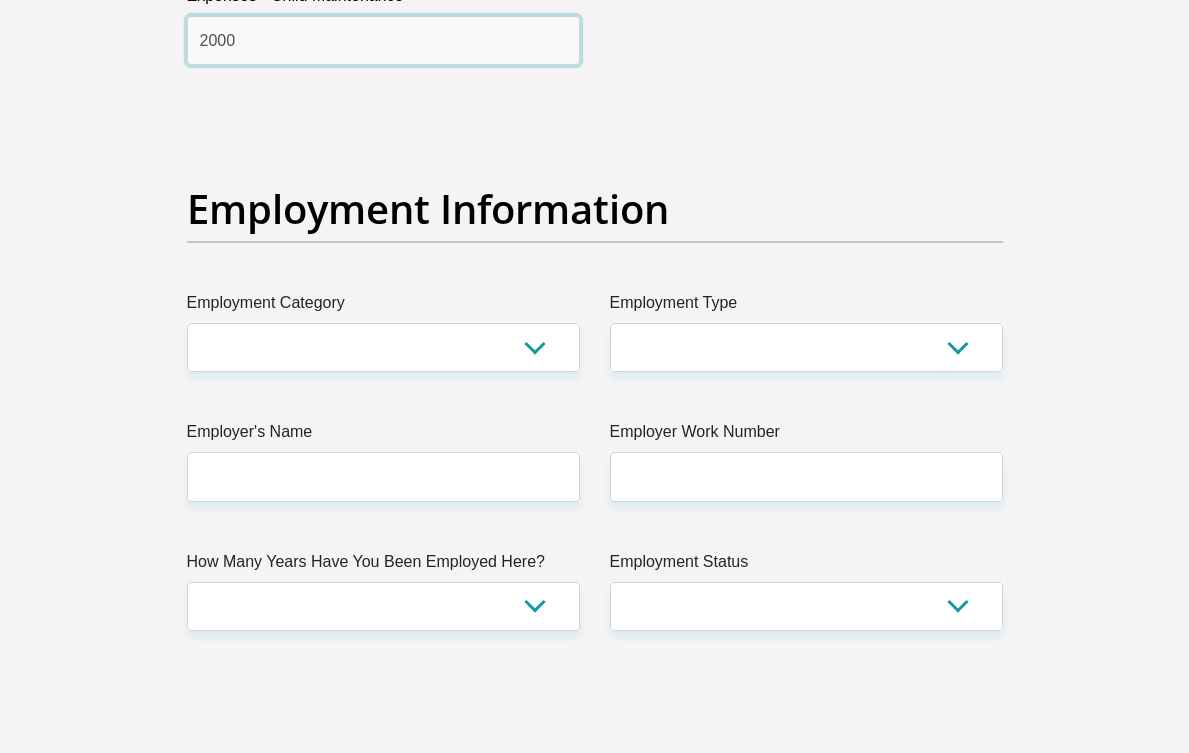 type on "2000" 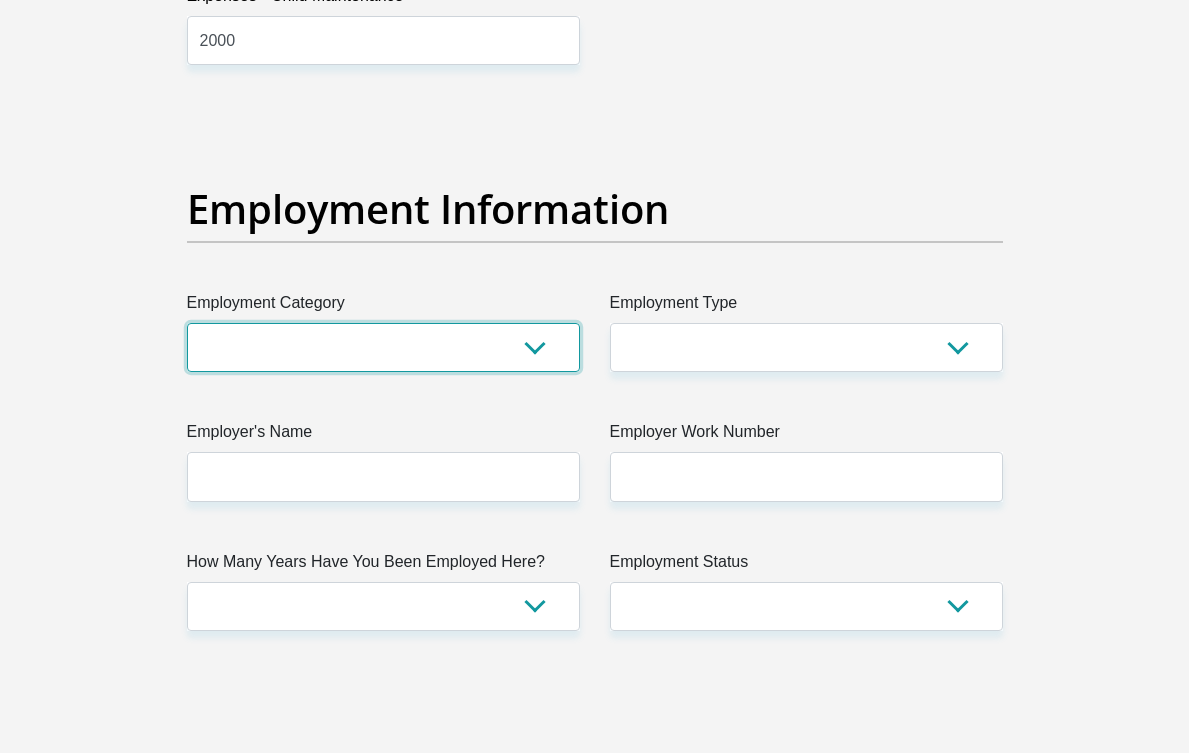 click on "AGRICULTURE
ALCOHOL & TOBACCO
CONSTRUCTION MATERIALS
METALLURGY
EQUIPMENT FOR RENEWABLE ENERGY
SPECIALIZED CONTRACTORS
CAR
GAMING (INCL. INTERNET
OTHER WHOLESALE
UNLICENSED PHARMACEUTICALS
CURRENCY EXCHANGE HOUSES
OTHER FINANCIAL INSTITUTIONS & INSURANCE
REAL ESTATE AGENTS
OIL & GAS
OTHER MATERIALS (E.G. IRON ORE)
PRECIOUS STONES & PRECIOUS METALS
POLITICAL ORGANIZATIONS
RELIGIOUS ORGANIZATIONS(NOT SECTS)
ACTI. HAVING BUSINESS DEAL WITH PUBLIC ADMINISTRATION
LAUNDROMATS" at bounding box center [383, 347] 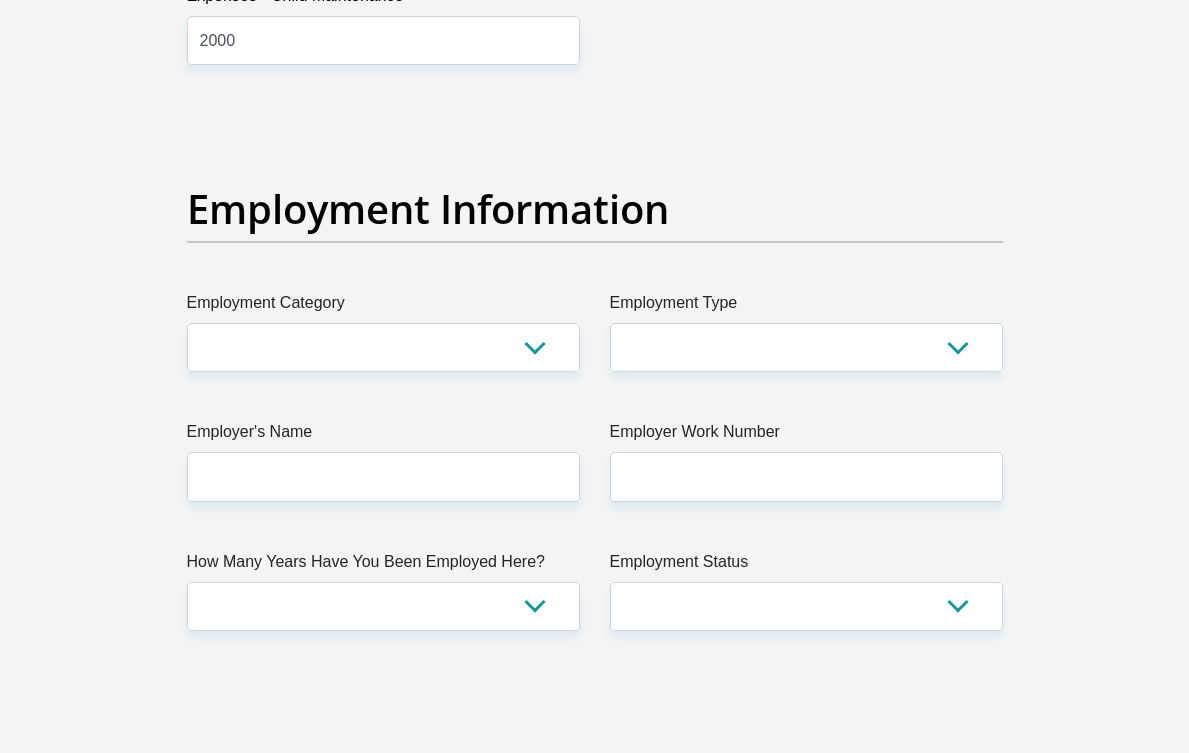 click on "Title
Mr
Ms
Mrs
Dr
Other
First Name
[FIRST]
Surname
[SURNAME]
ID Number
[ID NUMBER]
Please input valid ID number
Race
Black
Coloured
Indian
White
Other
Contact Number
[PHONE]
Please input valid contact number
Nationality
South Africa
Afghanistan
Aland Islands  Albania  Algeria" at bounding box center [595, 171] 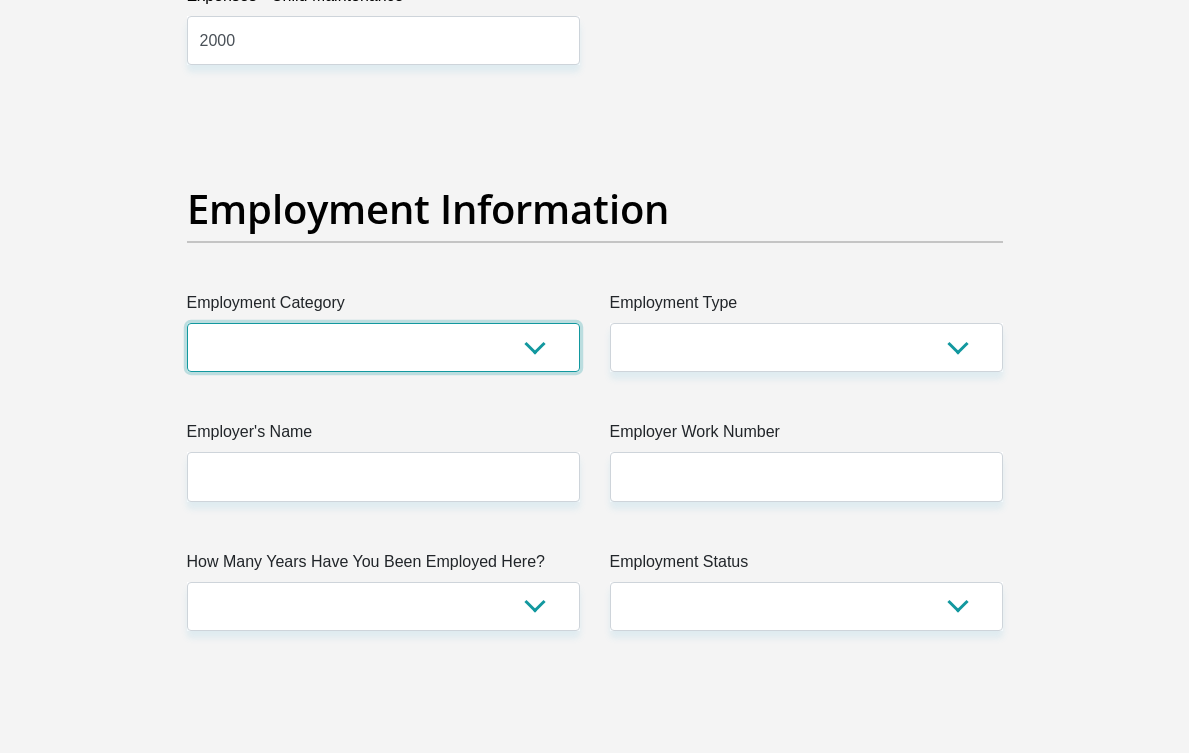 click on "AGRICULTURE
ALCOHOL & TOBACCO
CONSTRUCTION MATERIALS
METALLURGY
EQUIPMENT FOR RENEWABLE ENERGY
SPECIALIZED CONTRACTORS
CAR
GAMING (INCL. INTERNET
OTHER WHOLESALE
UNLICENSED PHARMACEUTICALS
CURRENCY EXCHANGE HOUSES
OTHER FINANCIAL INSTITUTIONS & INSURANCE
REAL ESTATE AGENTS
OIL & GAS
OTHER MATERIALS (E.G. IRON ORE)
PRECIOUS STONES & PRECIOUS METALS
POLITICAL ORGANIZATIONS
RELIGIOUS ORGANIZATIONS(NOT SECTS)
ACTI. HAVING BUSINESS DEAL WITH PUBLIC ADMINISTRATION
LAUNDROMATS" at bounding box center (383, 347) 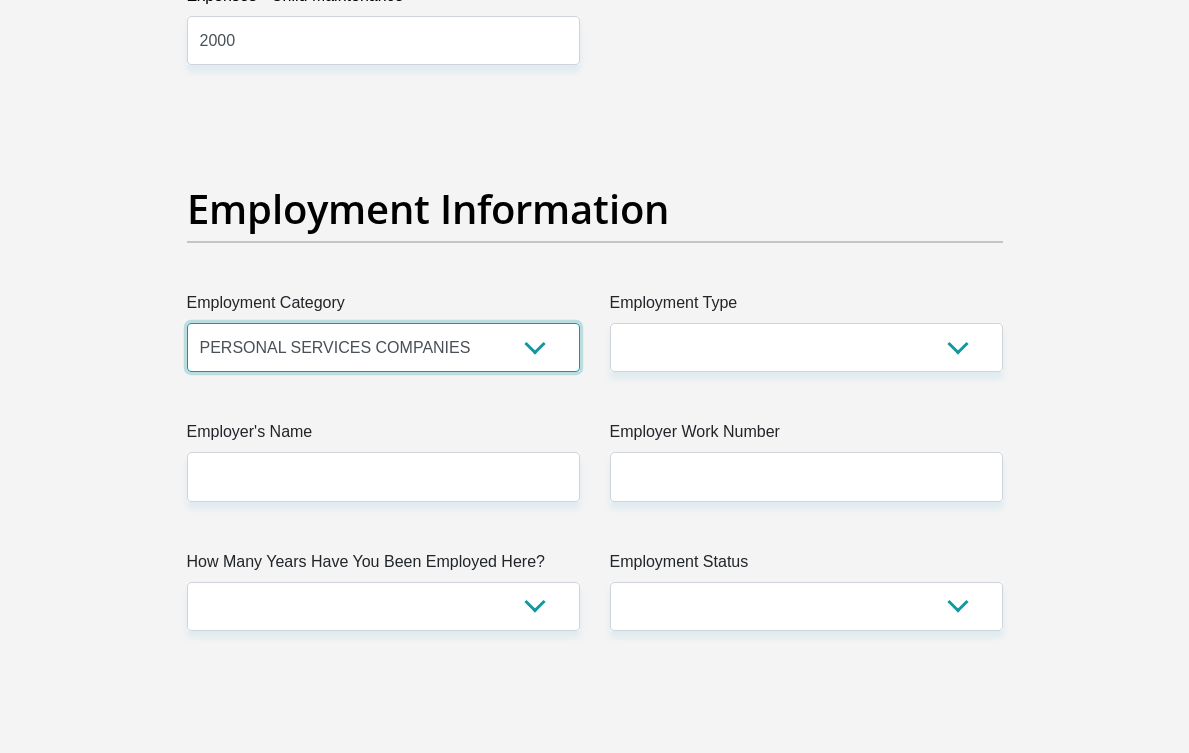 click on "AGRICULTURE
ALCOHOL & TOBACCO
CONSTRUCTION MATERIALS
METALLURGY
EQUIPMENT FOR RENEWABLE ENERGY
SPECIALIZED CONTRACTORS
CAR
GAMING (INCL. INTERNET
OTHER WHOLESALE
UNLICENSED PHARMACEUTICALS
CURRENCY EXCHANGE HOUSES
OTHER FINANCIAL INSTITUTIONS & INSURANCE
REAL ESTATE AGENTS
OIL & GAS
OTHER MATERIALS (E.G. IRON ORE)
PRECIOUS STONES & PRECIOUS METALS
POLITICAL ORGANIZATIONS
RELIGIOUS ORGANIZATIONS(NOT SECTS)
ACTI. HAVING BUSINESS DEAL WITH PUBLIC ADMINISTRATION
LAUNDROMATS" at bounding box center (383, 347) 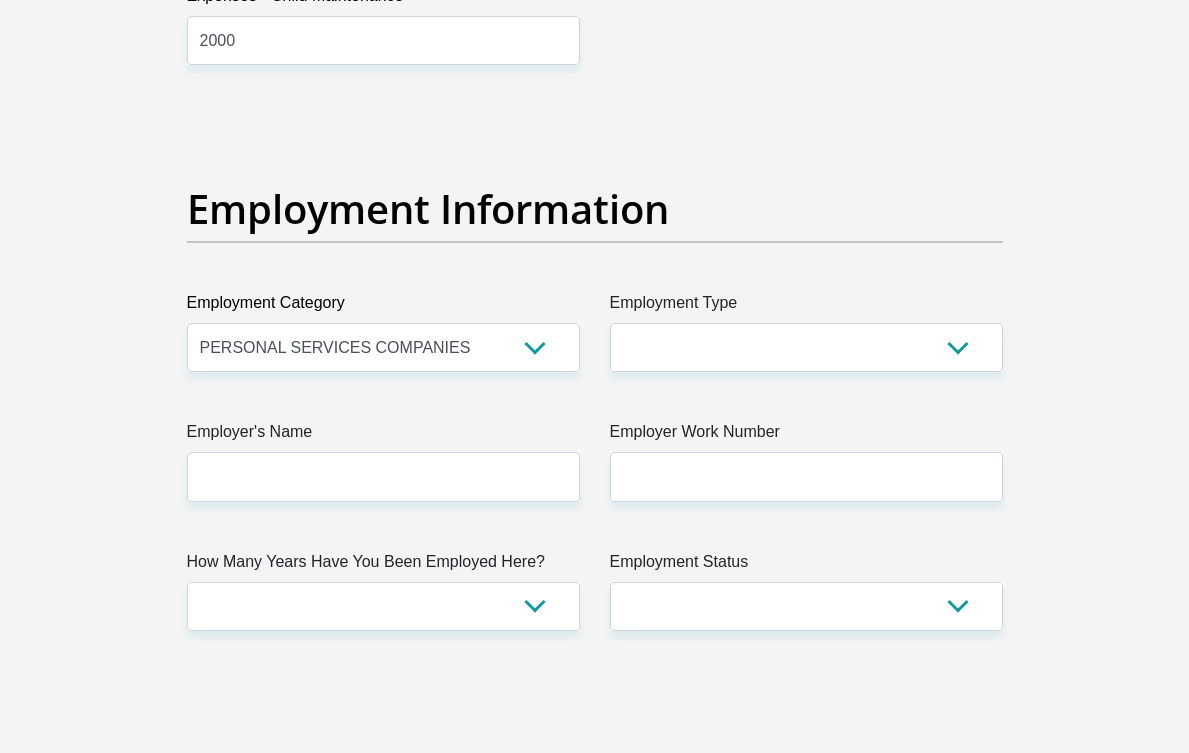 click on "Title
Mr
Ms
Mrs
Dr
Other
First Name
[FIRST]
Surname
[SURNAME]
ID Number
[ID NUMBER]
Please input valid ID number
Race
Black
Coloured
Indian
White
Other
Contact Number
[PHONE]
Please input valid contact number
Nationality
South Africa
Afghanistan
Aland Islands  Albania  Algeria" at bounding box center (595, 171) 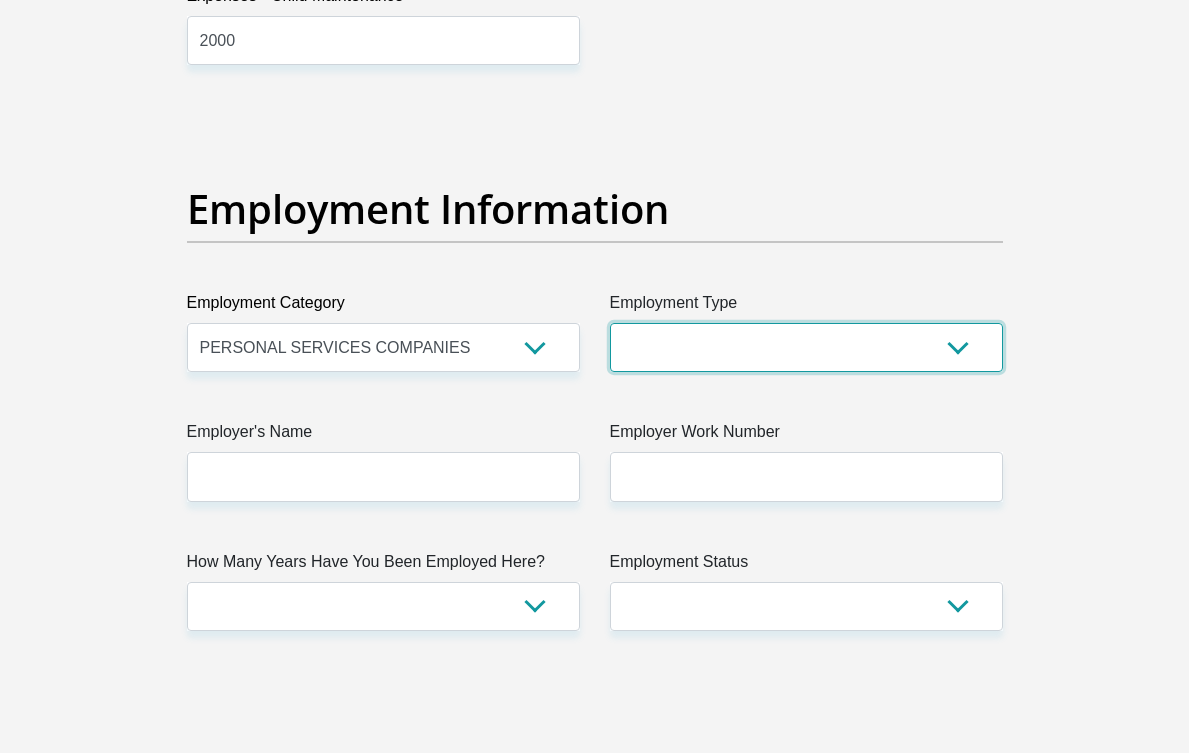 click on "College/Lecturer
Craft Seller
Creative
Driver
Executive
Farmer
Forces - Non Commissioned
Forces - Officer
Hawker
Housewife
Labourer
Licenced Professional
Manager
Miner
Non Licenced Professional
Office Staff/Clerk
Outside Worker
Pensioner
Permanent Teacher
Production/Manufacturing
Sales
Self-Employed
Semi-Professional Worker
Service Industry  Social Worker  Student" at bounding box center [806, 347] 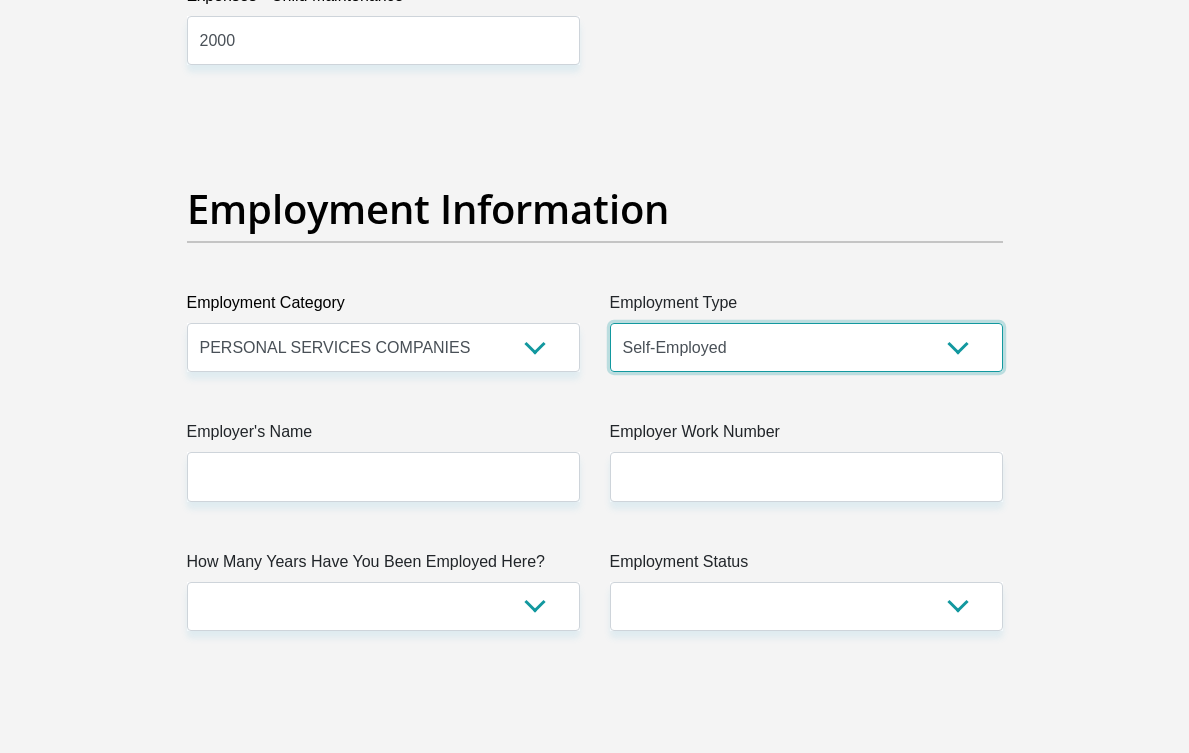 click on "College/Lecturer
Craft Seller
Creative
Driver
Executive
Farmer
Forces - Non Commissioned
Forces - Officer
Hawker
Housewife
Labourer
Licenced Professional
Manager
Miner
Non Licenced Professional
Office Staff/Clerk
Outside Worker
Pensioner
Permanent Teacher
Production/Manufacturing
Sales
Self-Employed
Semi-Professional Worker
Service Industry  Social Worker  Student" at bounding box center [806, 347] 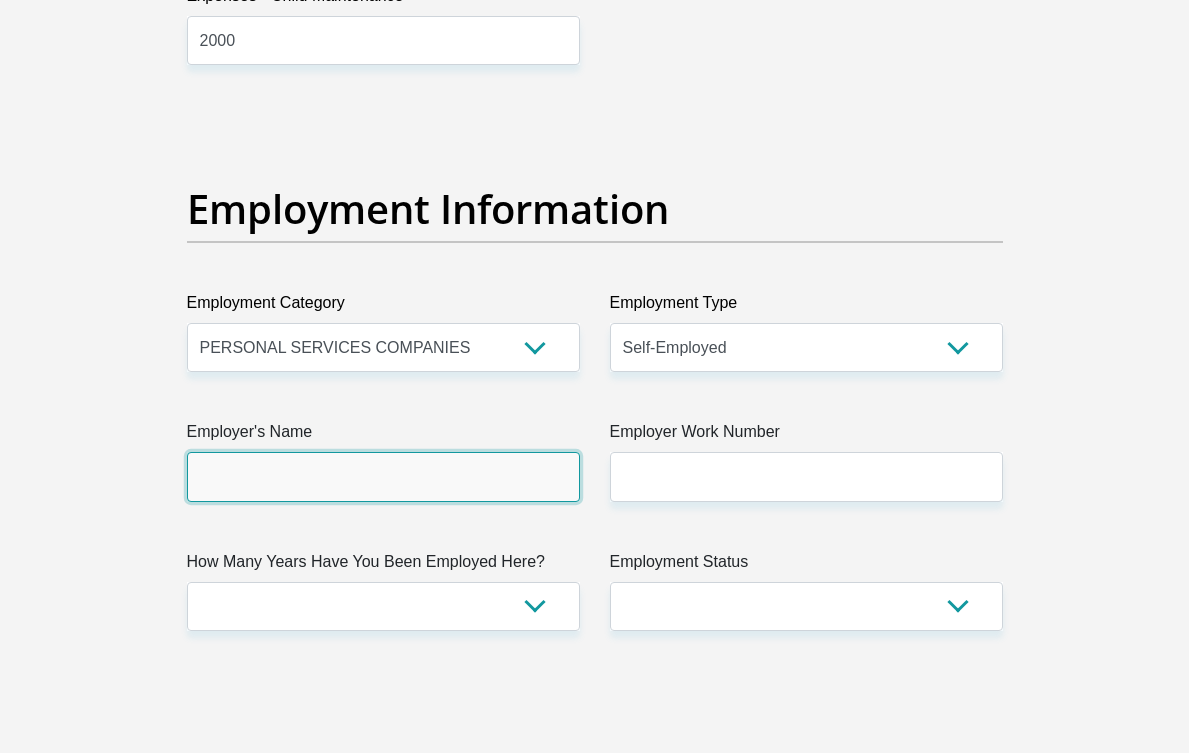 click on "Employer's Name" at bounding box center [383, 476] 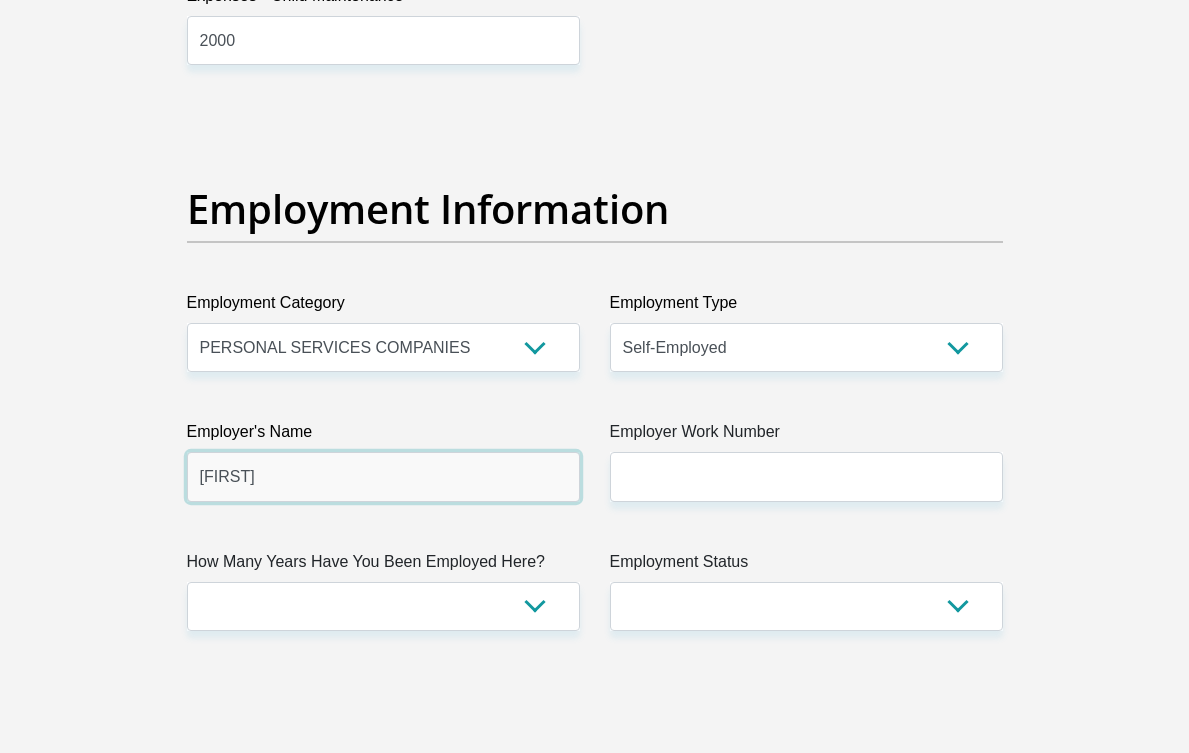 type on "[FIRST]" 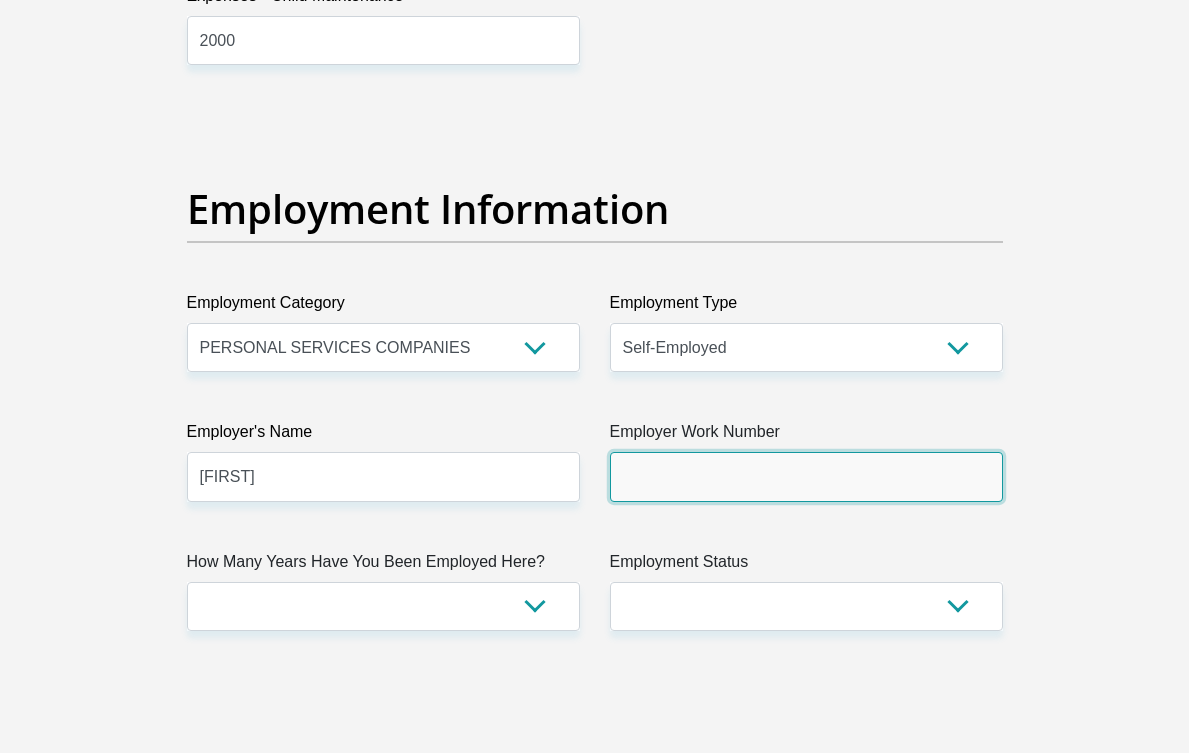 click on "Employer Work Number" at bounding box center [806, 476] 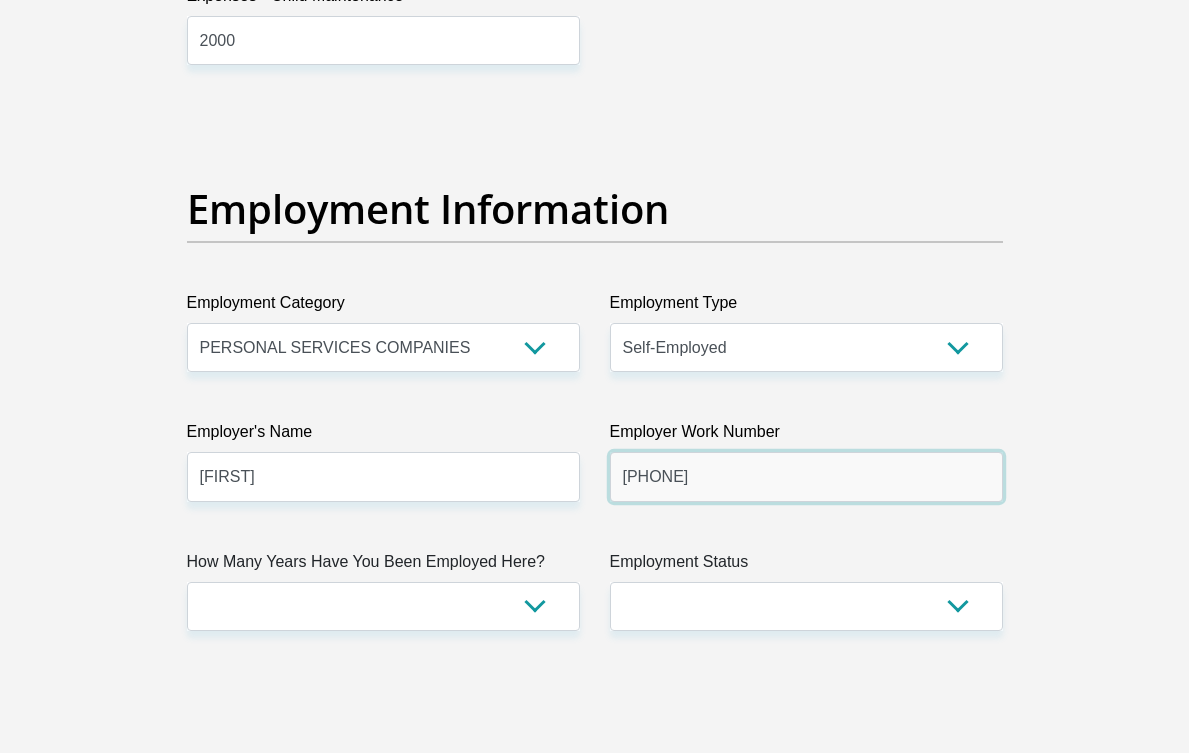 type on "[PHONE]" 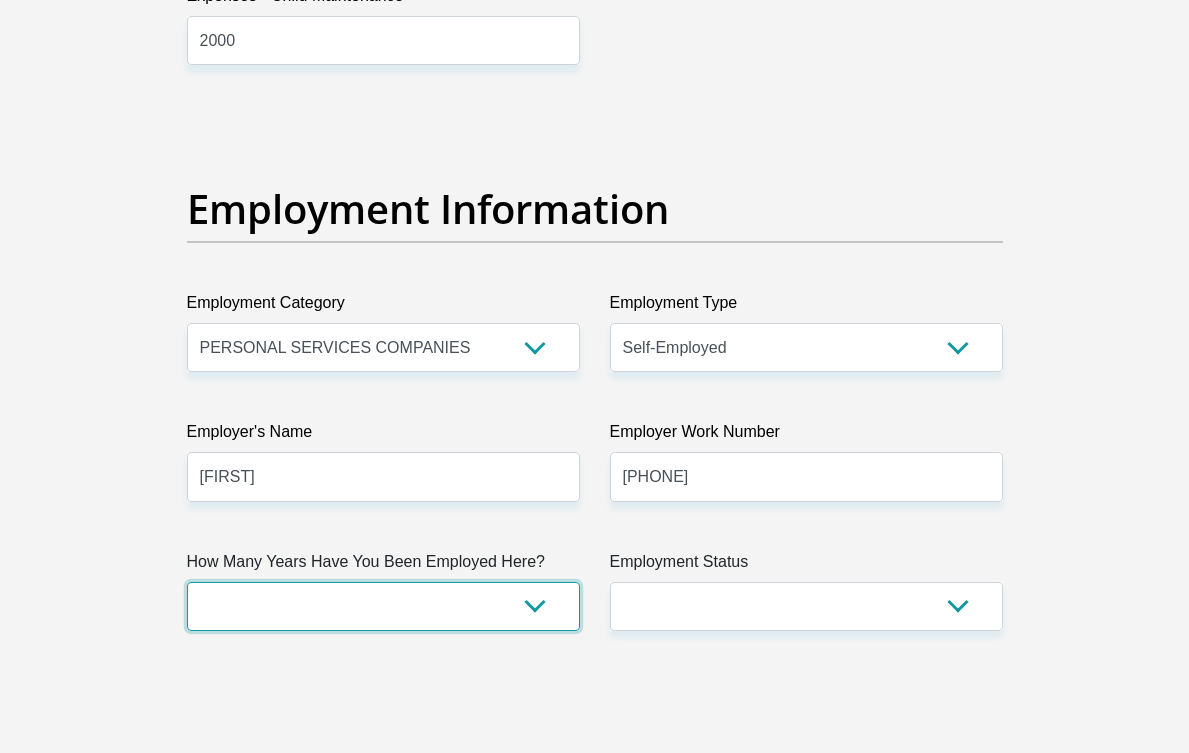click on "less than 1 year
1-3 years
3-5 years
5+ years" at bounding box center (383, 606) 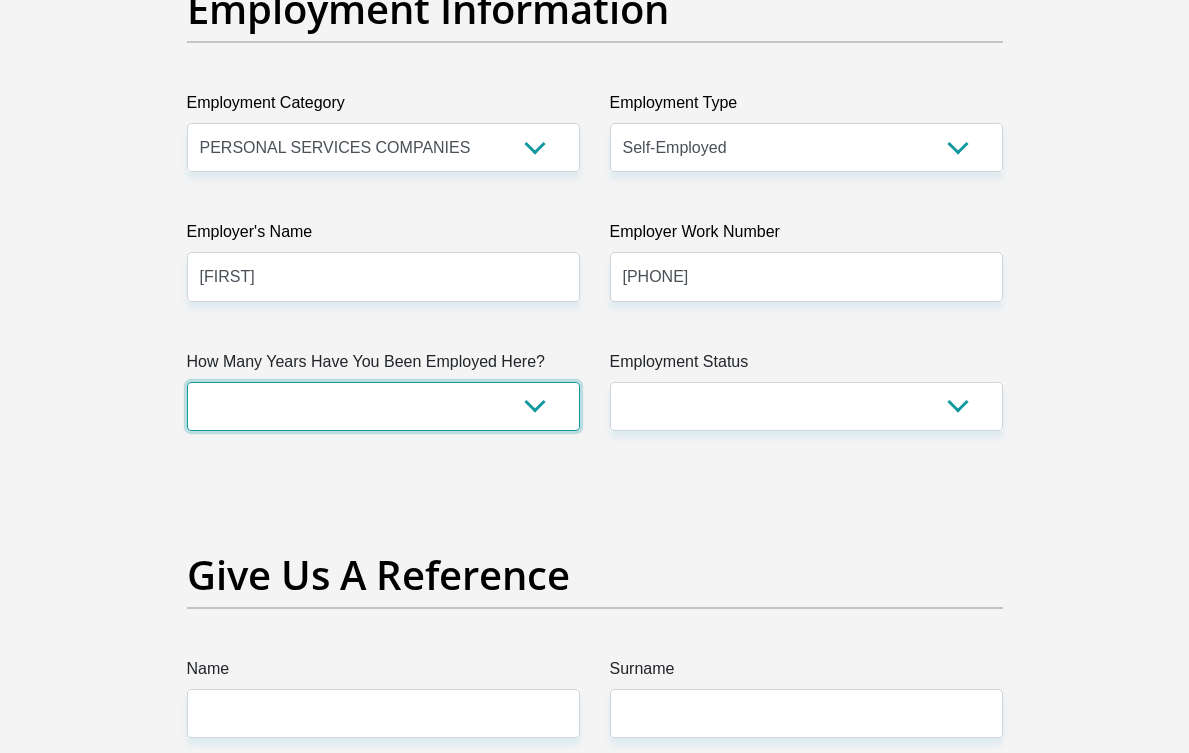 click on "less than 1 year
1-3 years
3-5 years
5+ years" at bounding box center [383, 406] 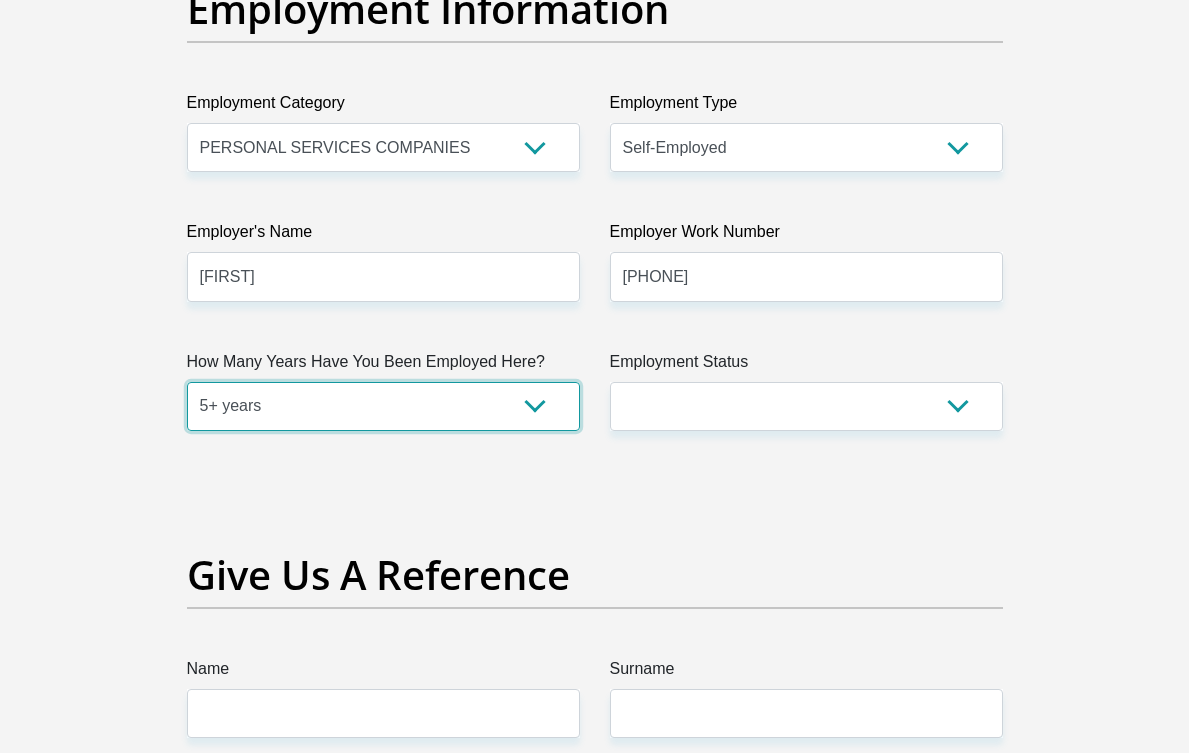 click on "less than 1 year
1-3 years
3-5 years
5+ years" at bounding box center (383, 406) 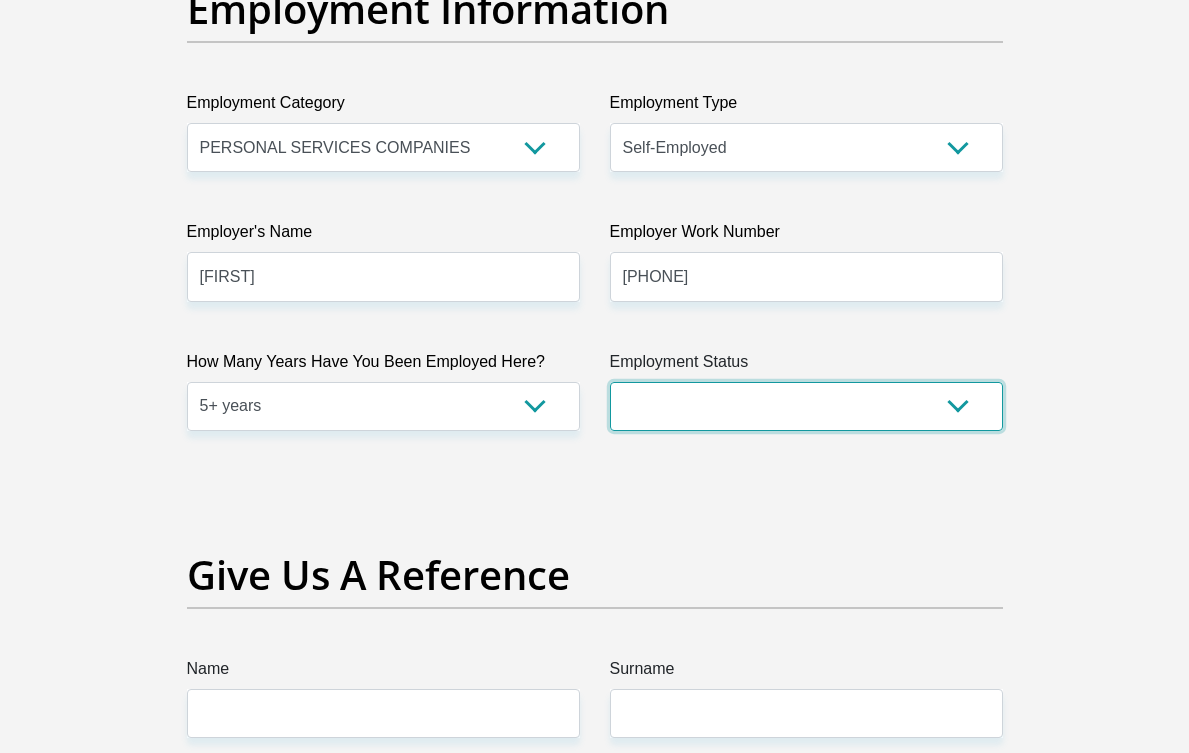 click on "Permanent/Full-time
Part-time/Casual
Contract Worker
Self-Employed
Housewife
Retired
Student
Medically Boarded
Disability
Unemployed" at bounding box center (806, 406) 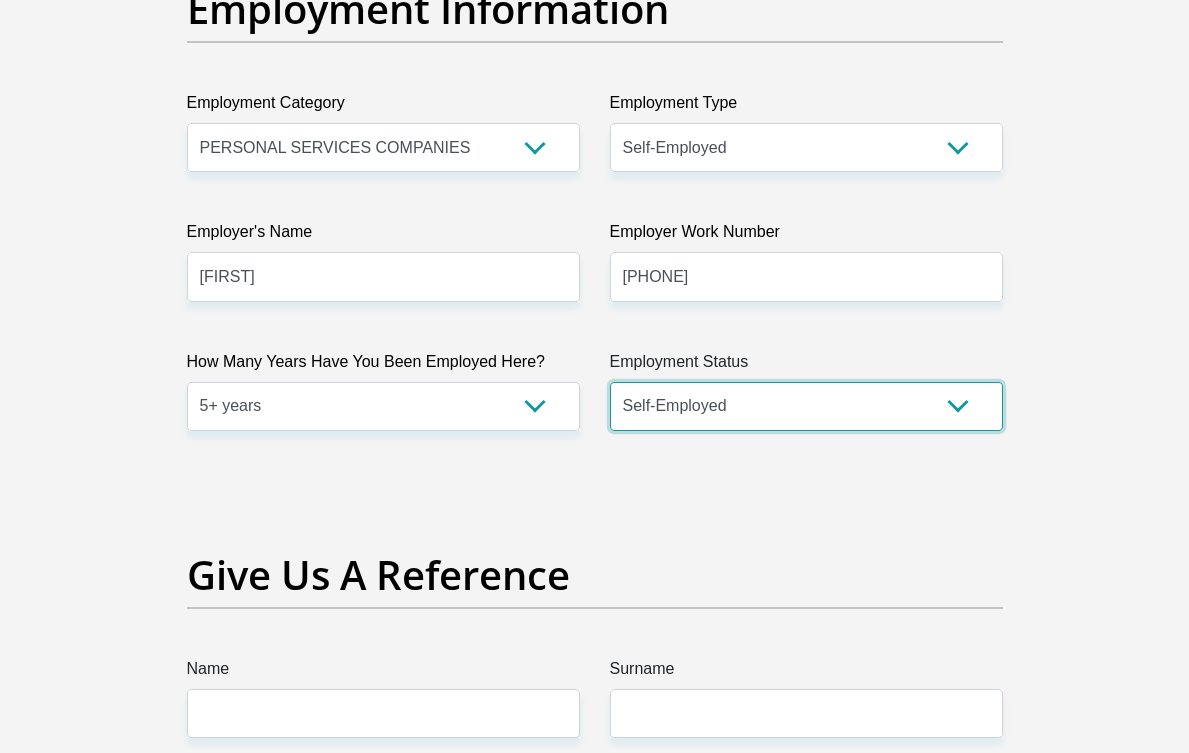 click on "Permanent/Full-time
Part-time/Casual
Contract Worker
Self-Employed
Housewife
Retired
Student
Medically Boarded
Disability
Unemployed" at bounding box center [806, 406] 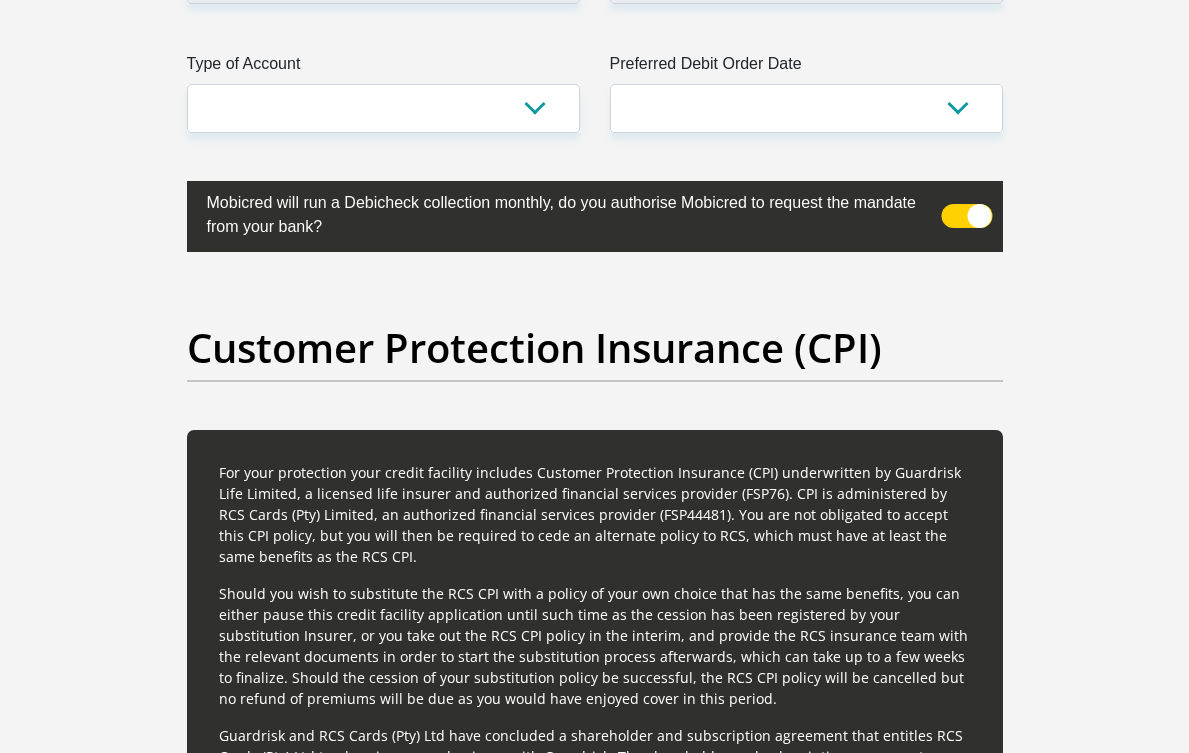 scroll, scrollTop: 4539, scrollLeft: 0, axis: vertical 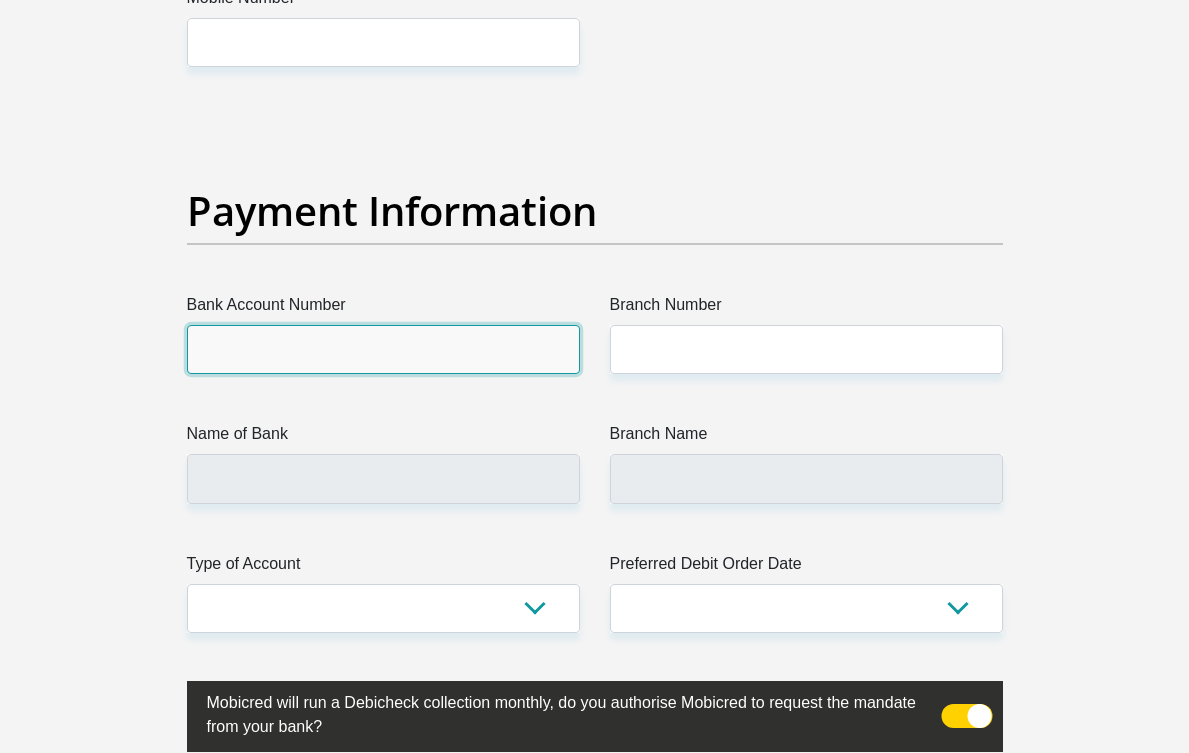 click on "Bank Account Number" at bounding box center [383, 349] 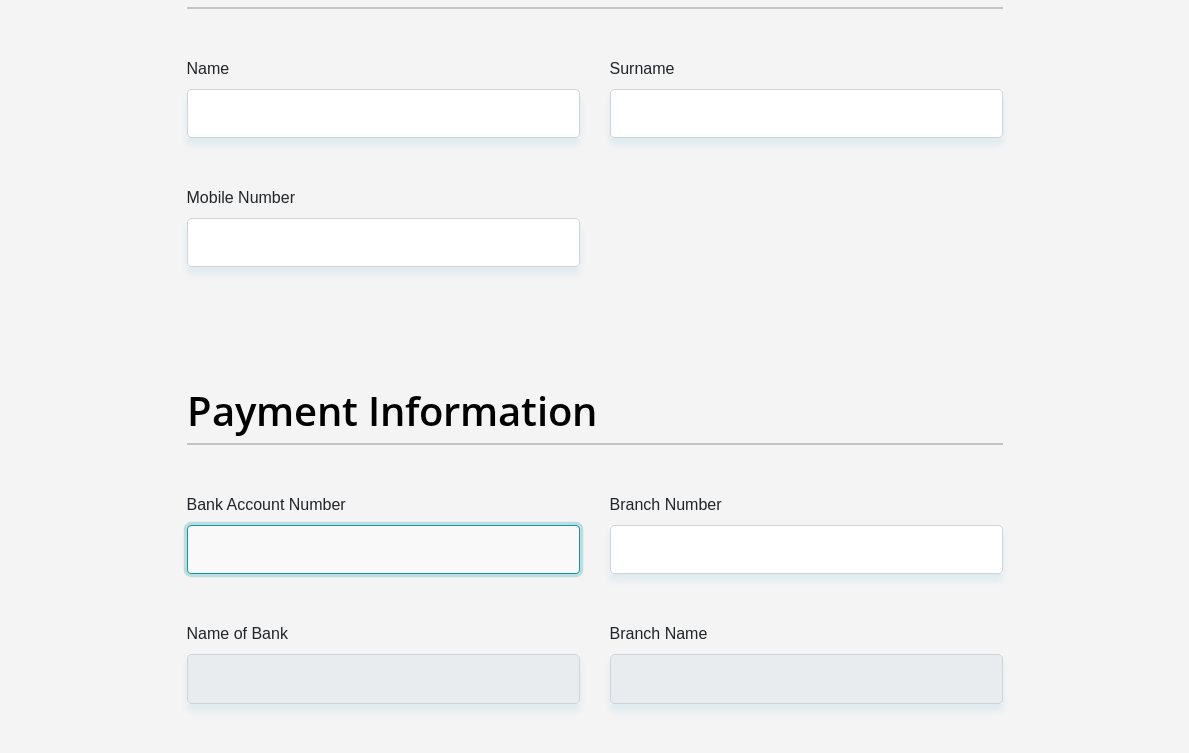 scroll, scrollTop: 4139, scrollLeft: 0, axis: vertical 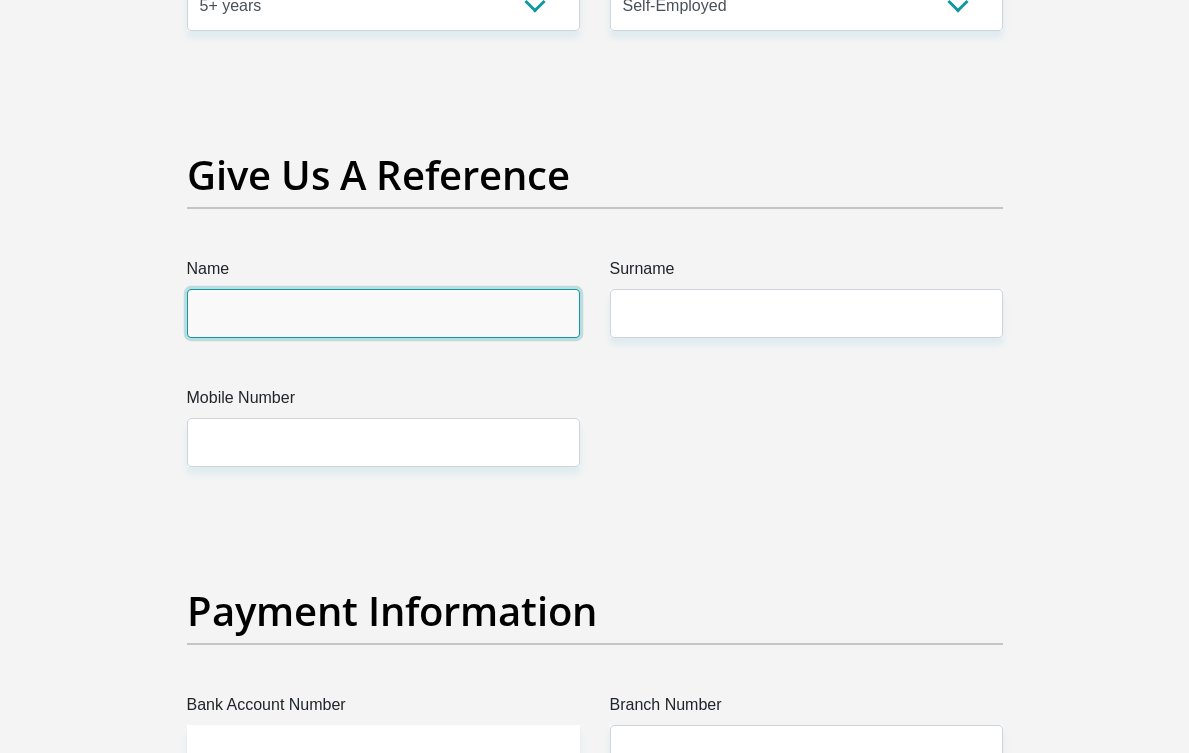 click on "Name" at bounding box center [383, 313] 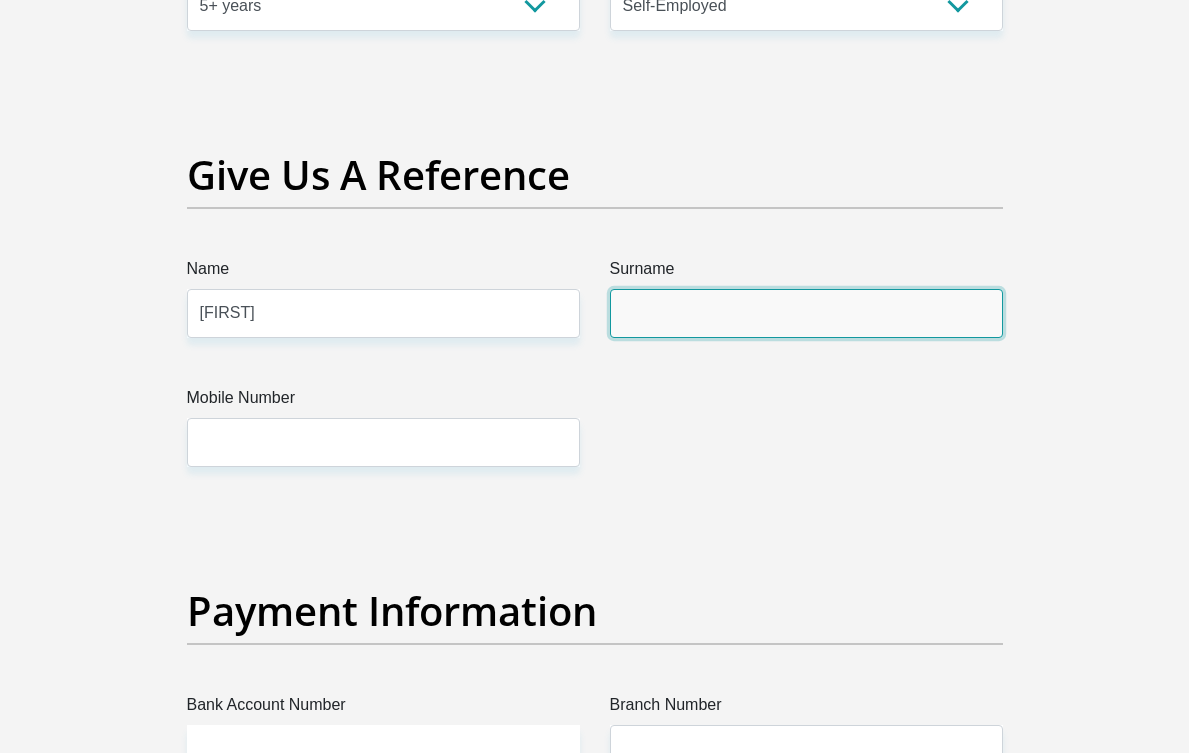 type on "[SURNAME]" 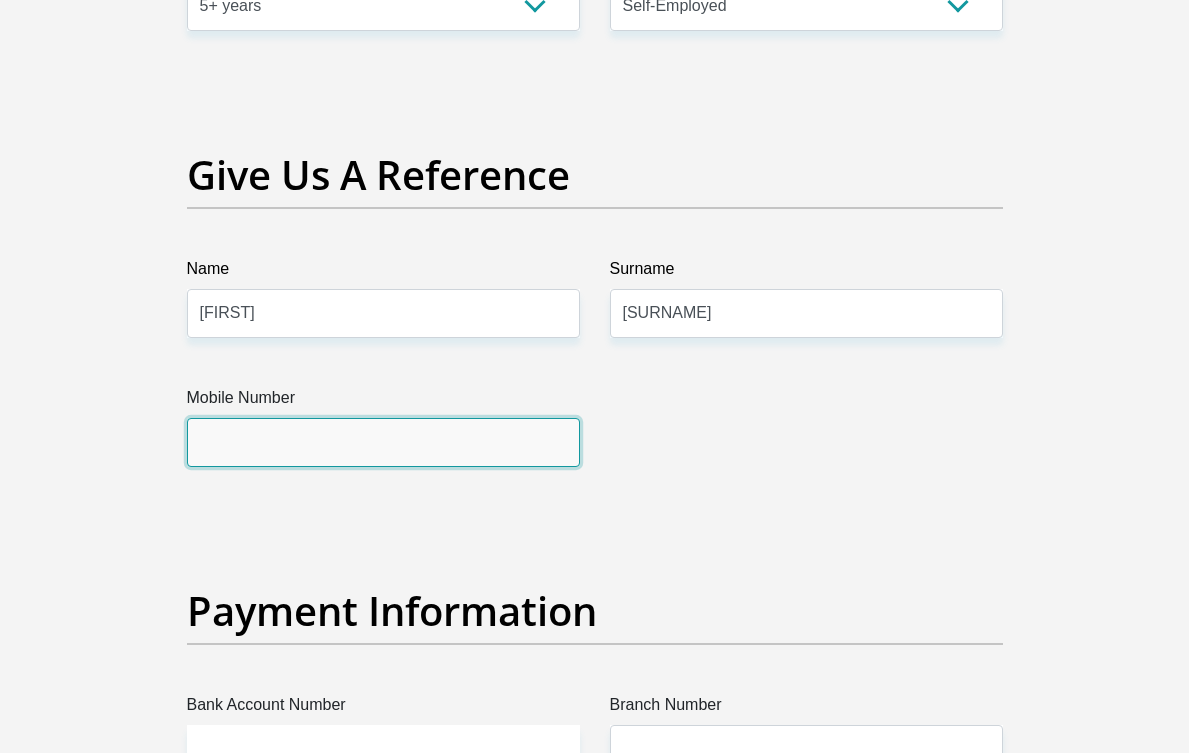 click on "Mobile Number" at bounding box center (383, 442) 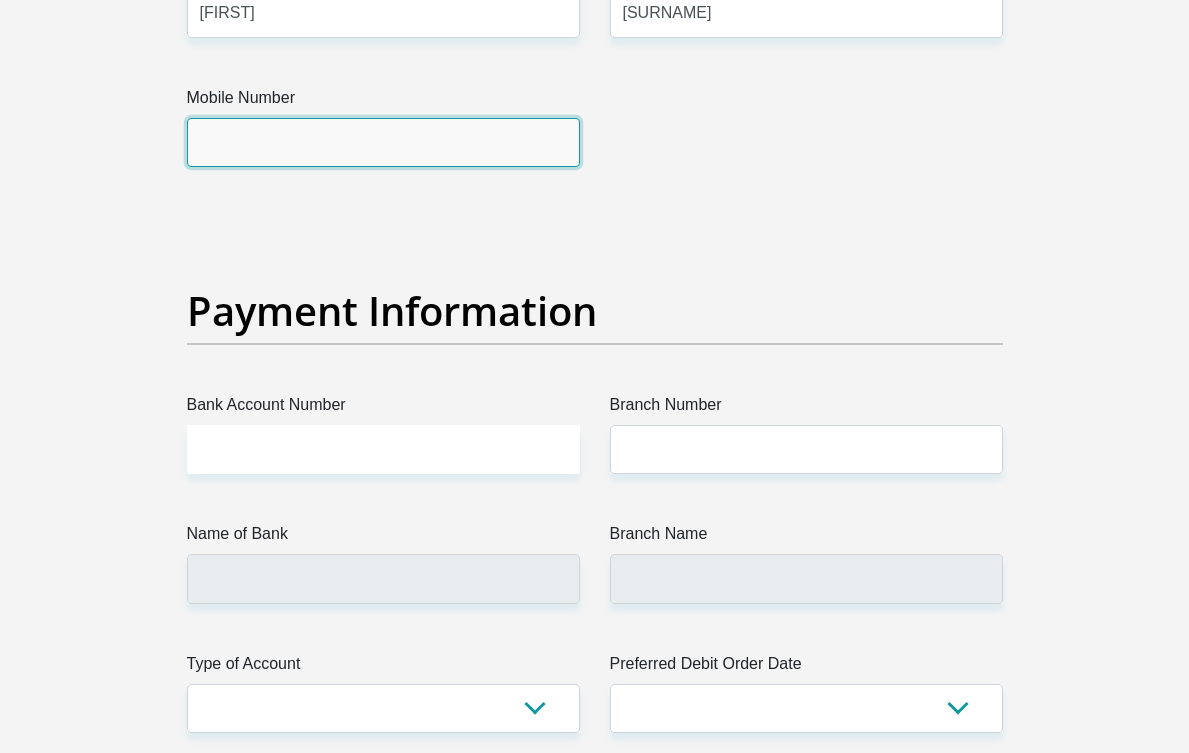 scroll, scrollTop: 4339, scrollLeft: 0, axis: vertical 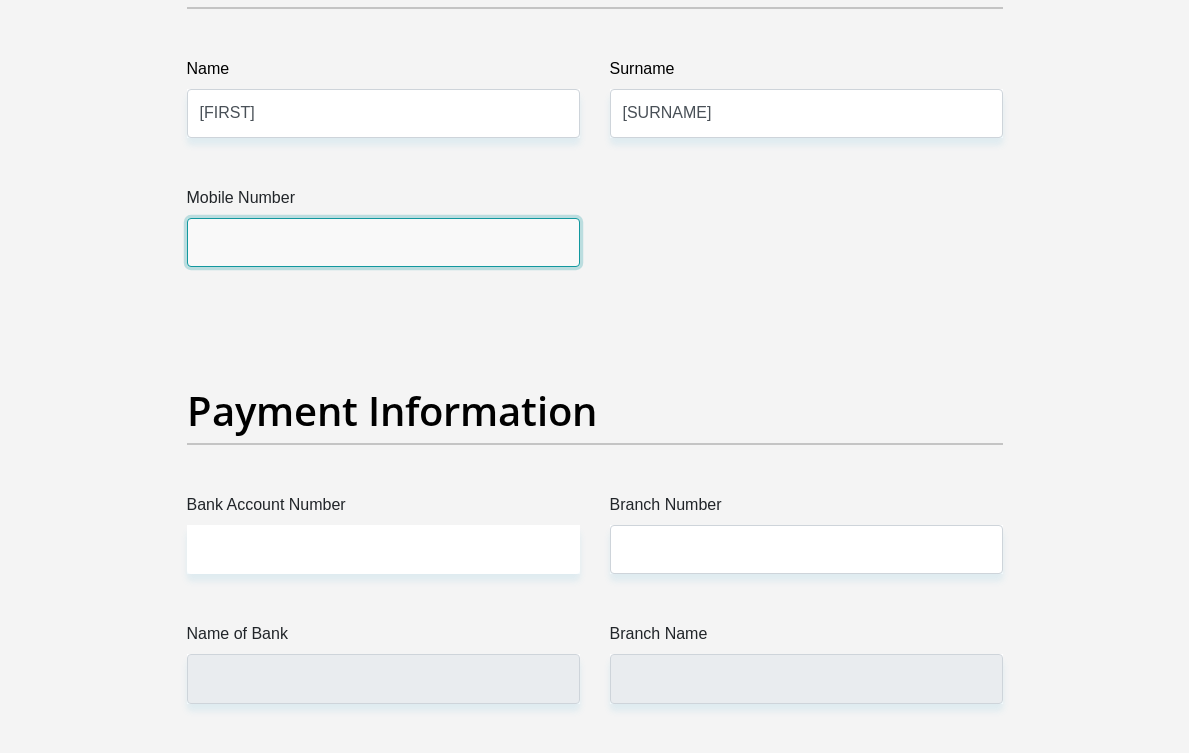 click on "Mobile Number" at bounding box center [383, 242] 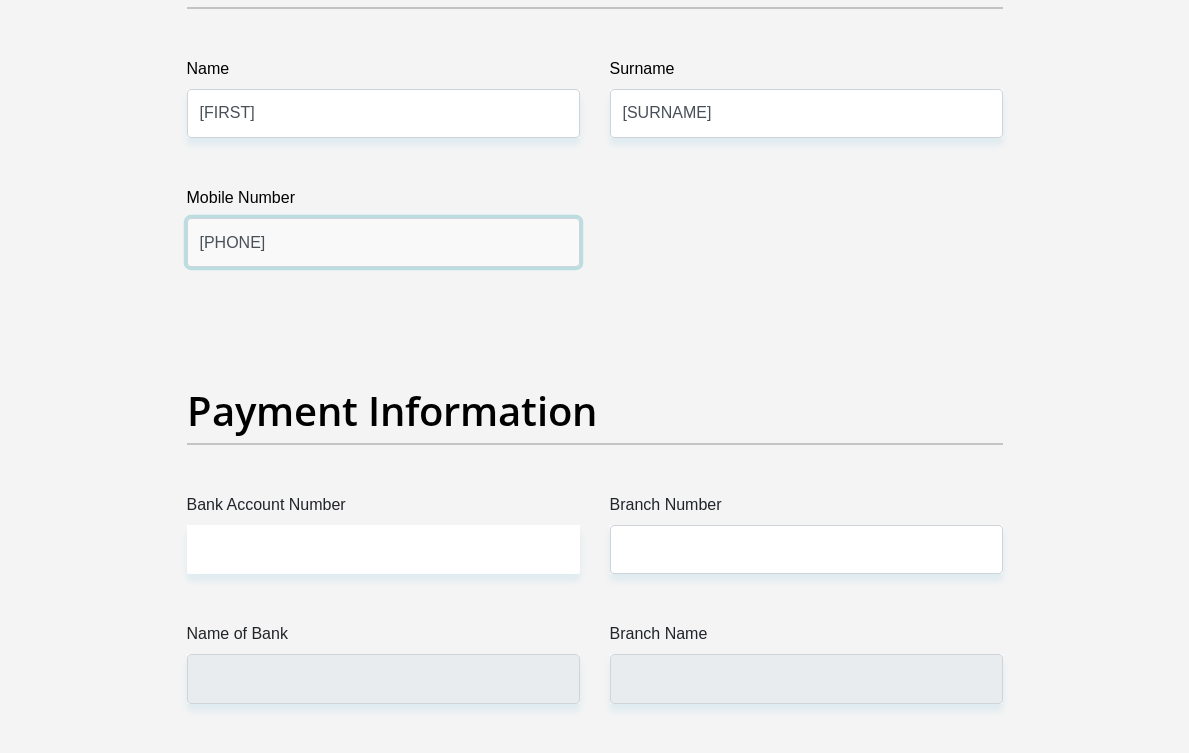 type on "[PHONE]" 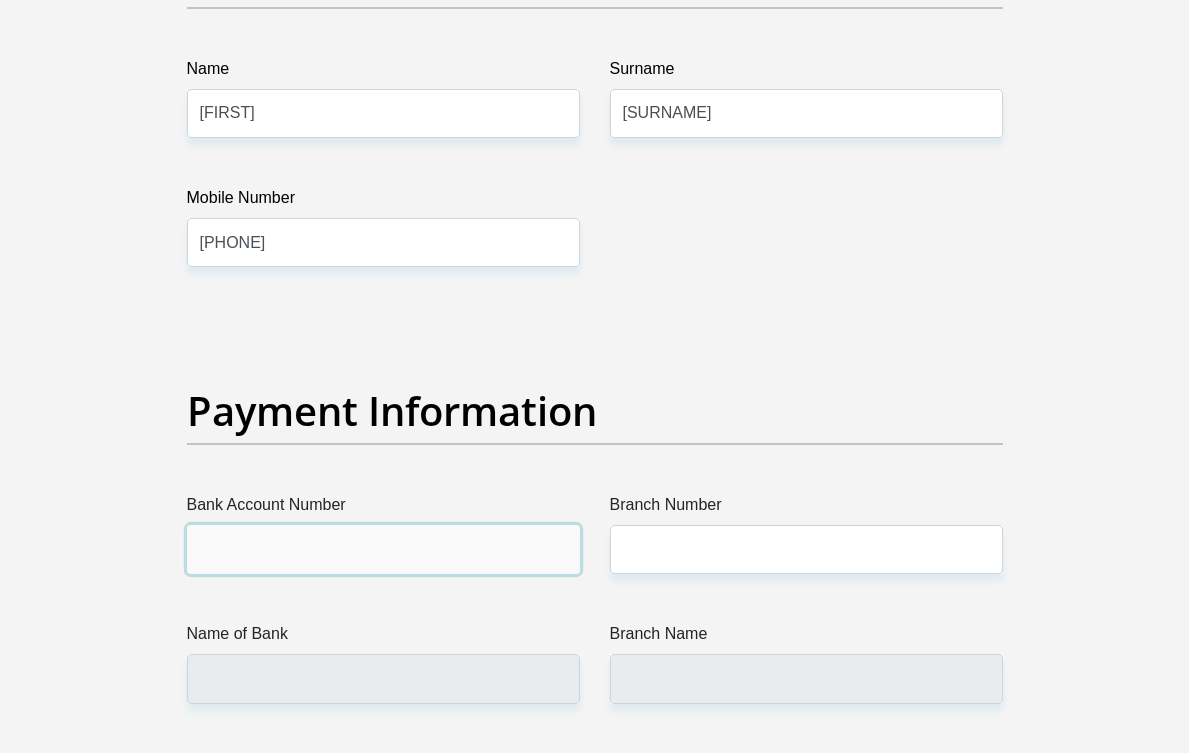 click on "Bank Account Number" at bounding box center (383, 549) 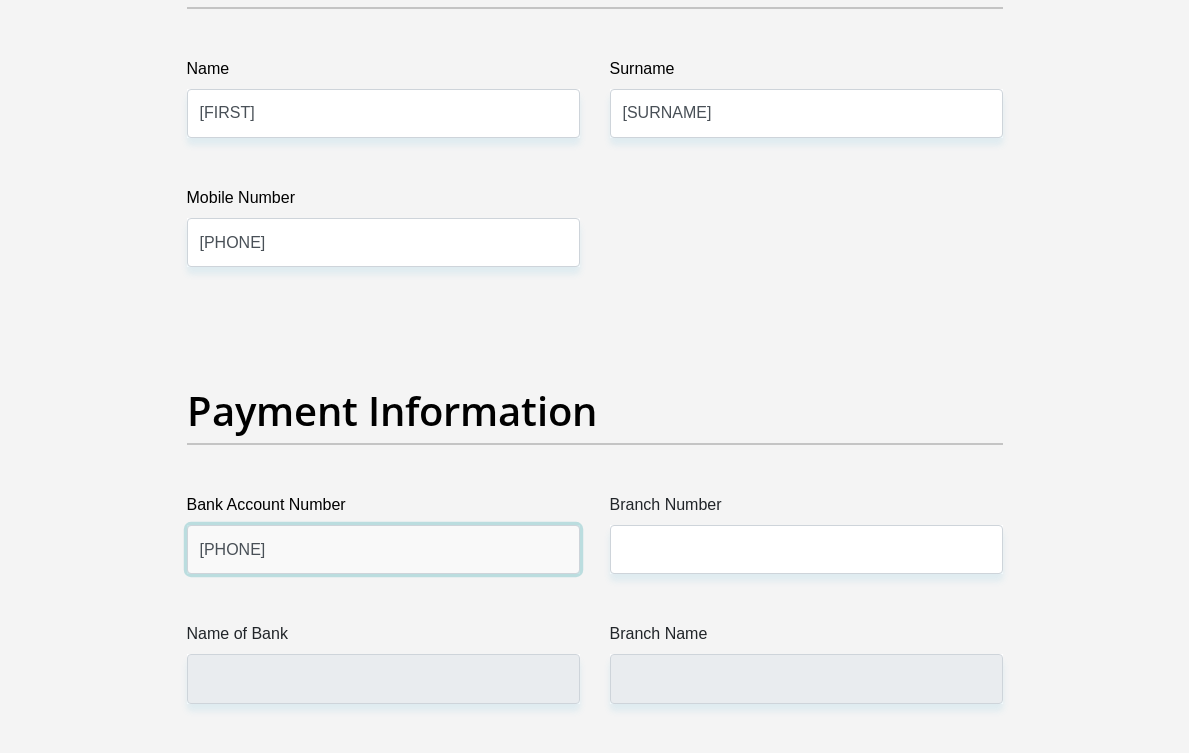type on "[PHONE]" 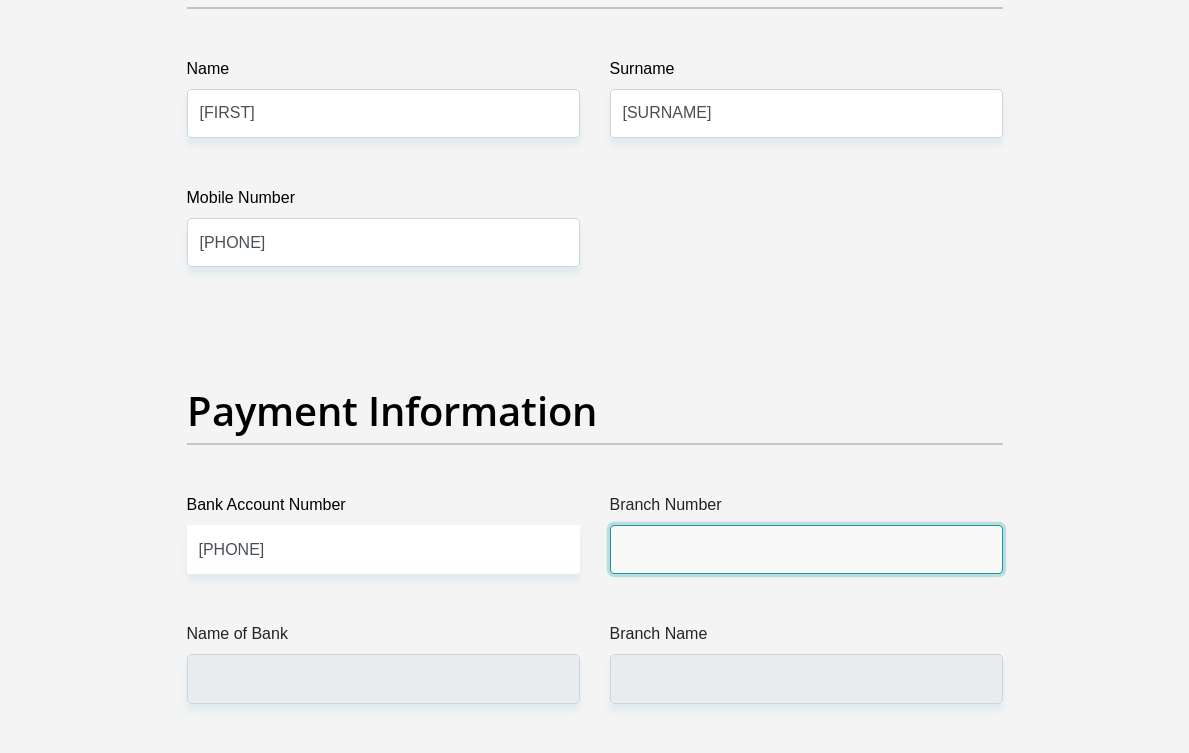 click on "Branch Number" at bounding box center (806, 549) 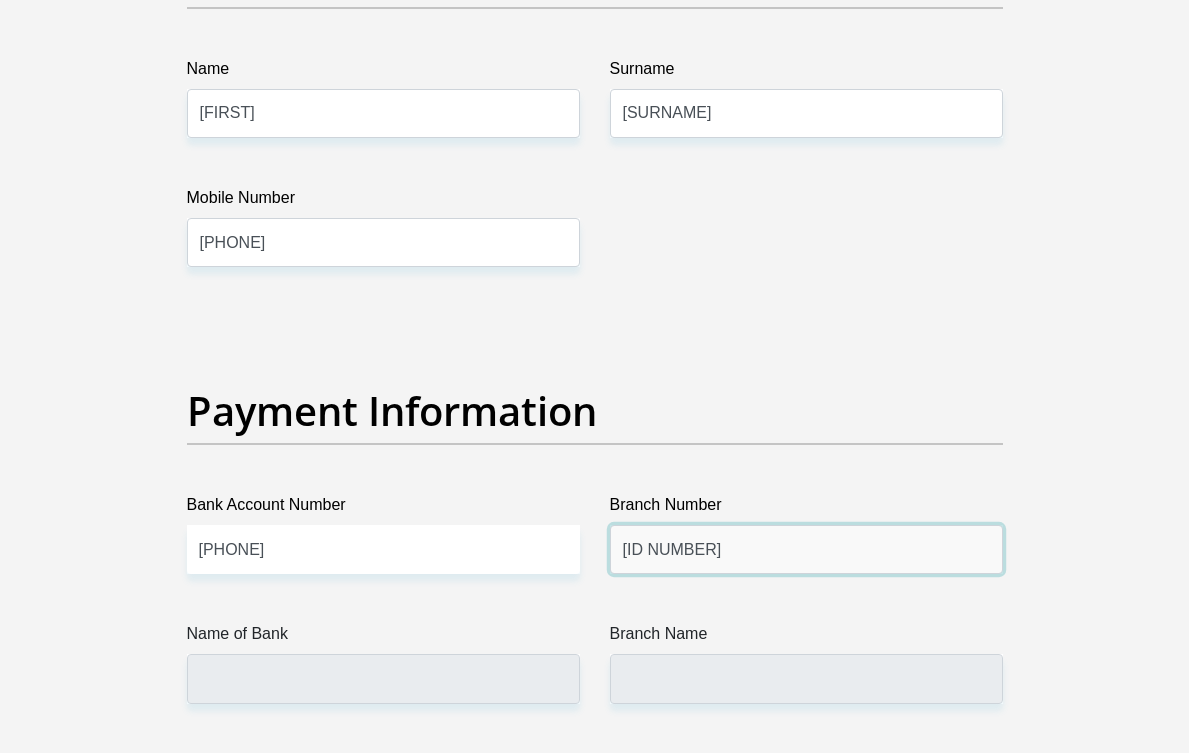 type on "[ID NUMBER]" 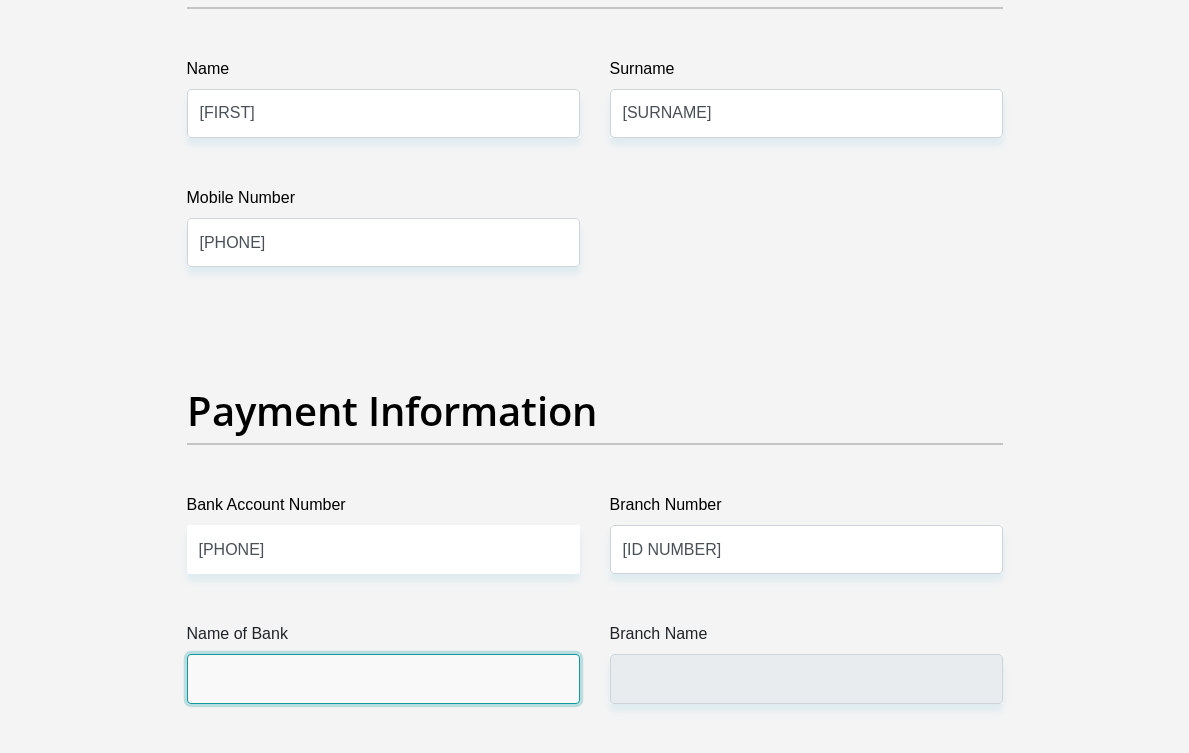 click on "Name of Bank" at bounding box center [383, 678] 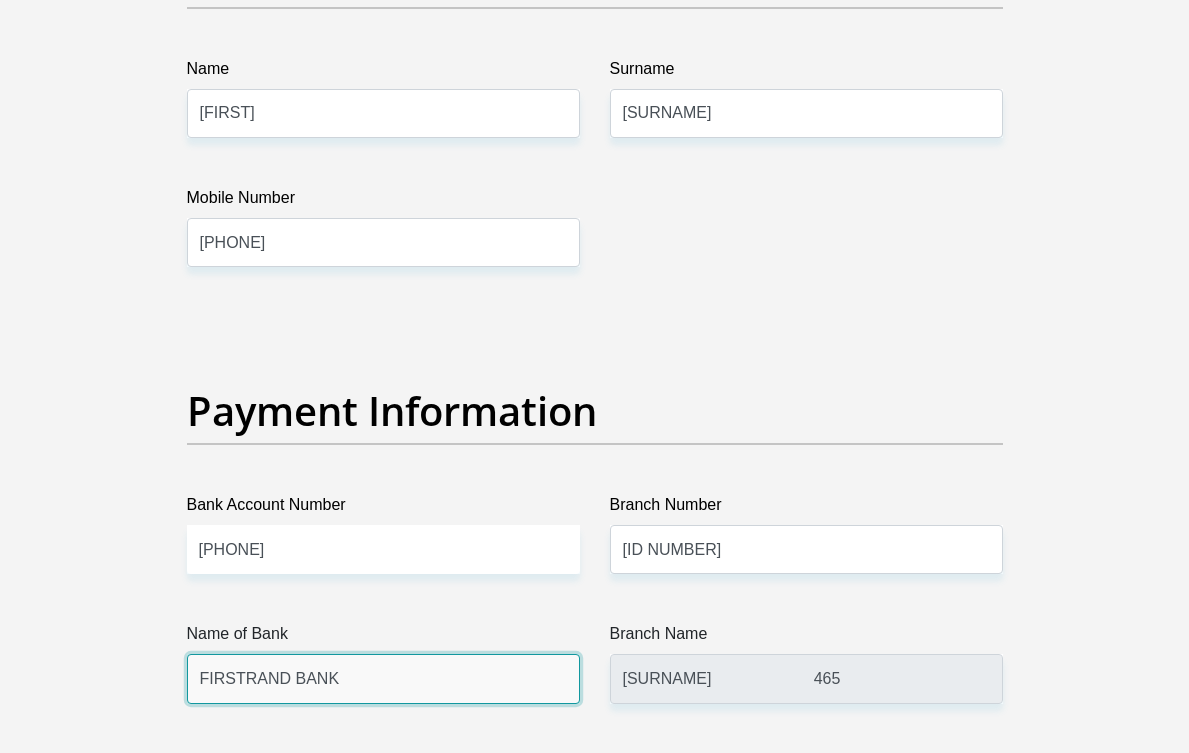 click on "FIRSTRAND BANK" at bounding box center (383, 678) 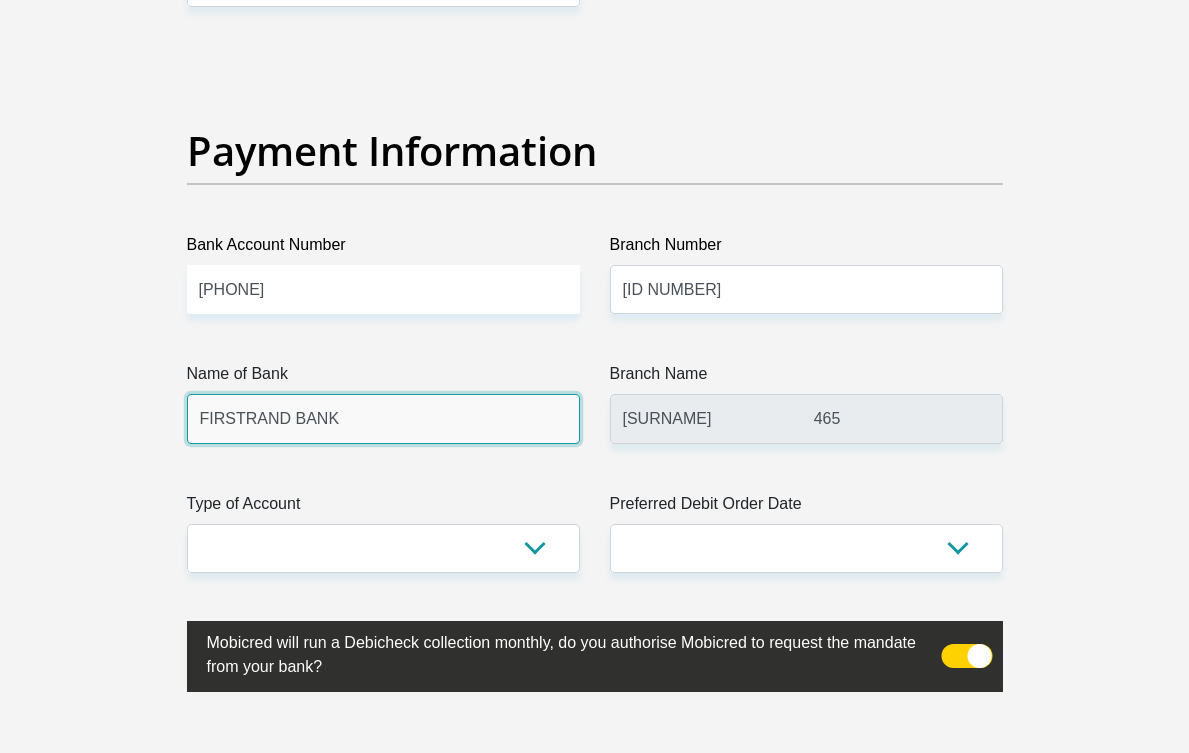scroll, scrollTop: 4609, scrollLeft: 0, axis: vertical 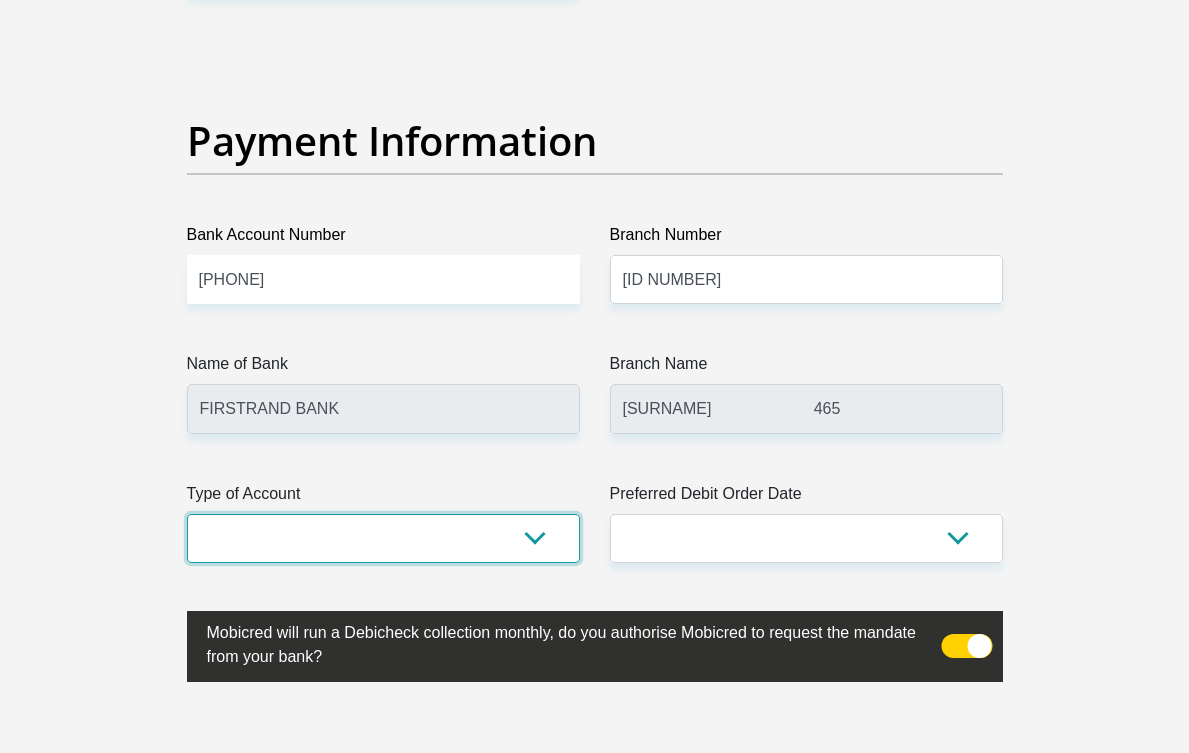 click on "Cheque
Savings" at bounding box center [383, 538] 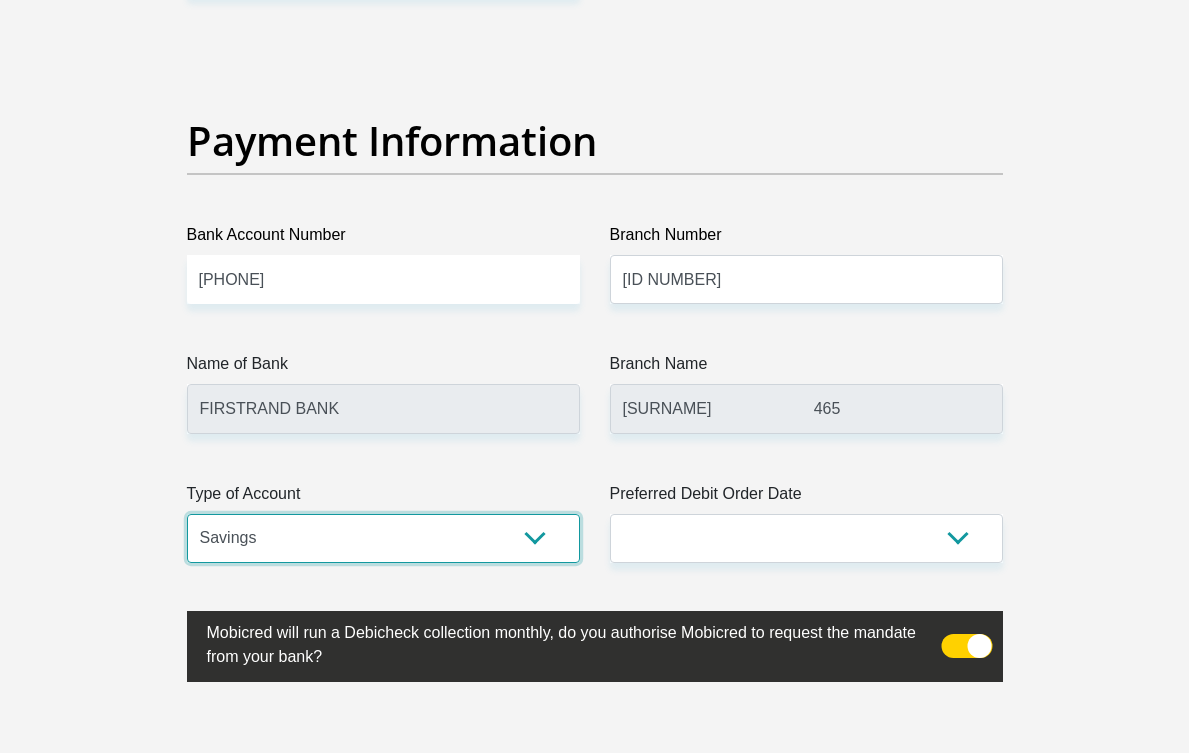 click on "Cheque
Savings" at bounding box center (383, 538) 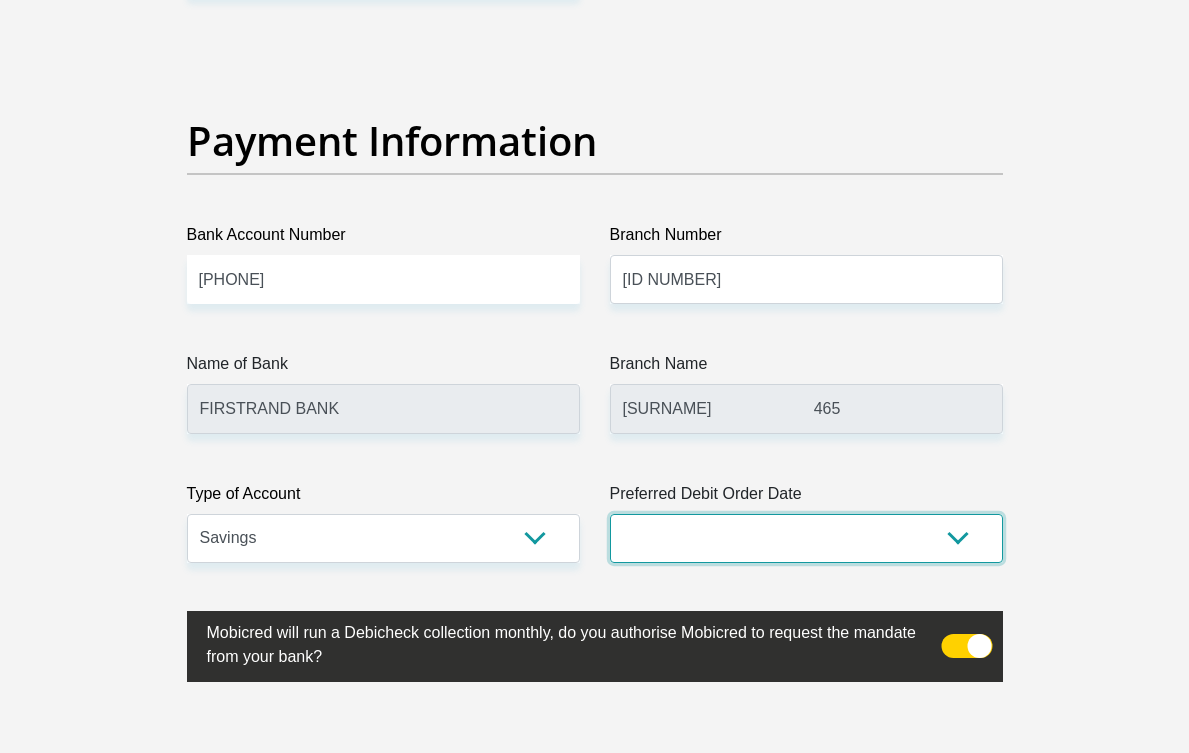 click on "1st
2nd
3rd
4th
5th
7th
18th
19th
20th
21st
22nd
23rd
24th
25th
26th
27th
28th
29th
30th" at bounding box center [806, 538] 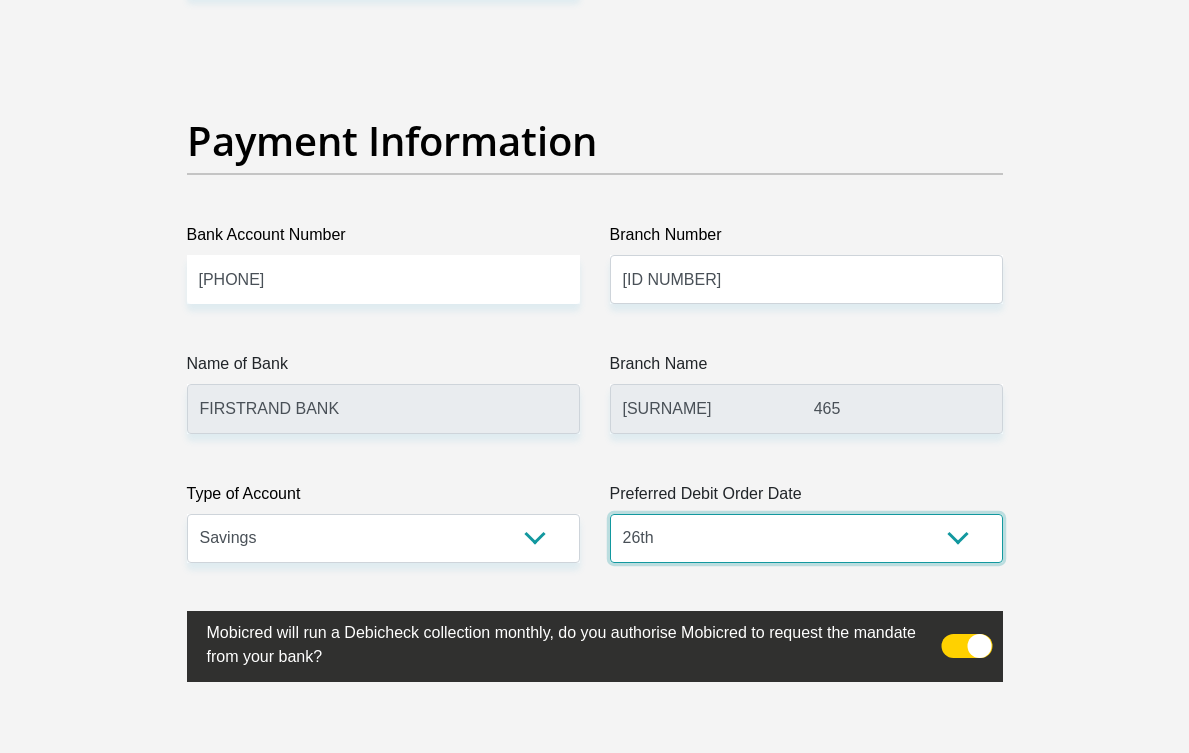 click on "1st
2nd
3rd
4th
5th
7th
18th
19th
20th
21st
22nd
23rd
24th
25th
26th
27th
28th
29th
30th" at bounding box center [806, 538] 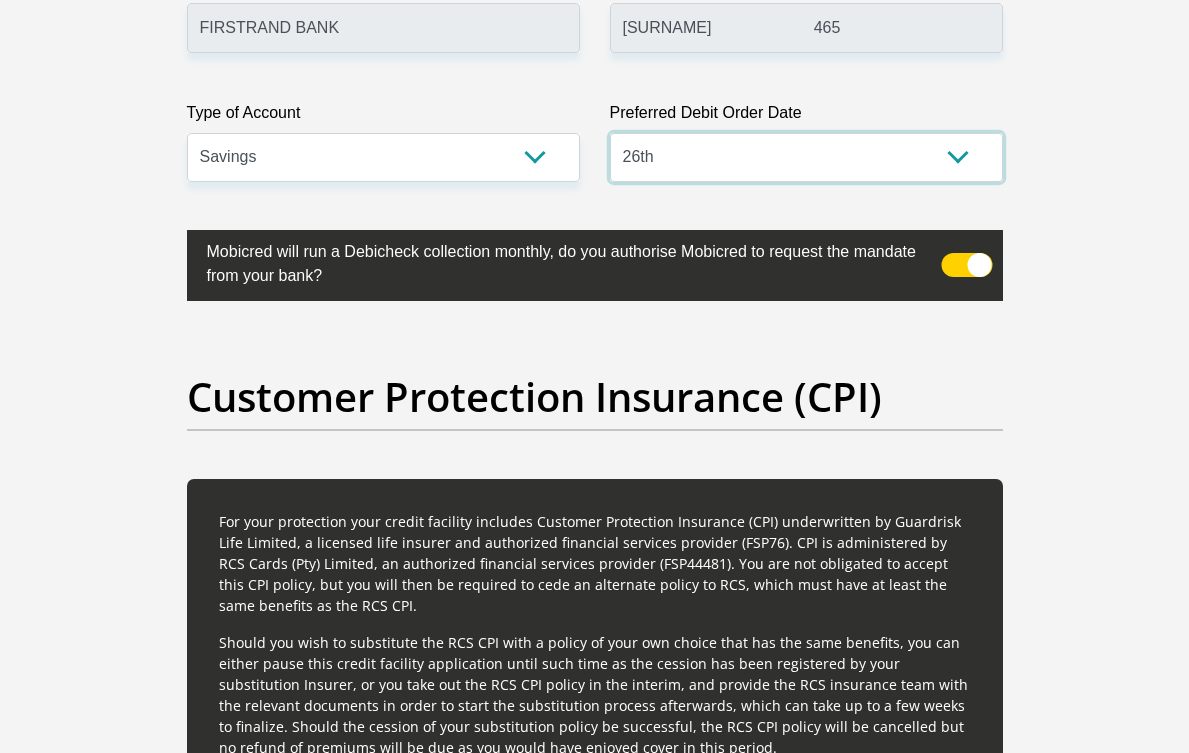scroll, scrollTop: 5000, scrollLeft: 0, axis: vertical 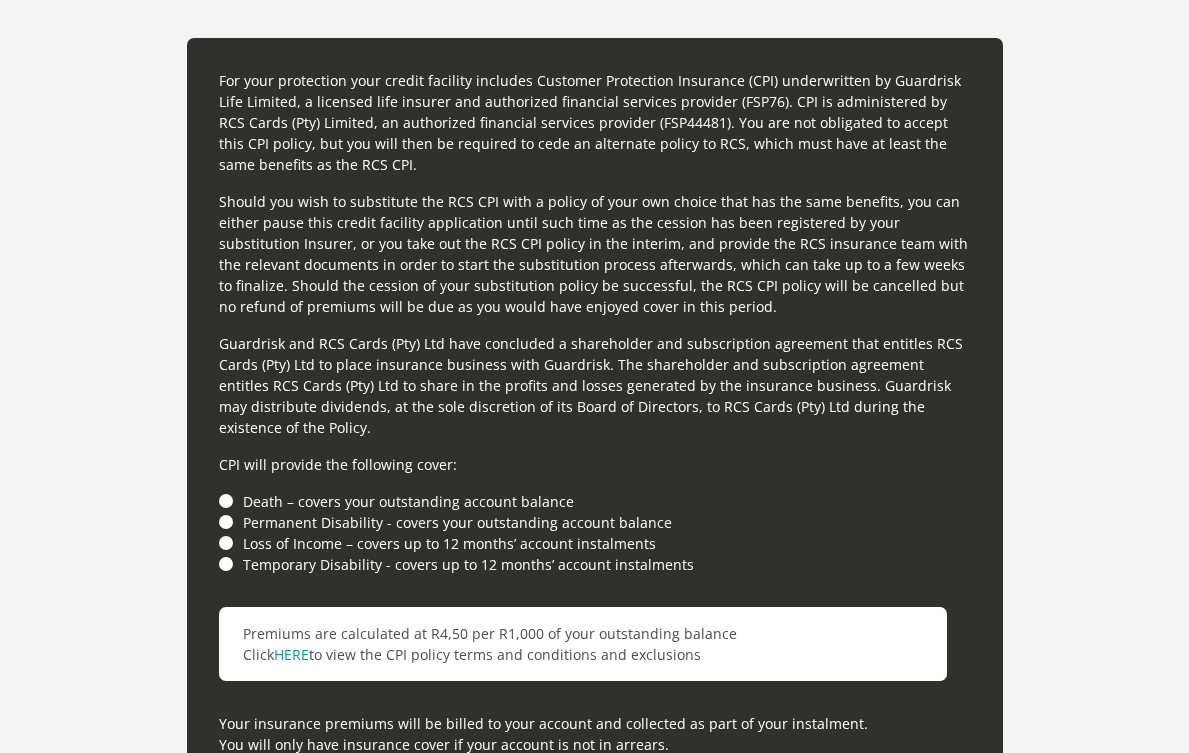 click on "Death – covers your outstanding account balance" at bounding box center (595, 501) 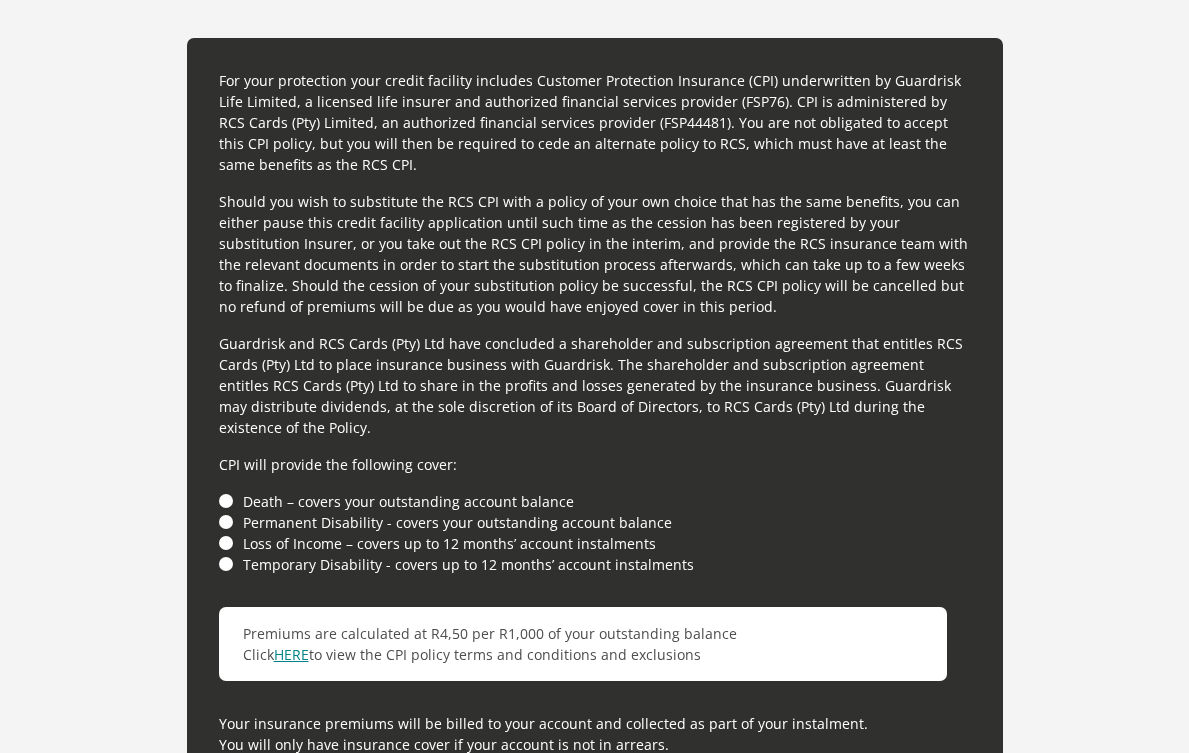 click on "HERE" at bounding box center (291, 654) 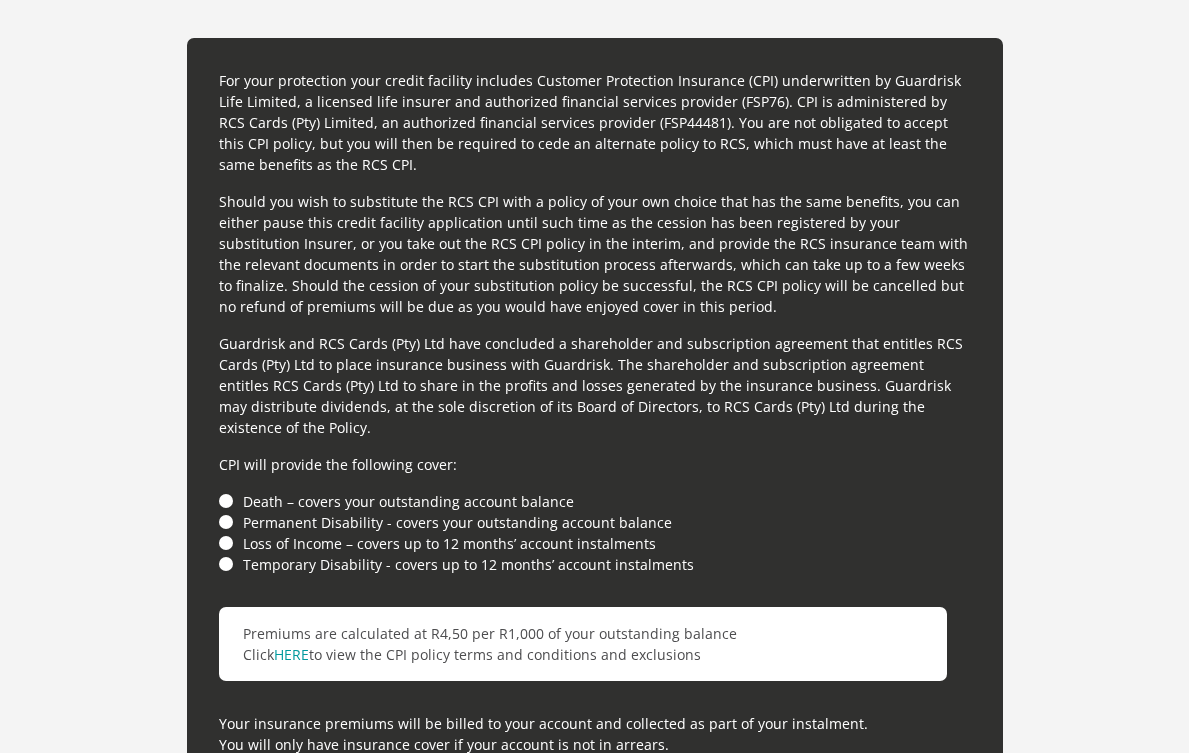 scroll, scrollTop: 6031, scrollLeft: 0, axis: vertical 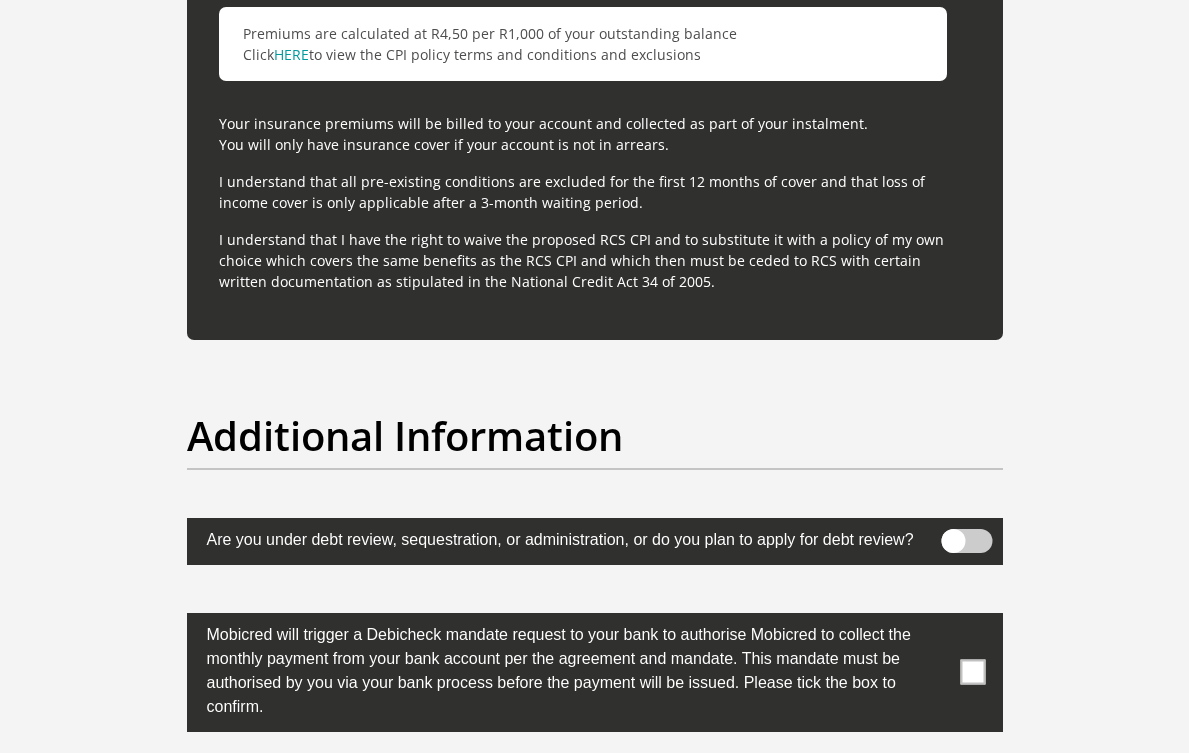 click at bounding box center [966, 541] 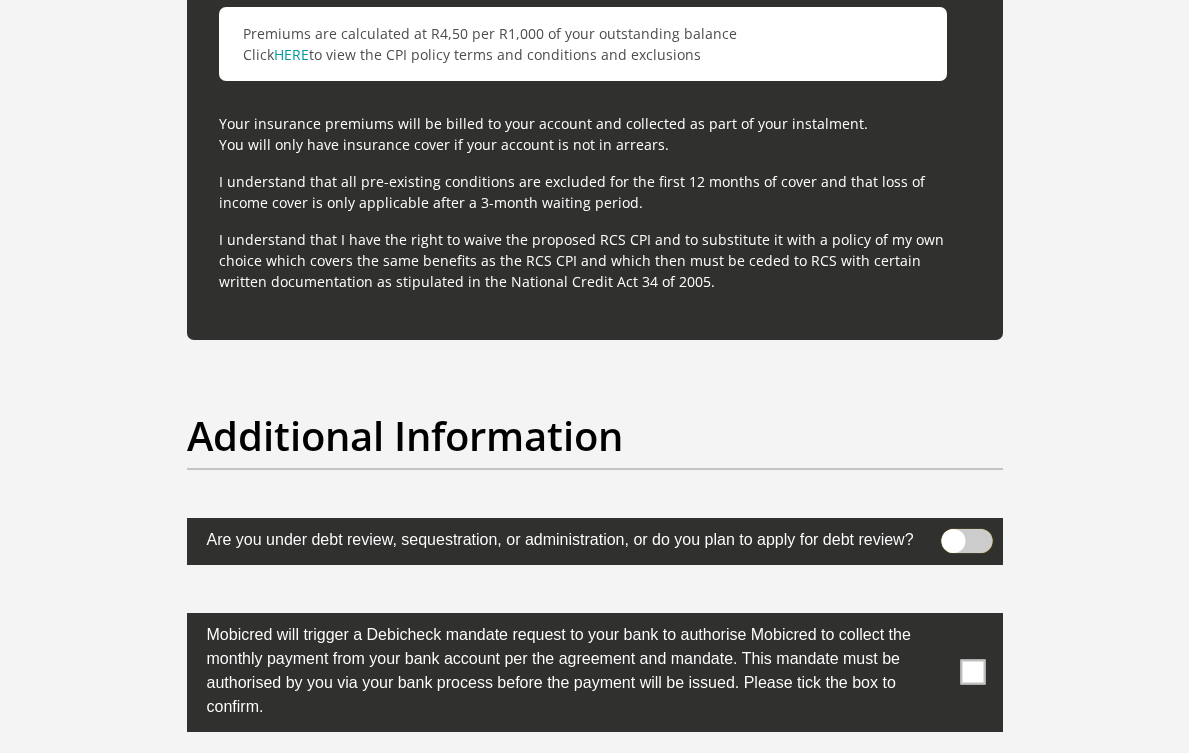 click at bounding box center [962, 535] 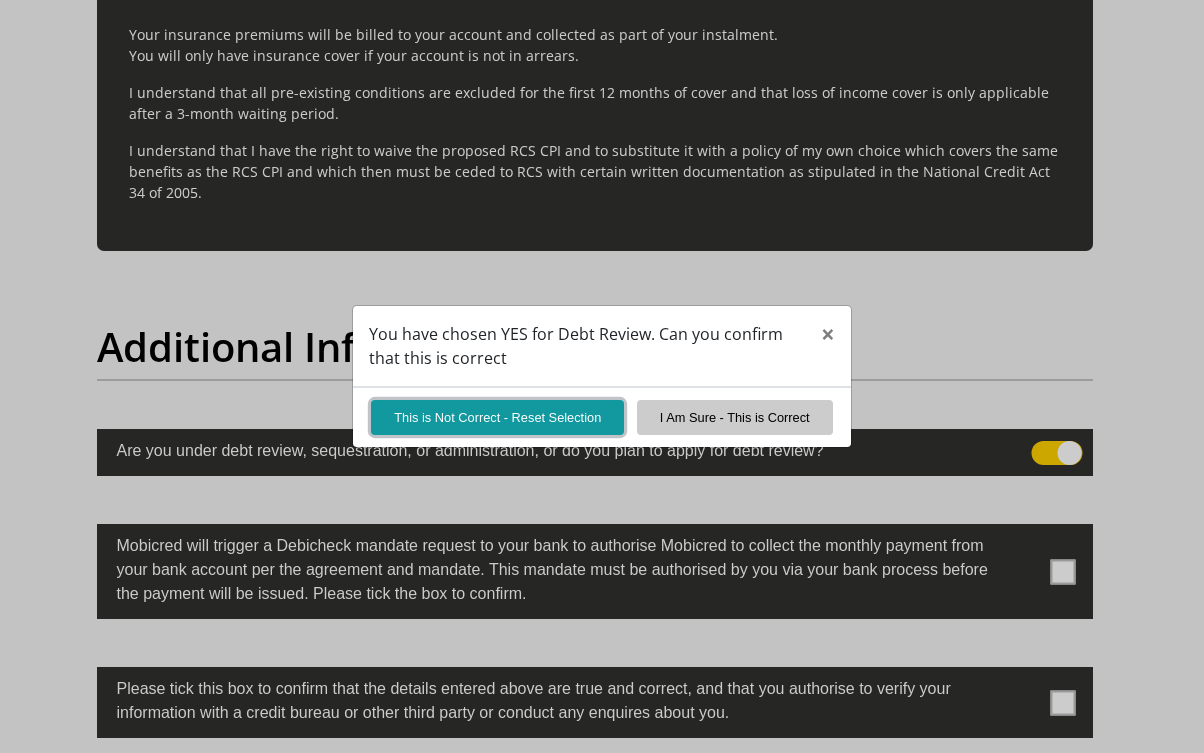 click on "This is Not Correct - Reset Selection" at bounding box center [497, 417] 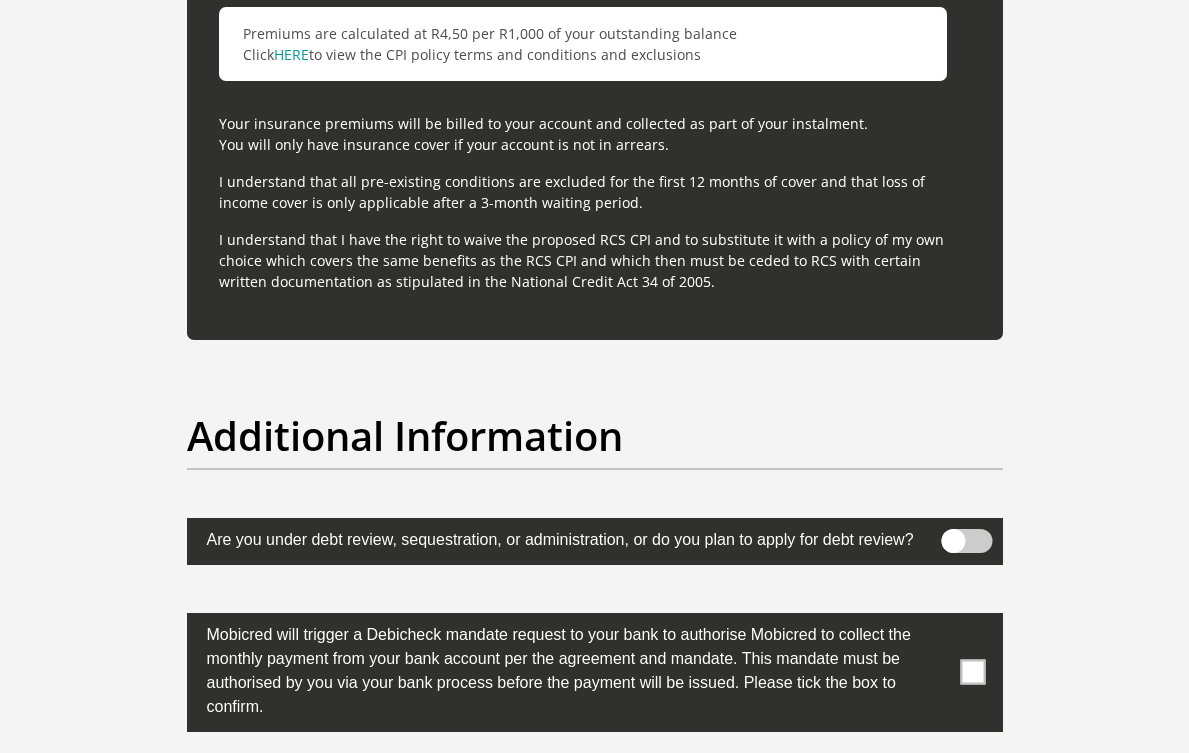 click at bounding box center [972, 672] 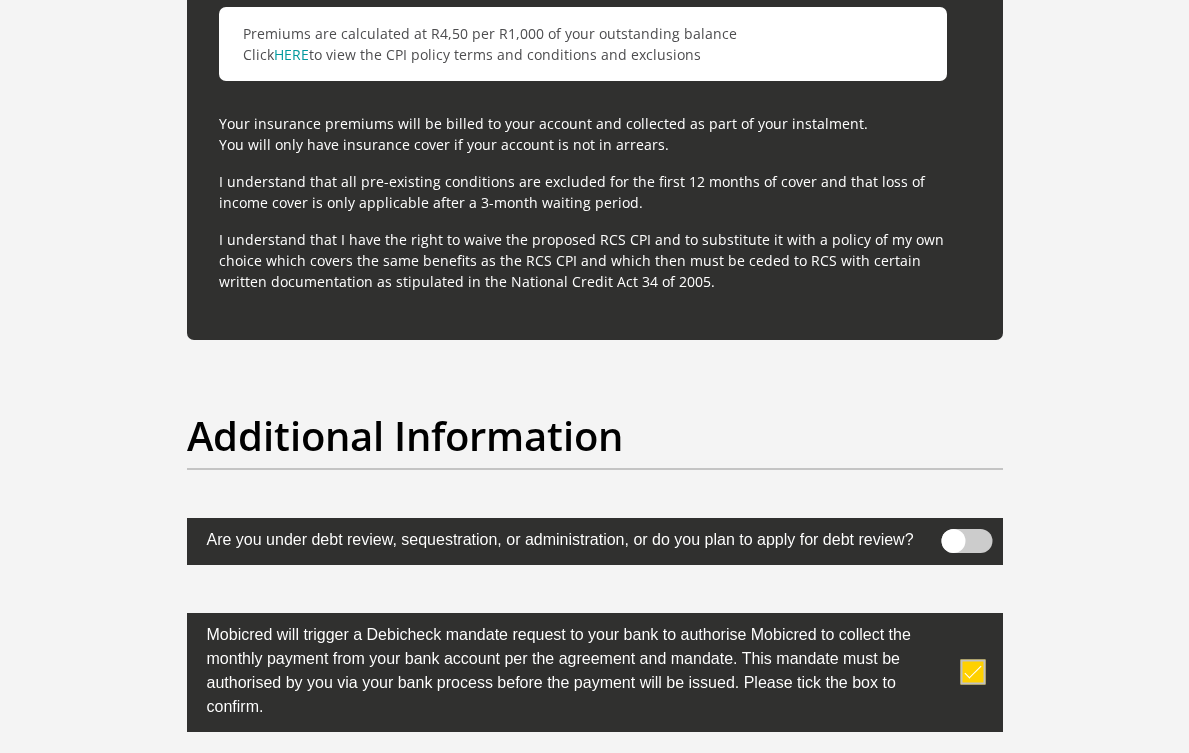 scroll, scrollTop: 6231, scrollLeft: 0, axis: vertical 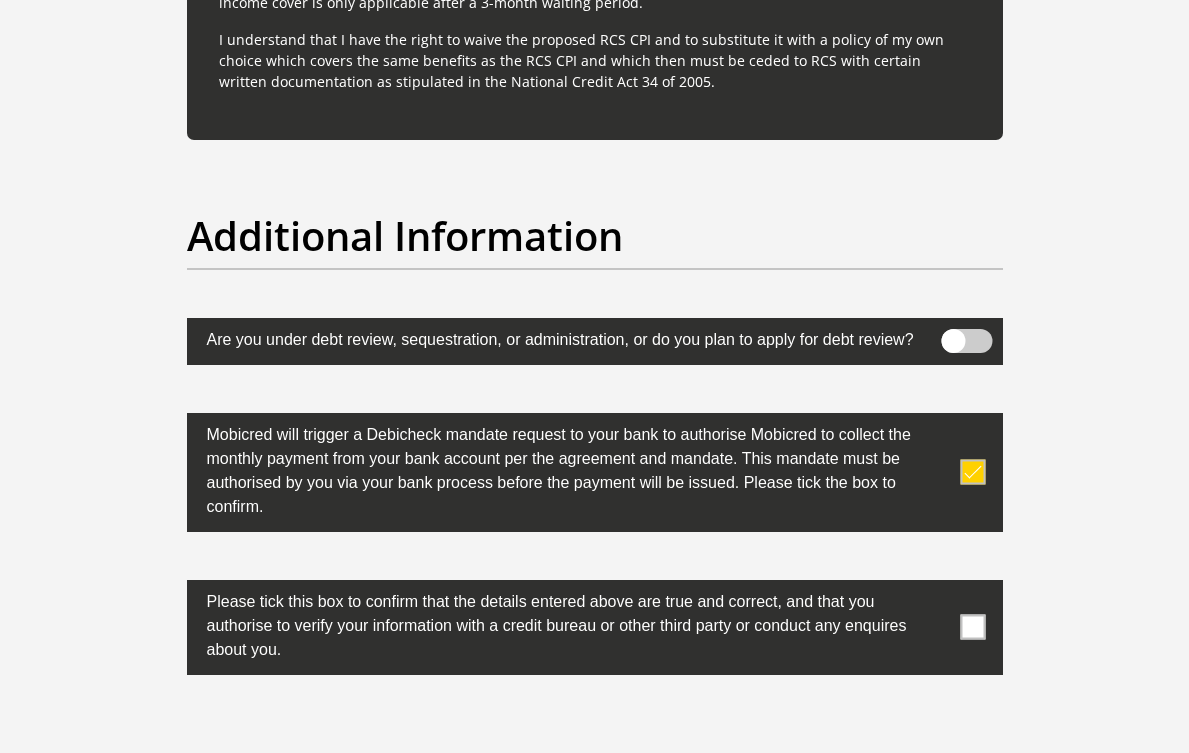 click at bounding box center [972, 627] 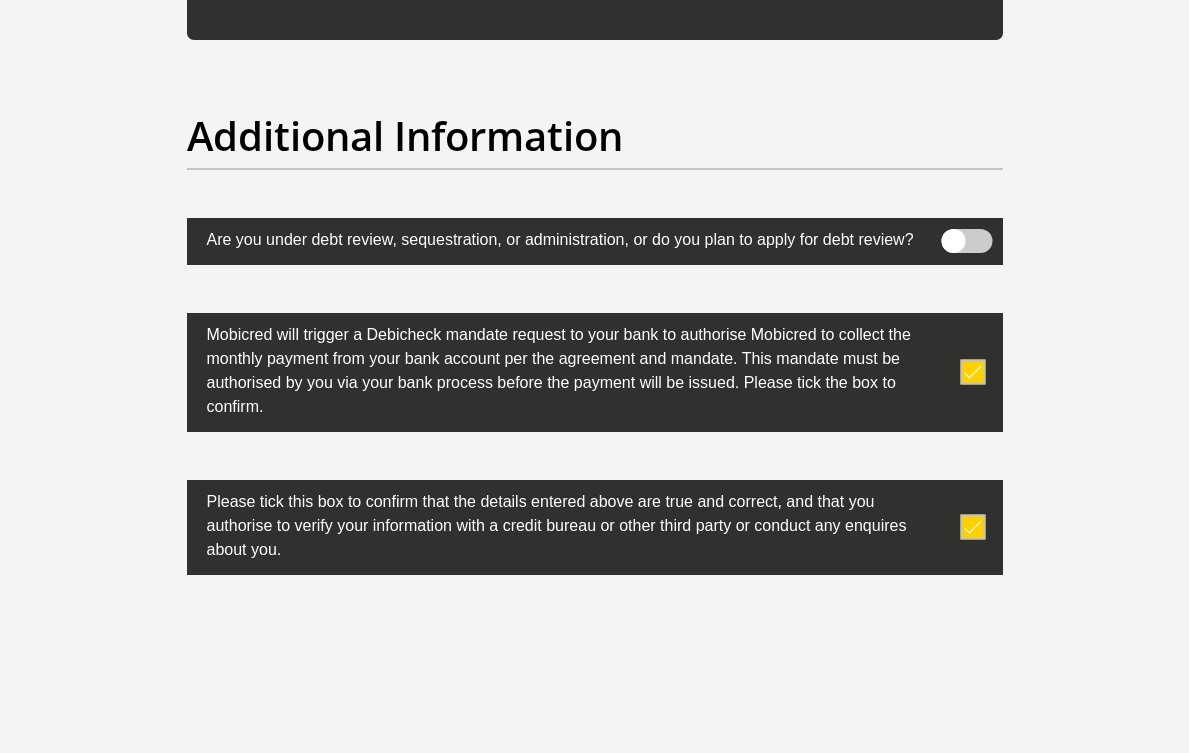 scroll, scrollTop: 6431, scrollLeft: 0, axis: vertical 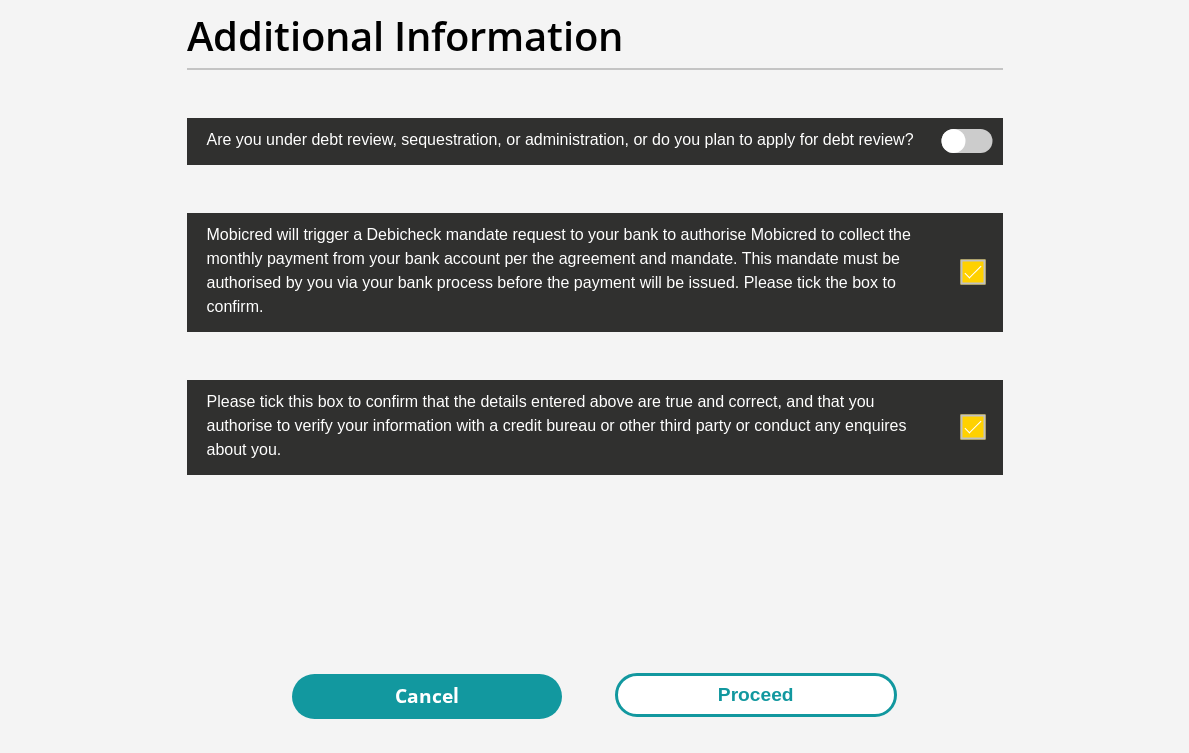 click on "Proceed" at bounding box center [756, 695] 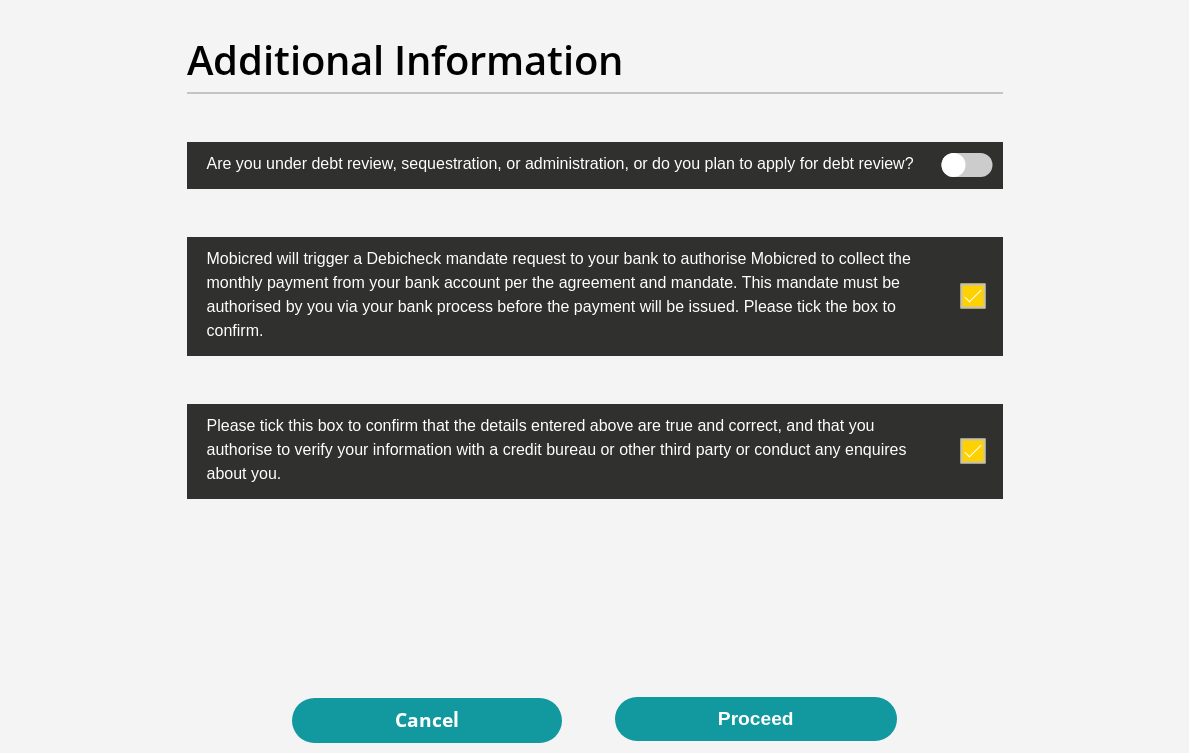 scroll, scrollTop: 169, scrollLeft: 0, axis: vertical 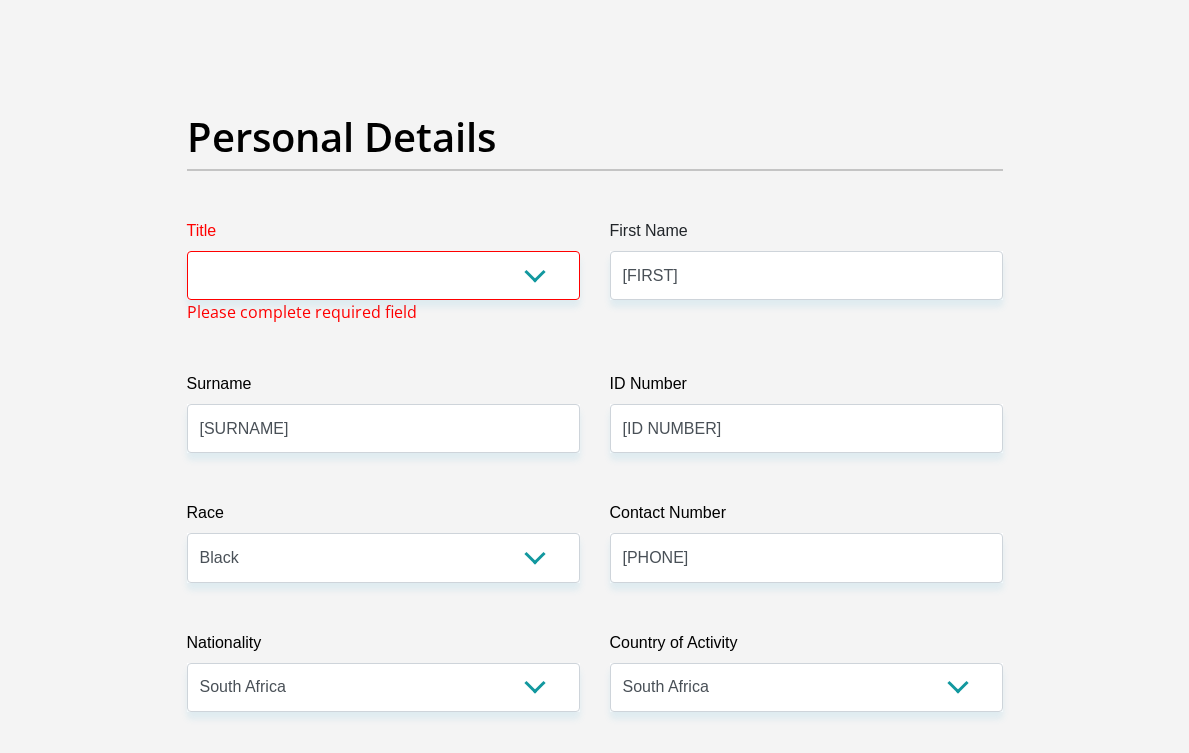 click on "Personal Details
Title
Mr
Ms
Mrs
Dr
Other
Please complete required field
First Name
[FIRST]
Surname
[SURNAME]
ID Number
[ID NUMBER]
Please input valid ID number
Race
Black
Coloured
Indian
White
Other
Contact Number
[PHONE]
Please input valid contact number" at bounding box center (595, 3559) 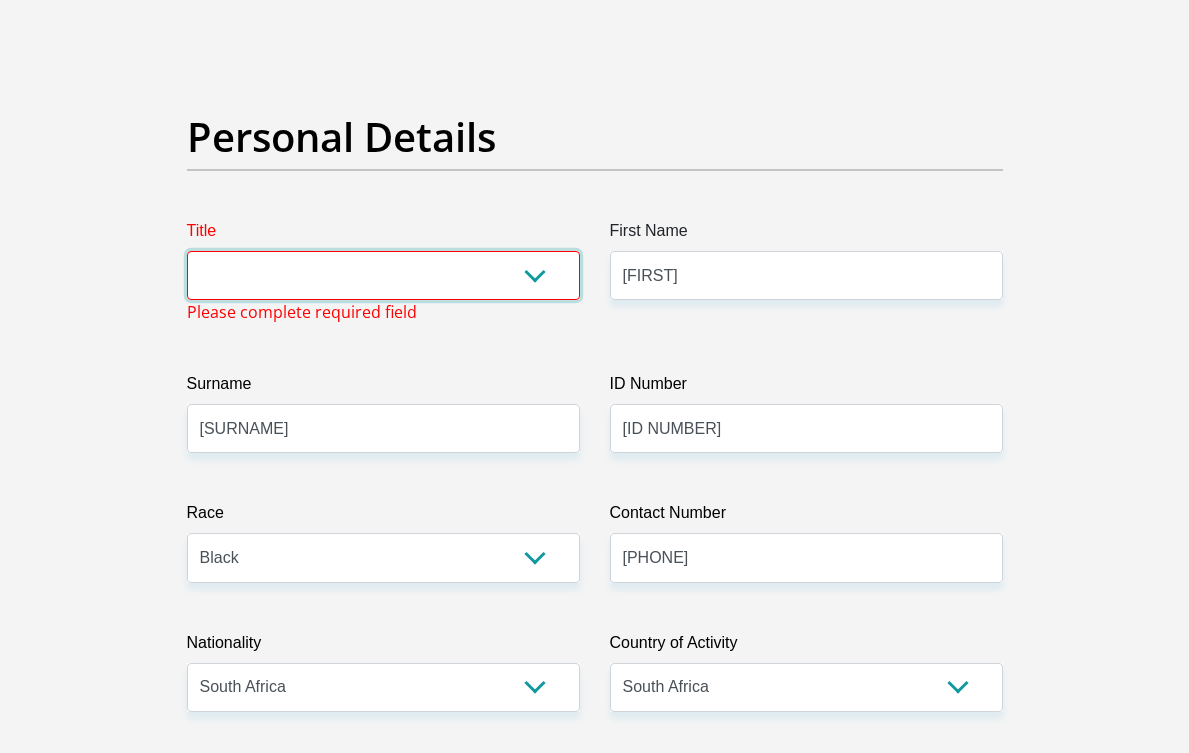 click on "Mr
Ms
Mrs
Dr
Other" at bounding box center [383, 275] 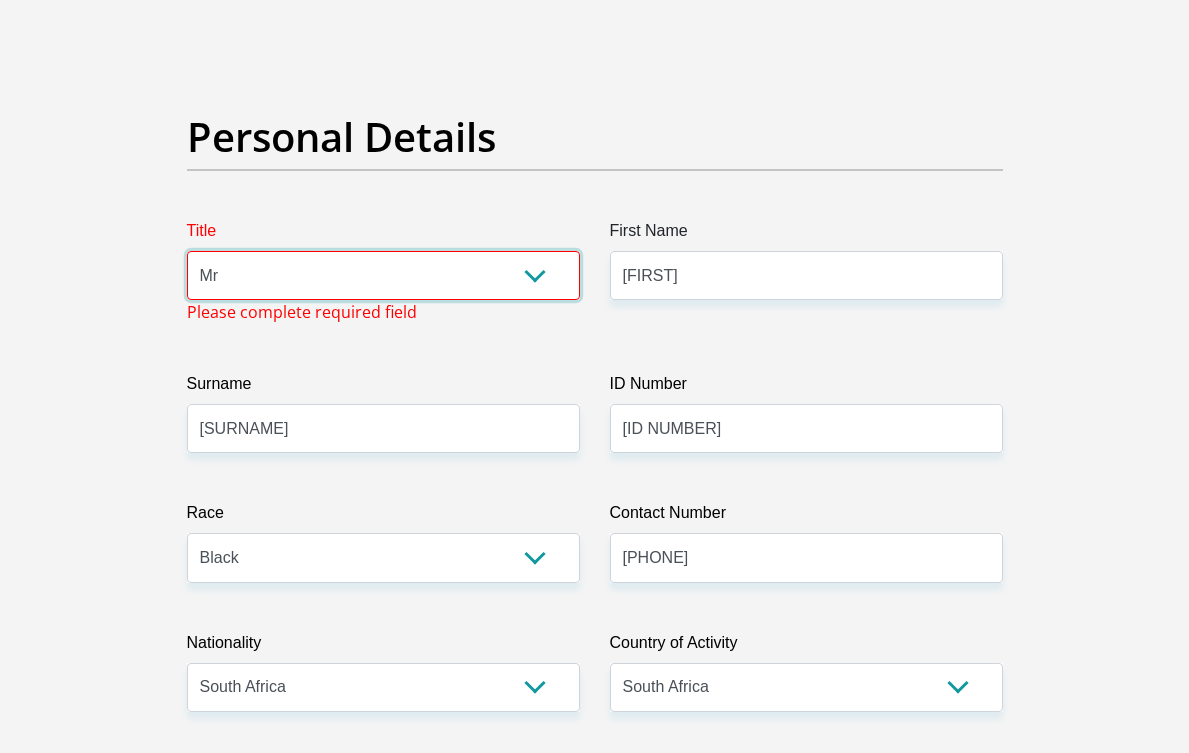 click on "Mr
Ms
Mrs
Dr
Other" at bounding box center [383, 275] 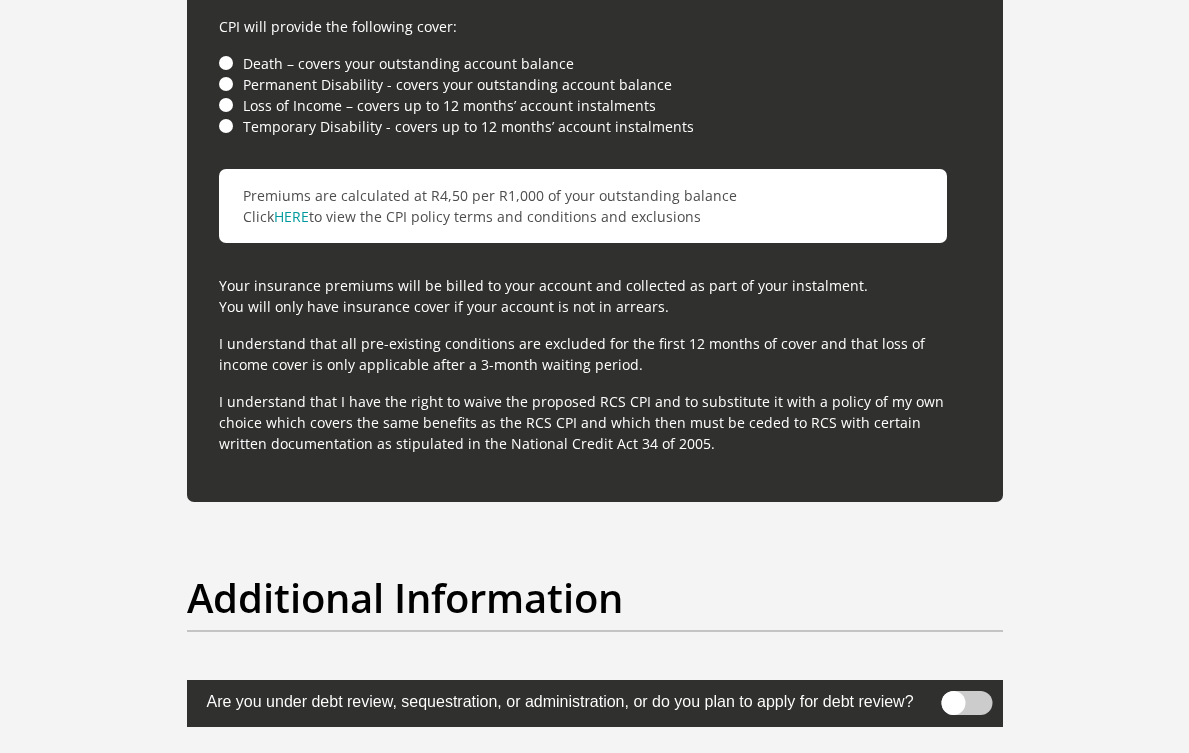 scroll, scrollTop: 6369, scrollLeft: 0, axis: vertical 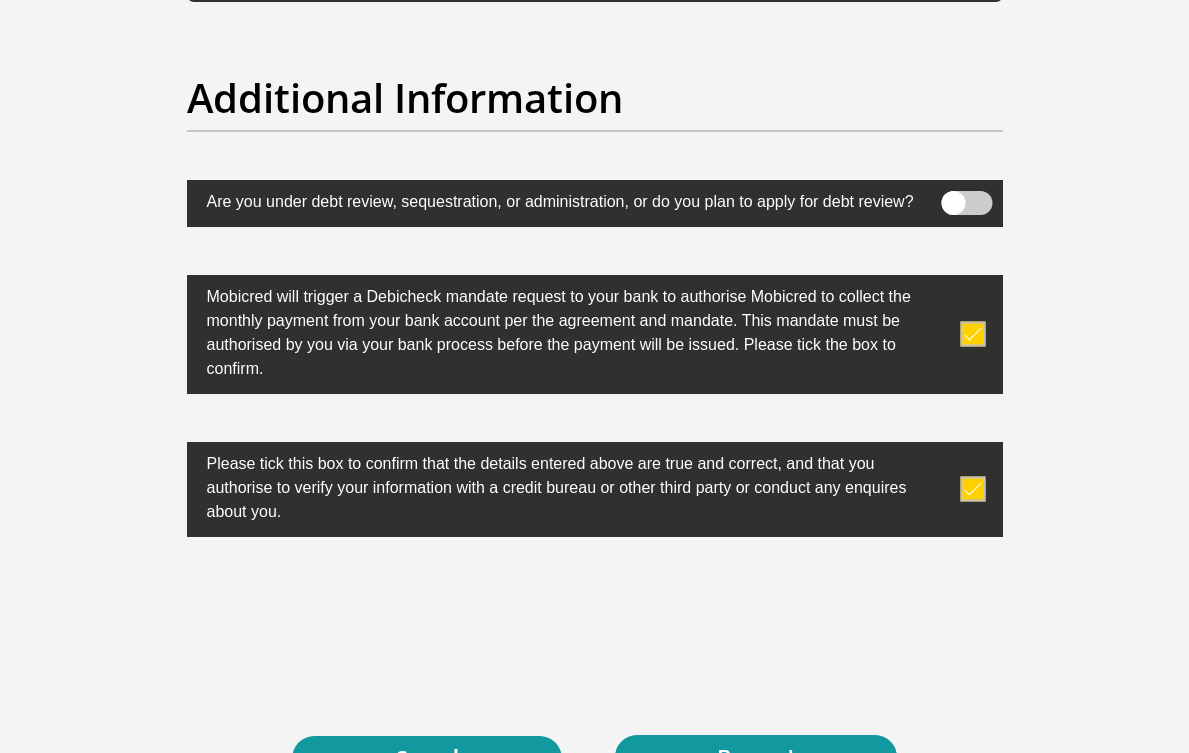 click on "Proceed" at bounding box center (756, 757) 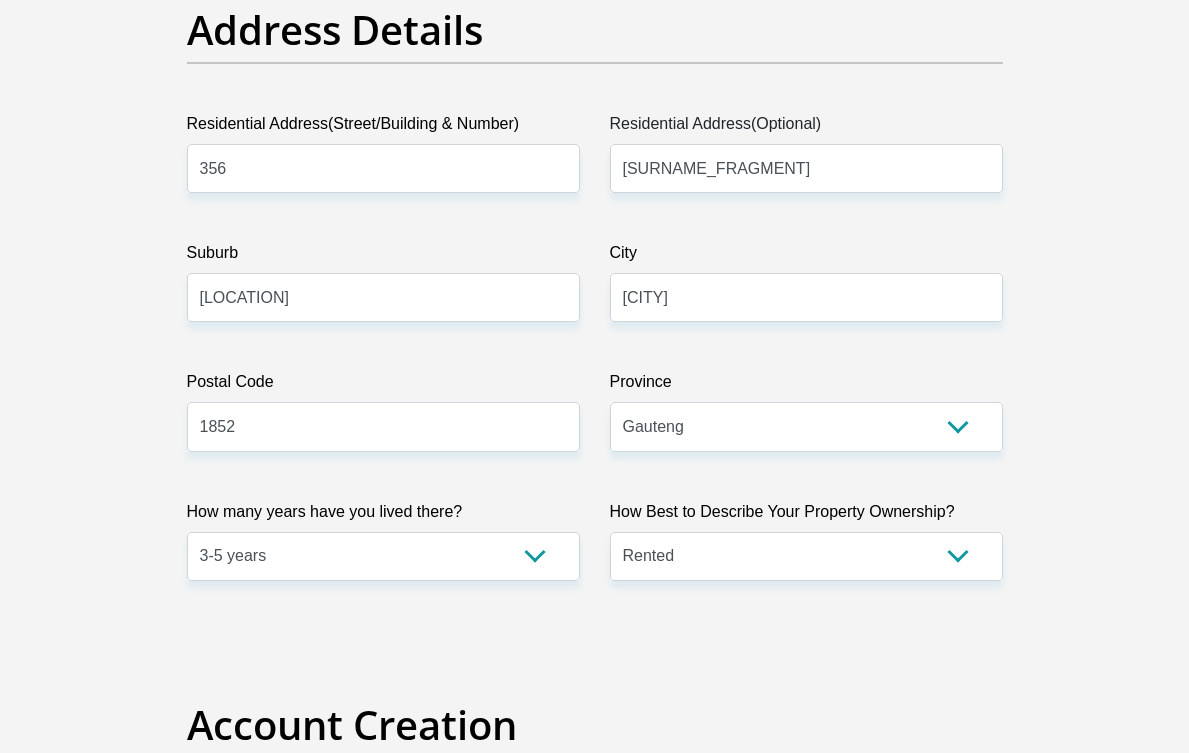 scroll, scrollTop: 0, scrollLeft: 0, axis: both 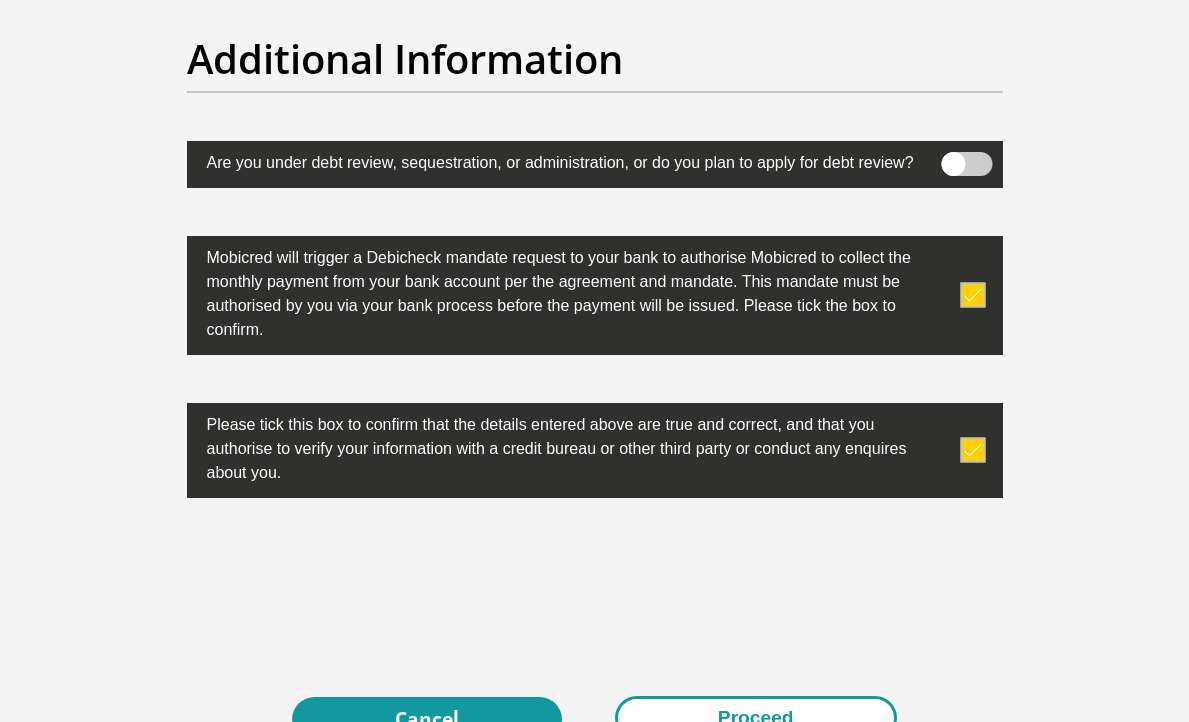 click on "Proceed" at bounding box center (756, 718) 